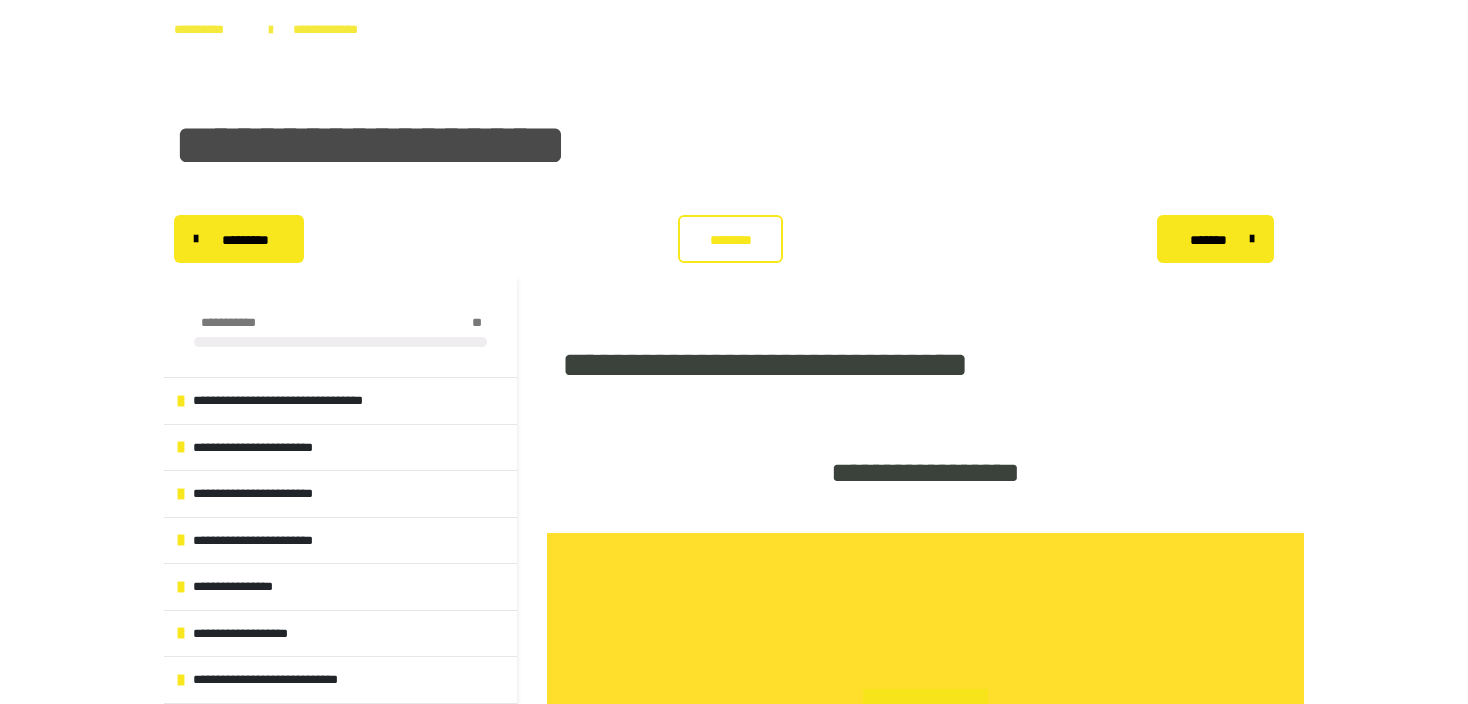 scroll, scrollTop: 0, scrollLeft: 0, axis: both 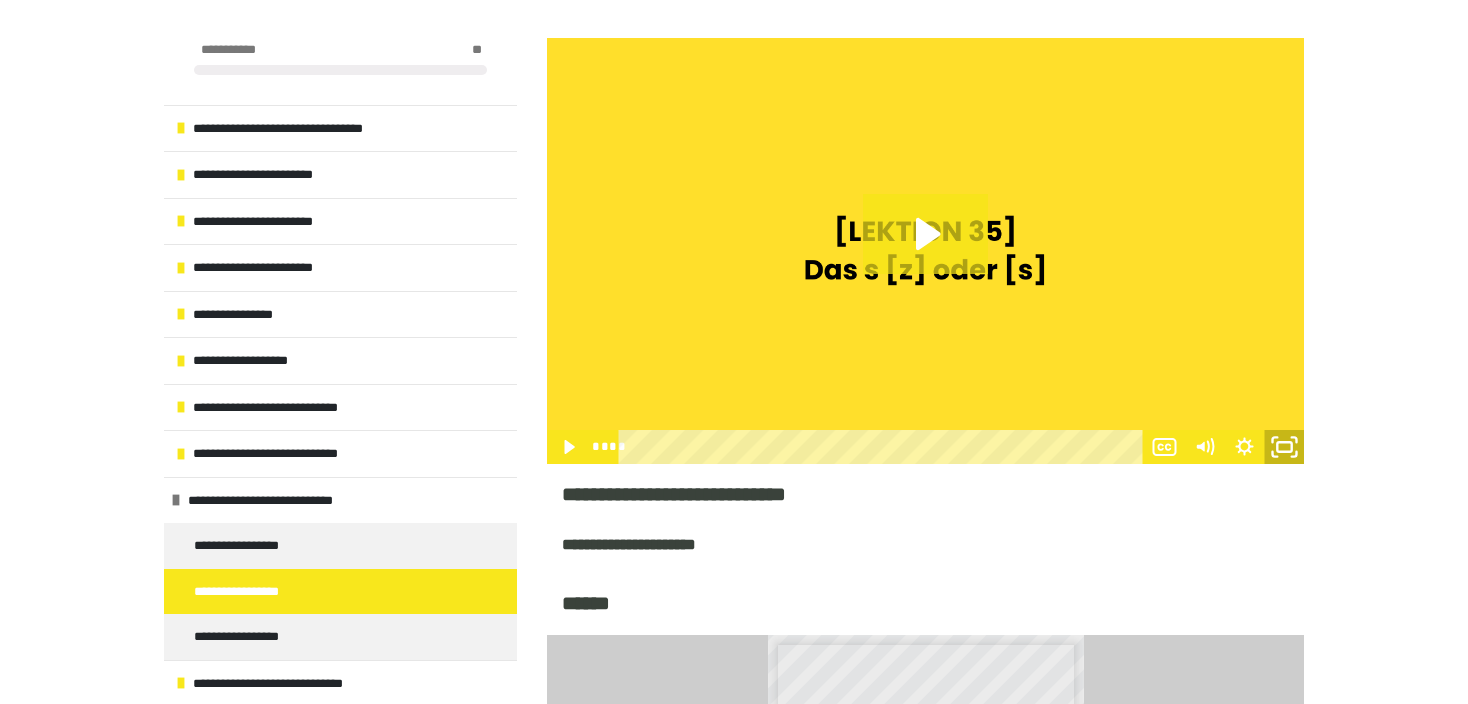 click 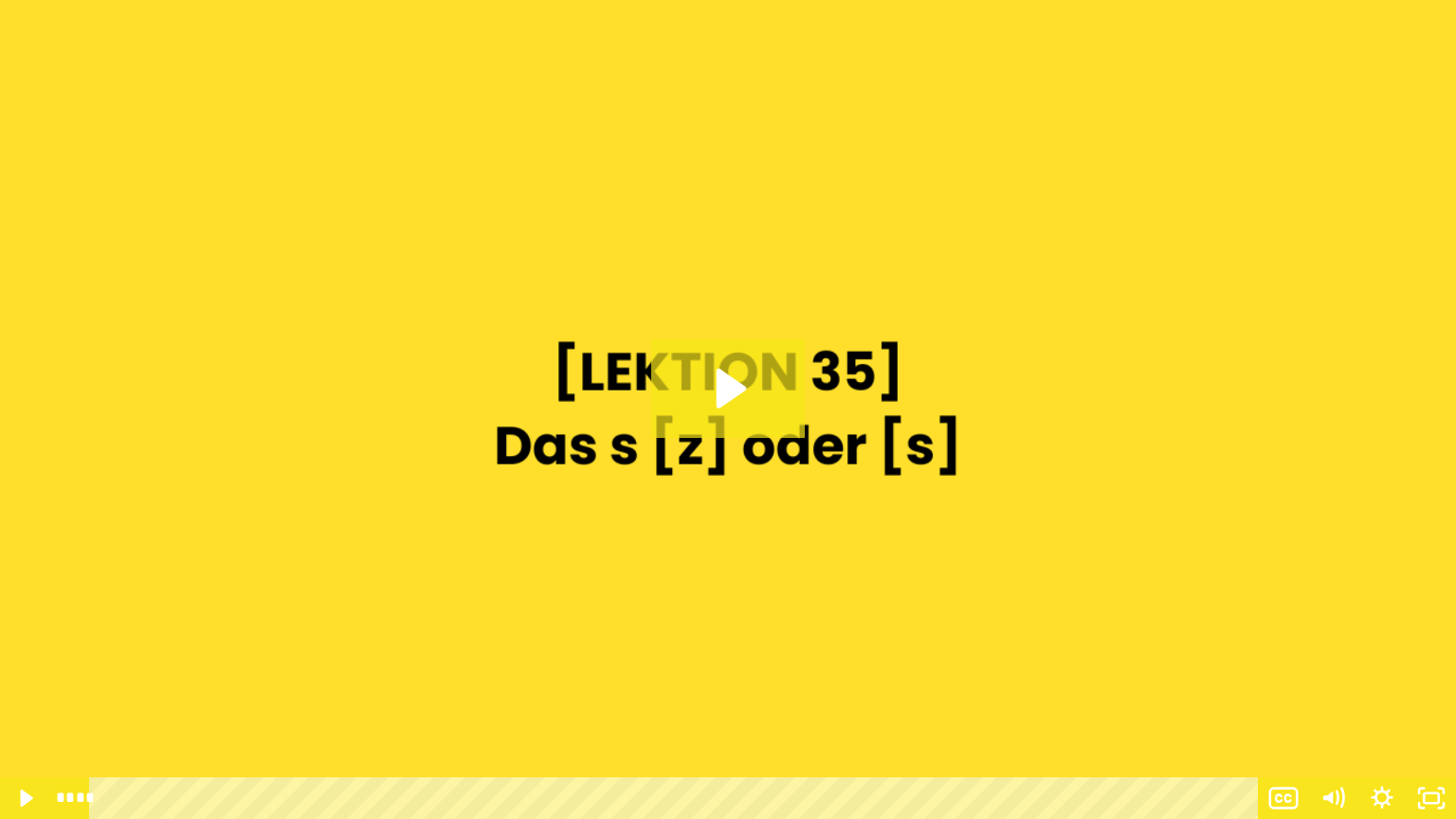 click at bounding box center [728, 410] 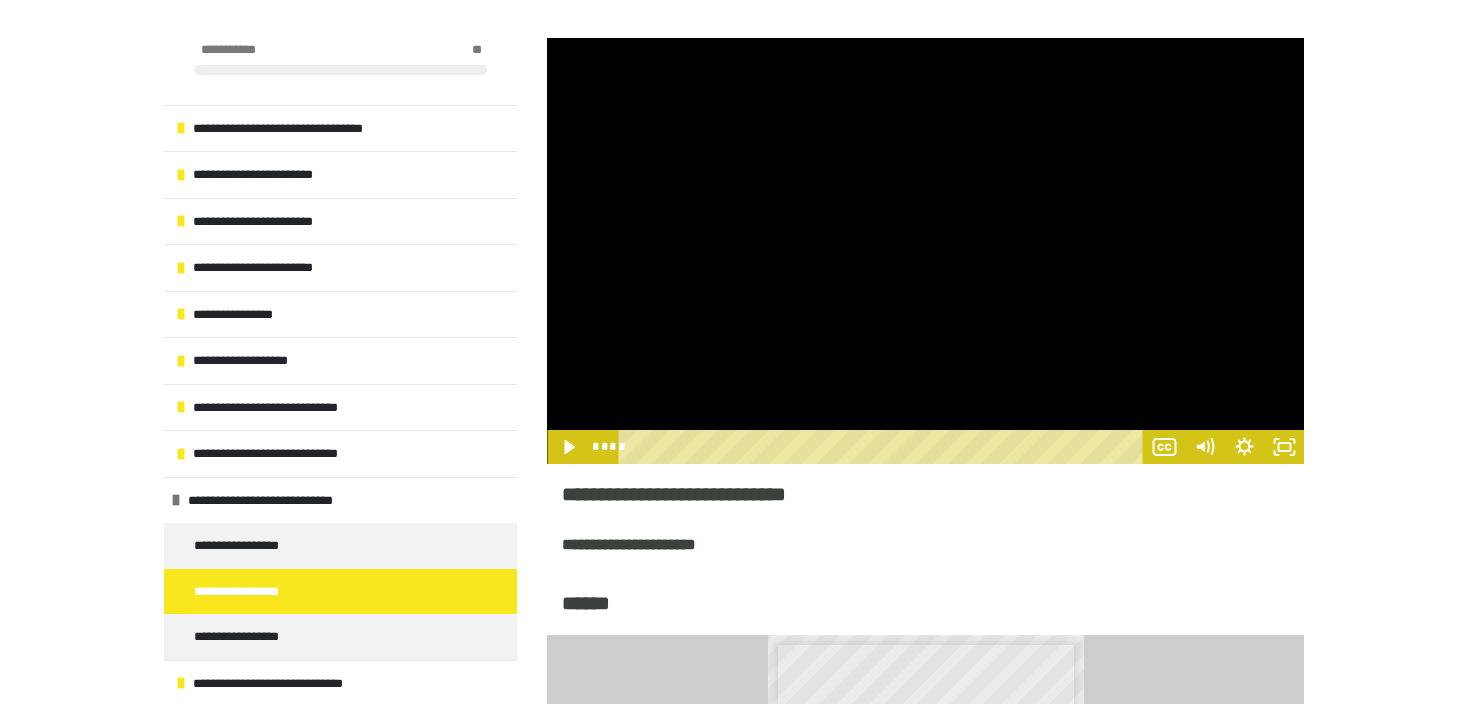 click at bounding box center (925, 251) 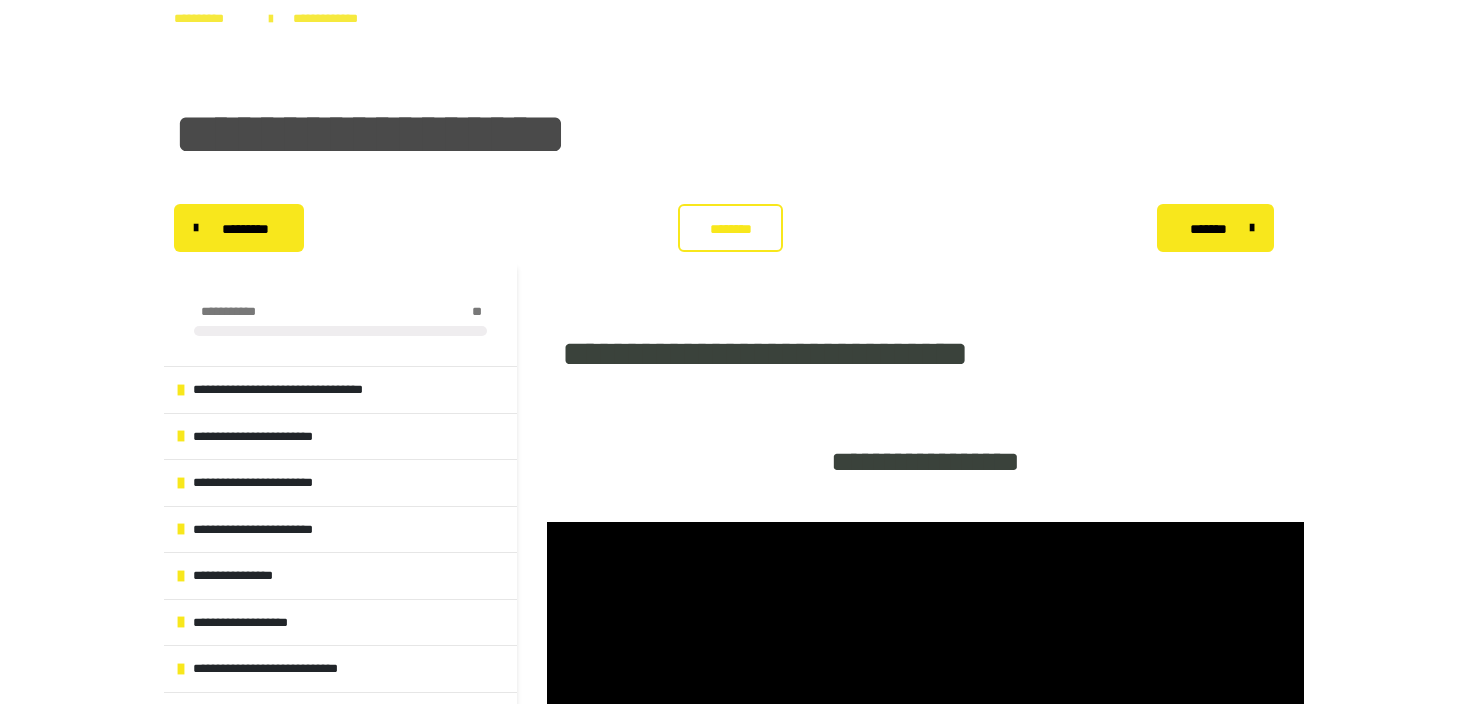 scroll, scrollTop: 0, scrollLeft: 0, axis: both 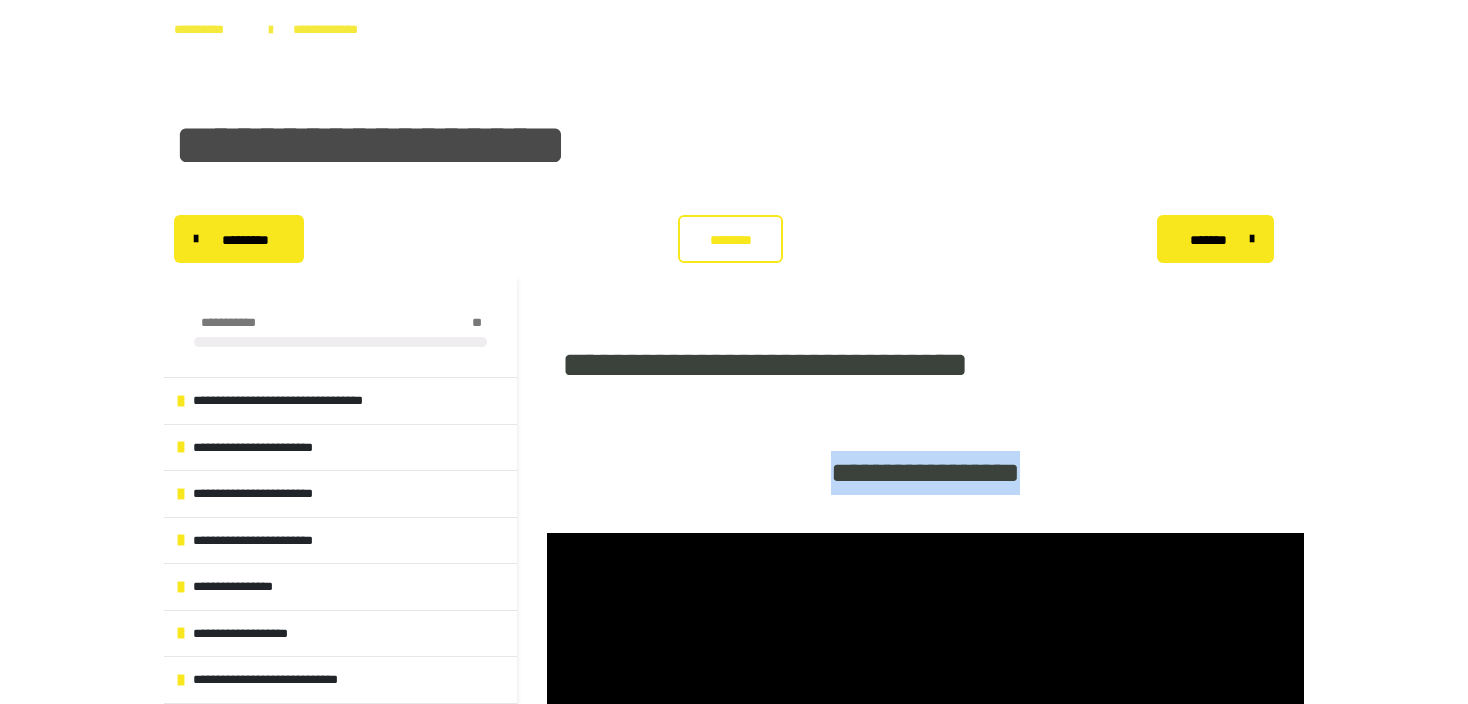 drag, startPoint x: 1083, startPoint y: 473, endPoint x: 811, endPoint y: 473, distance: 272 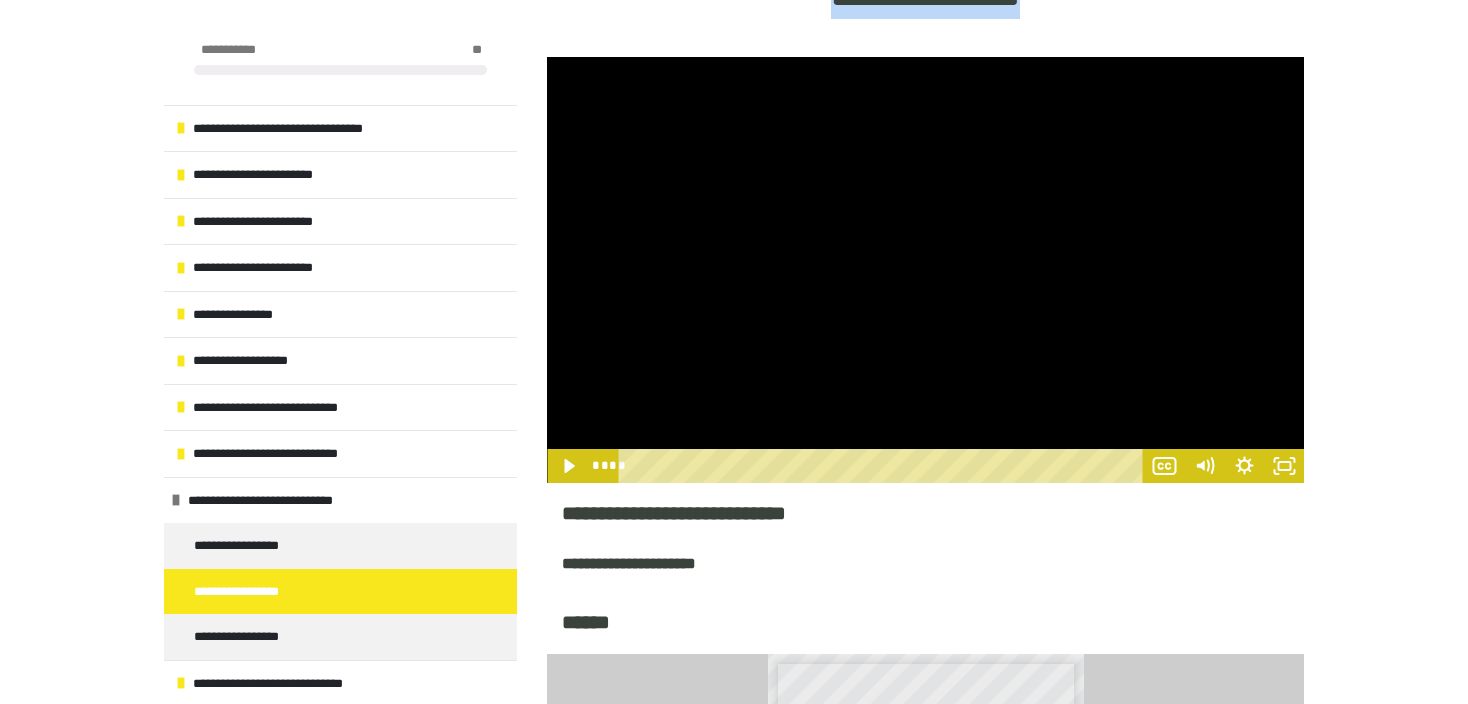 scroll, scrollTop: 486, scrollLeft: 0, axis: vertical 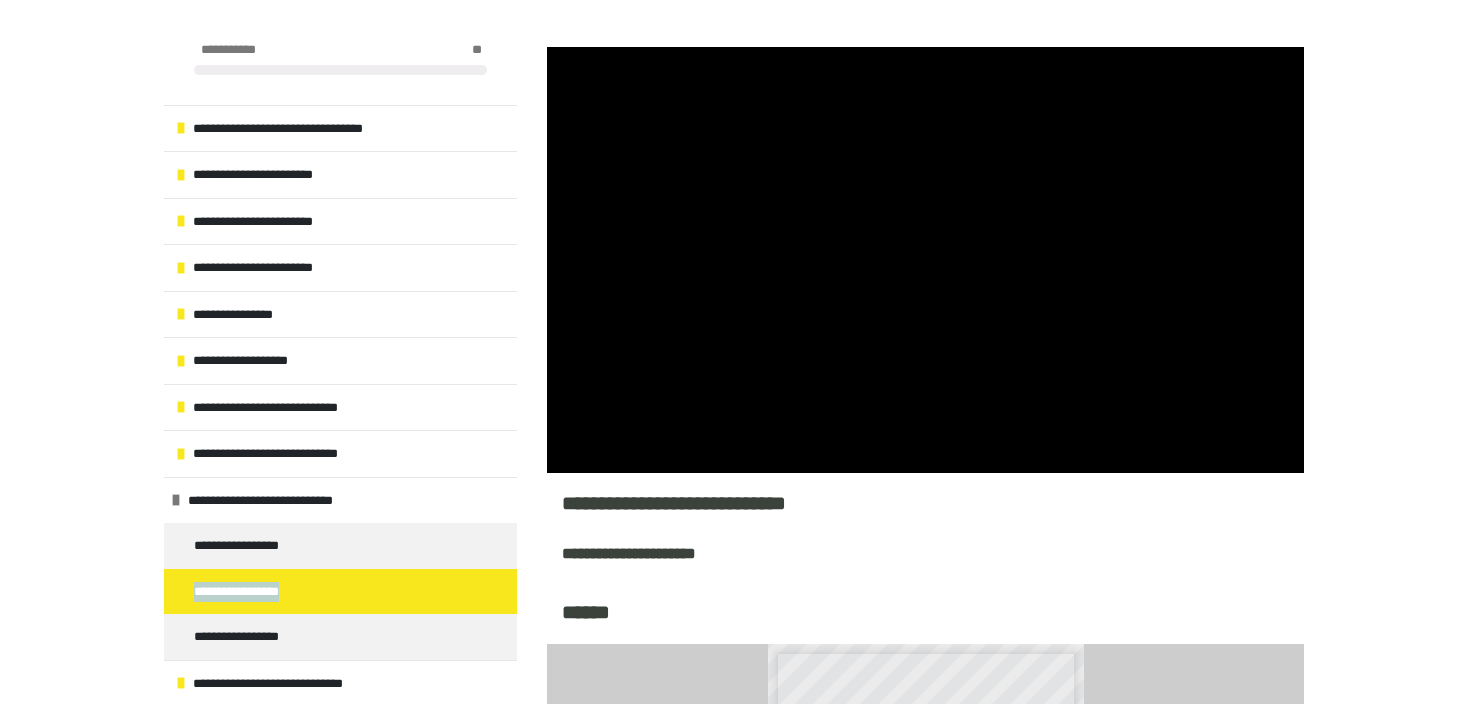 drag, startPoint x: 341, startPoint y: 585, endPoint x: 192, endPoint y: 590, distance: 149.08386 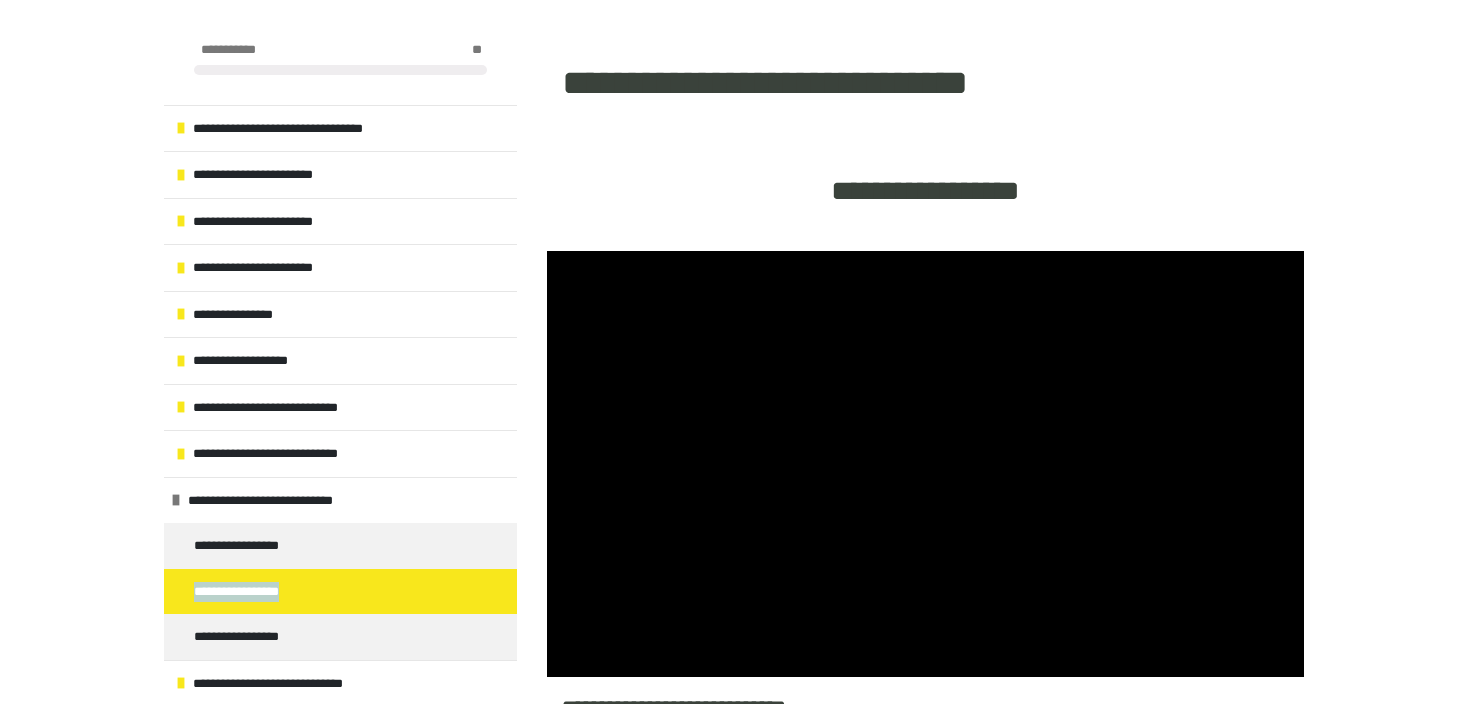 copy on "**********" 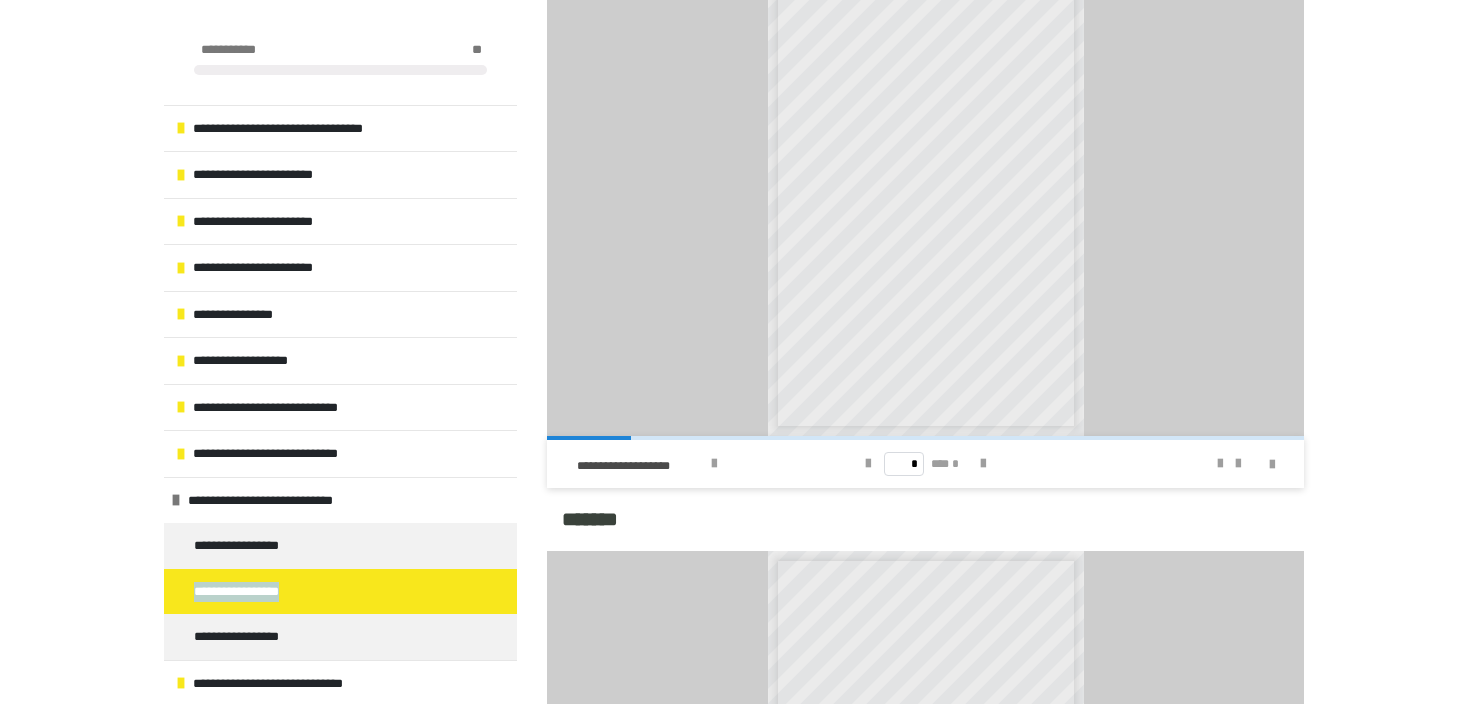 scroll, scrollTop: 1205, scrollLeft: 0, axis: vertical 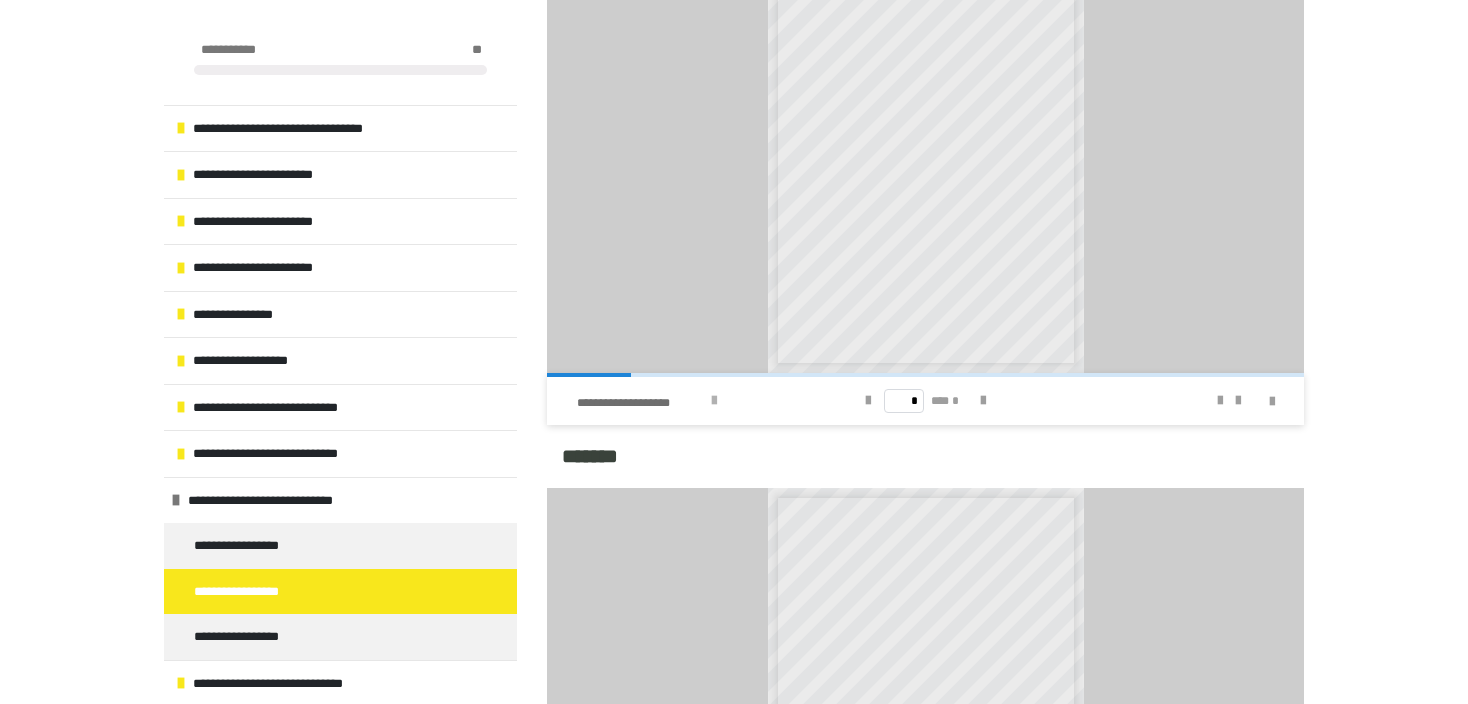 click at bounding box center (714, 401) 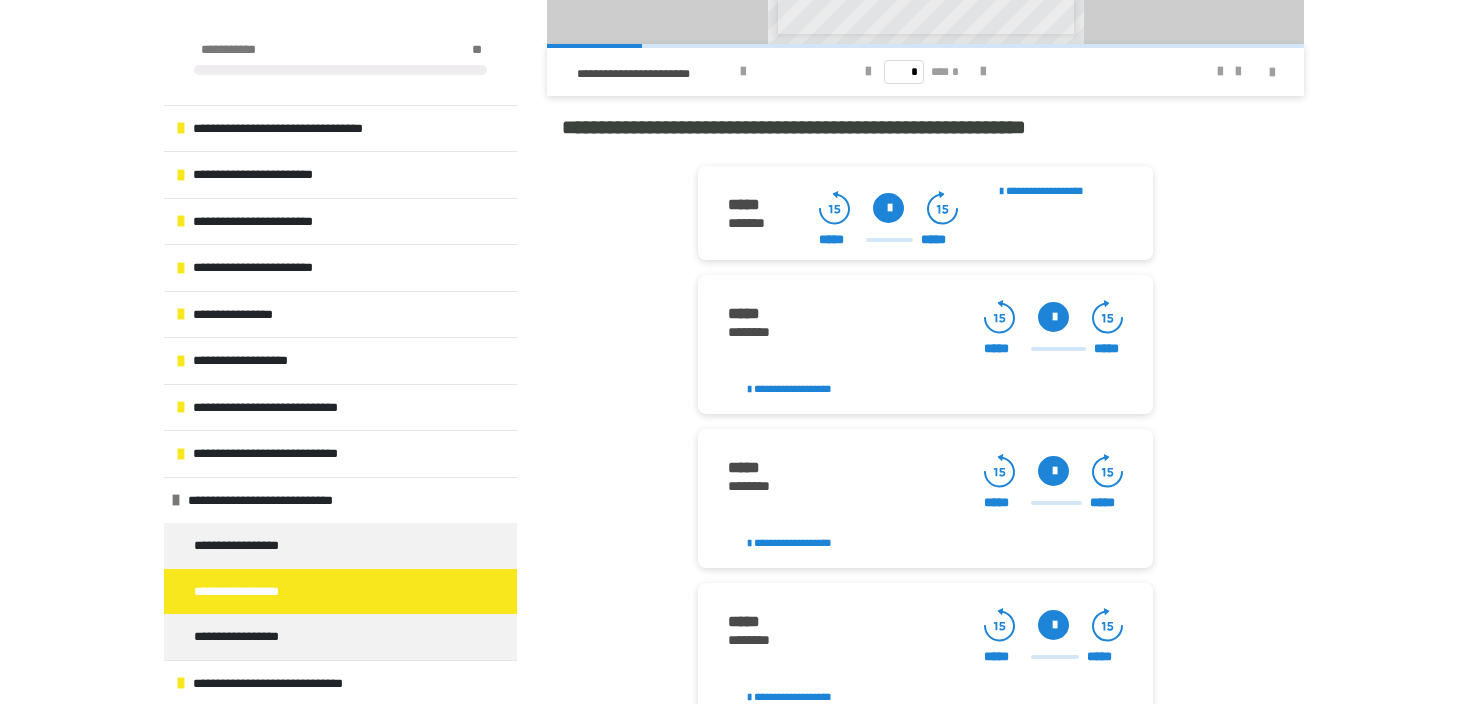 scroll, scrollTop: 2106, scrollLeft: 0, axis: vertical 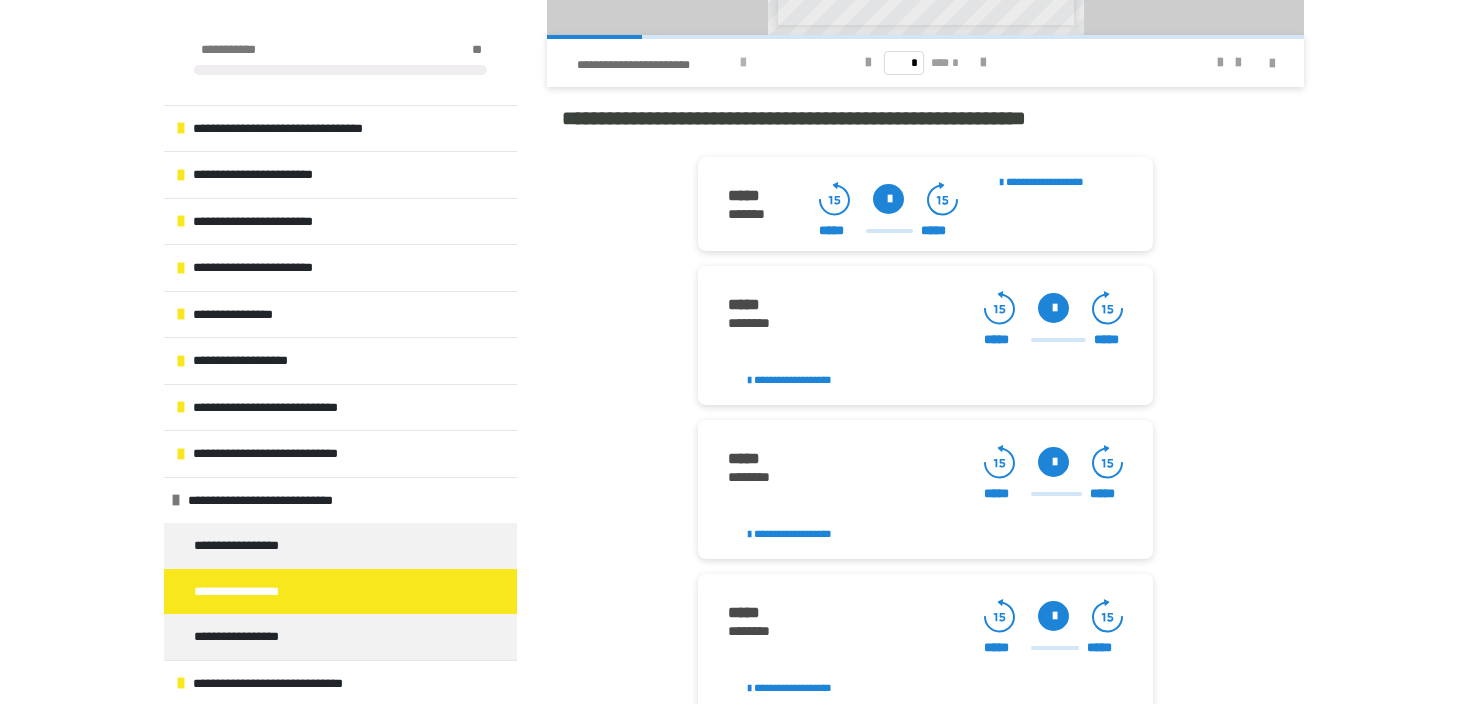 click at bounding box center (743, 63) 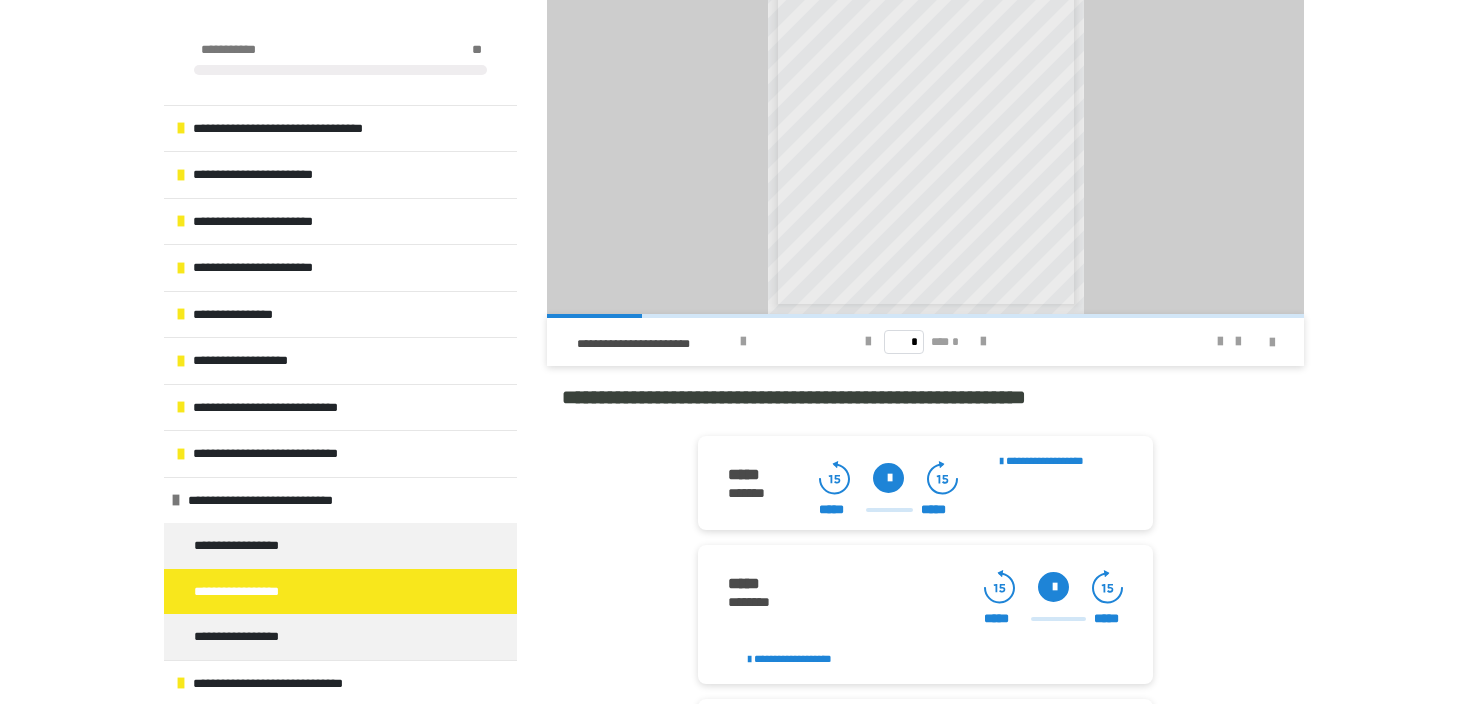 scroll, scrollTop: 1845, scrollLeft: 0, axis: vertical 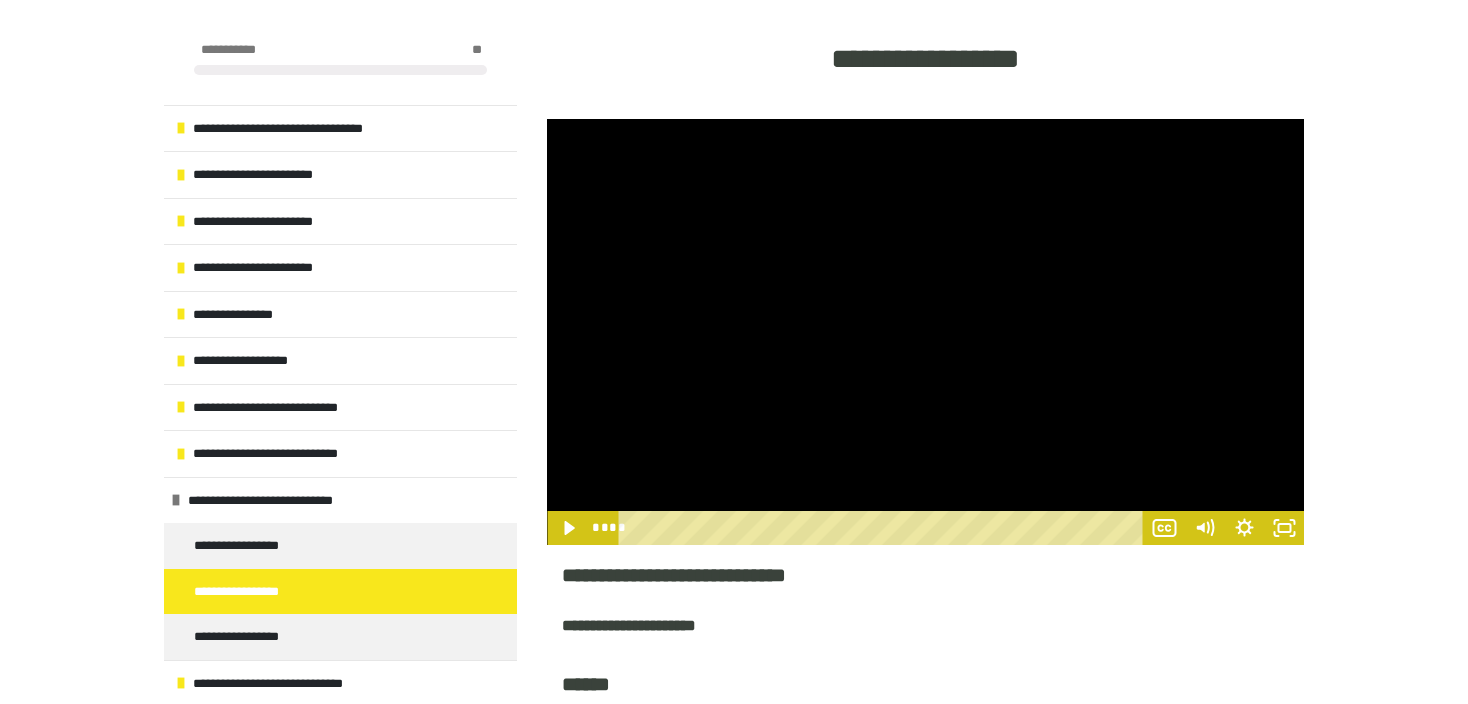 click at bounding box center (925, 332) 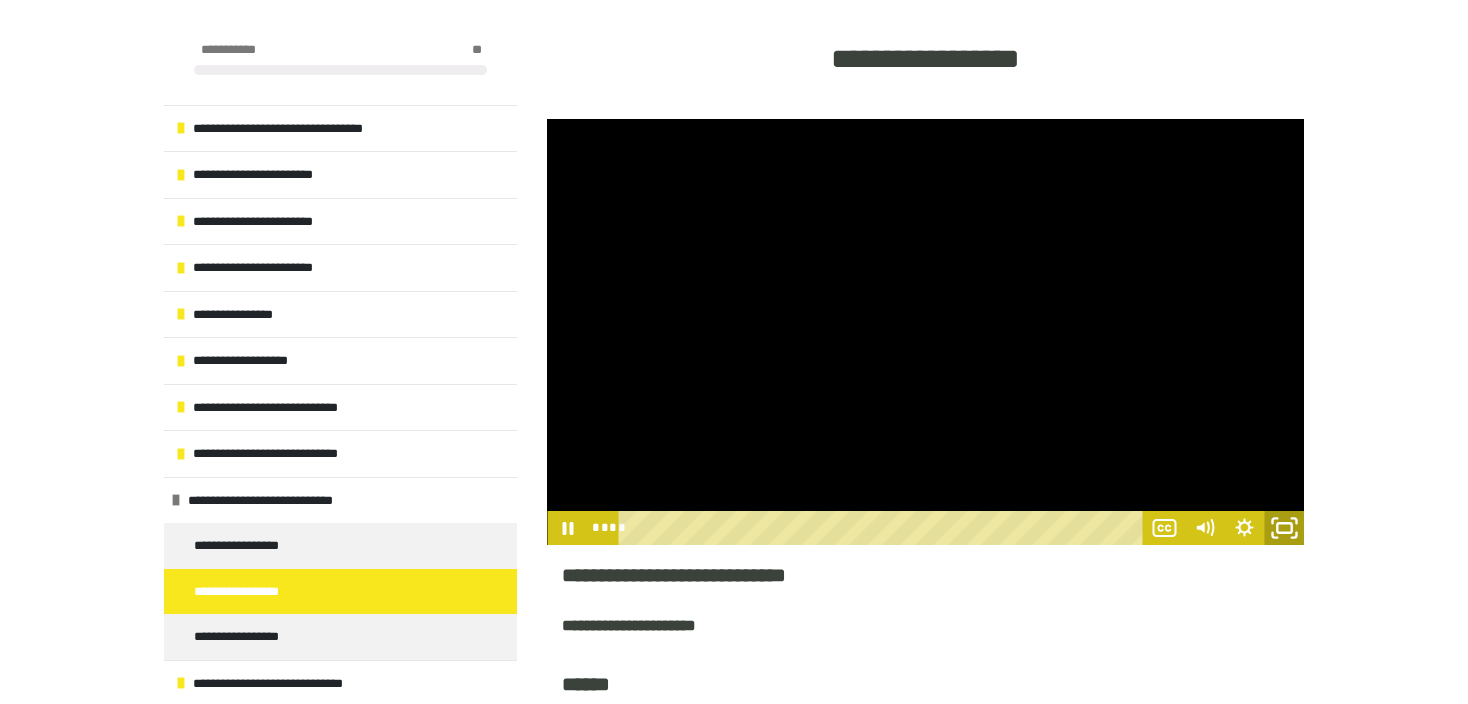 click 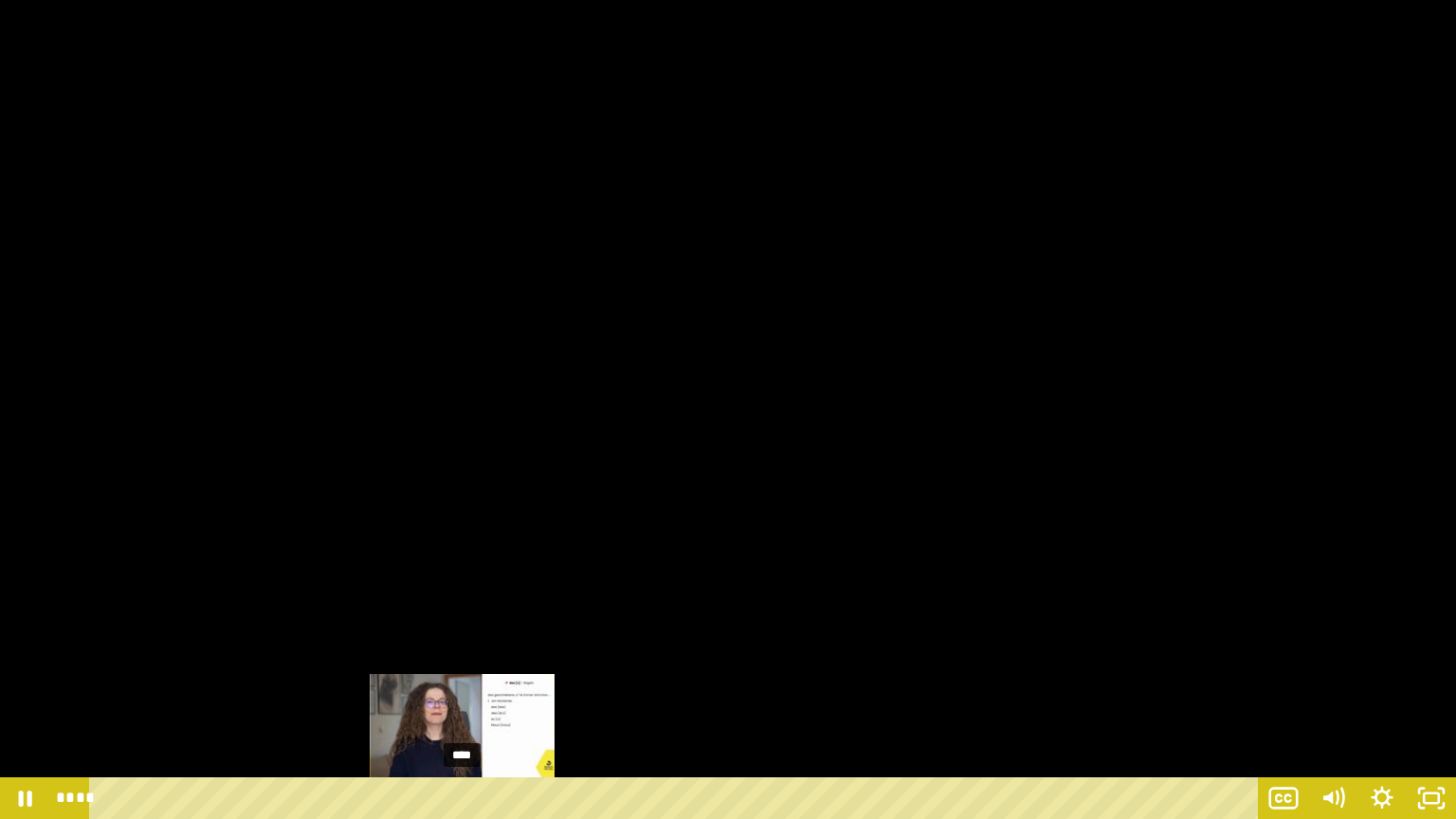 click on "****" at bounding box center [677, 798] 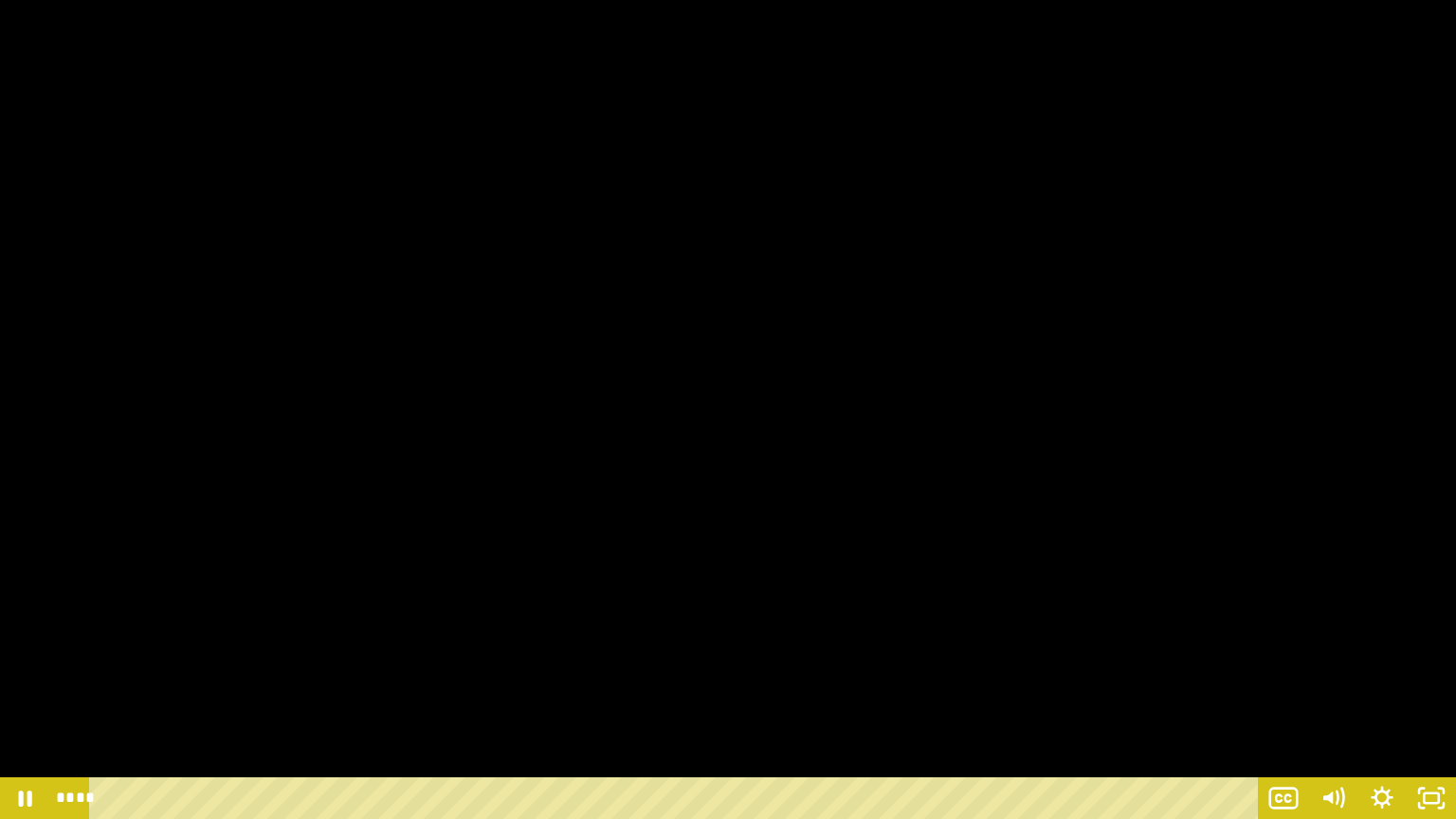 click at bounding box center [728, 410] 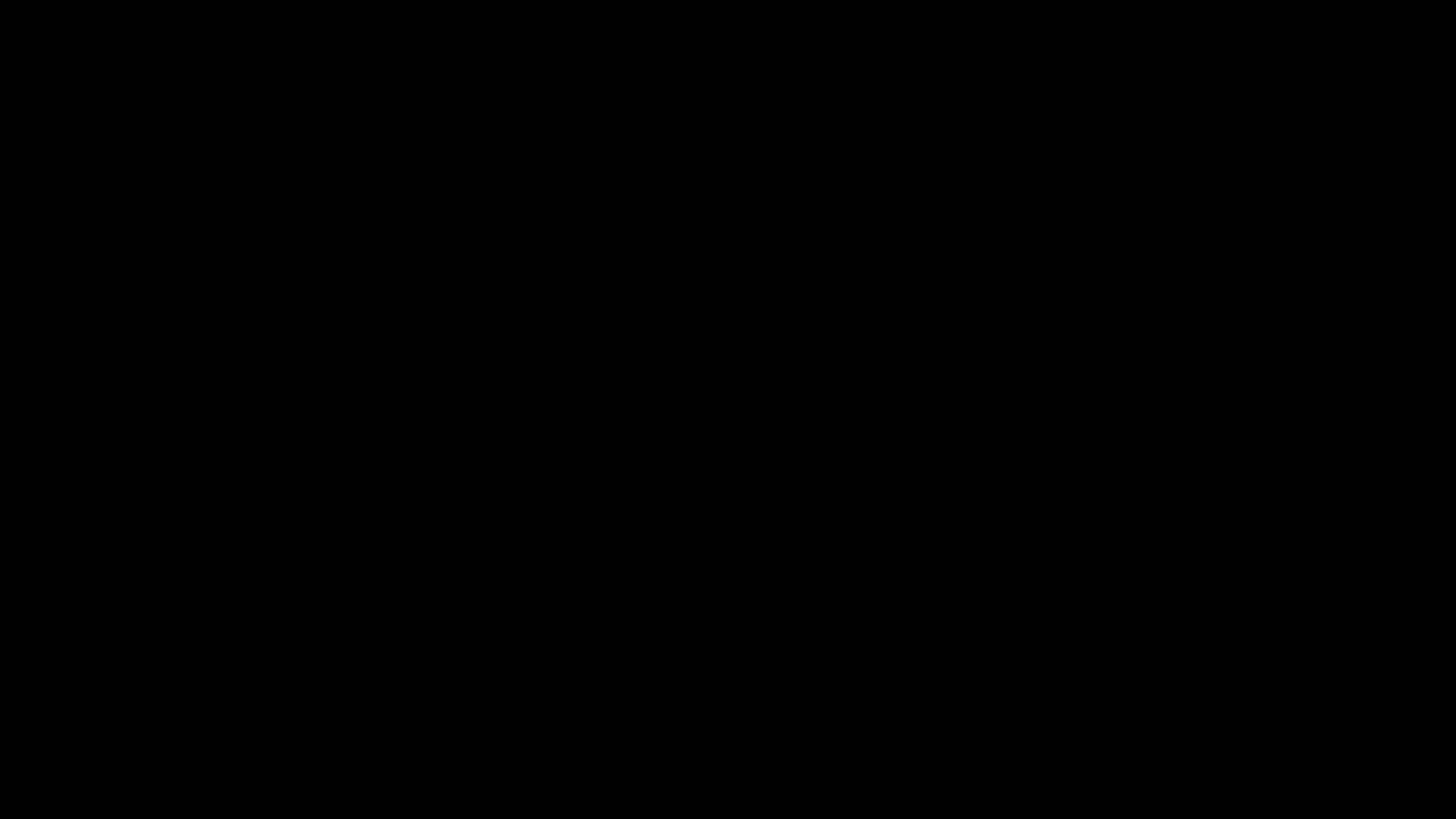 click at bounding box center (728, 410) 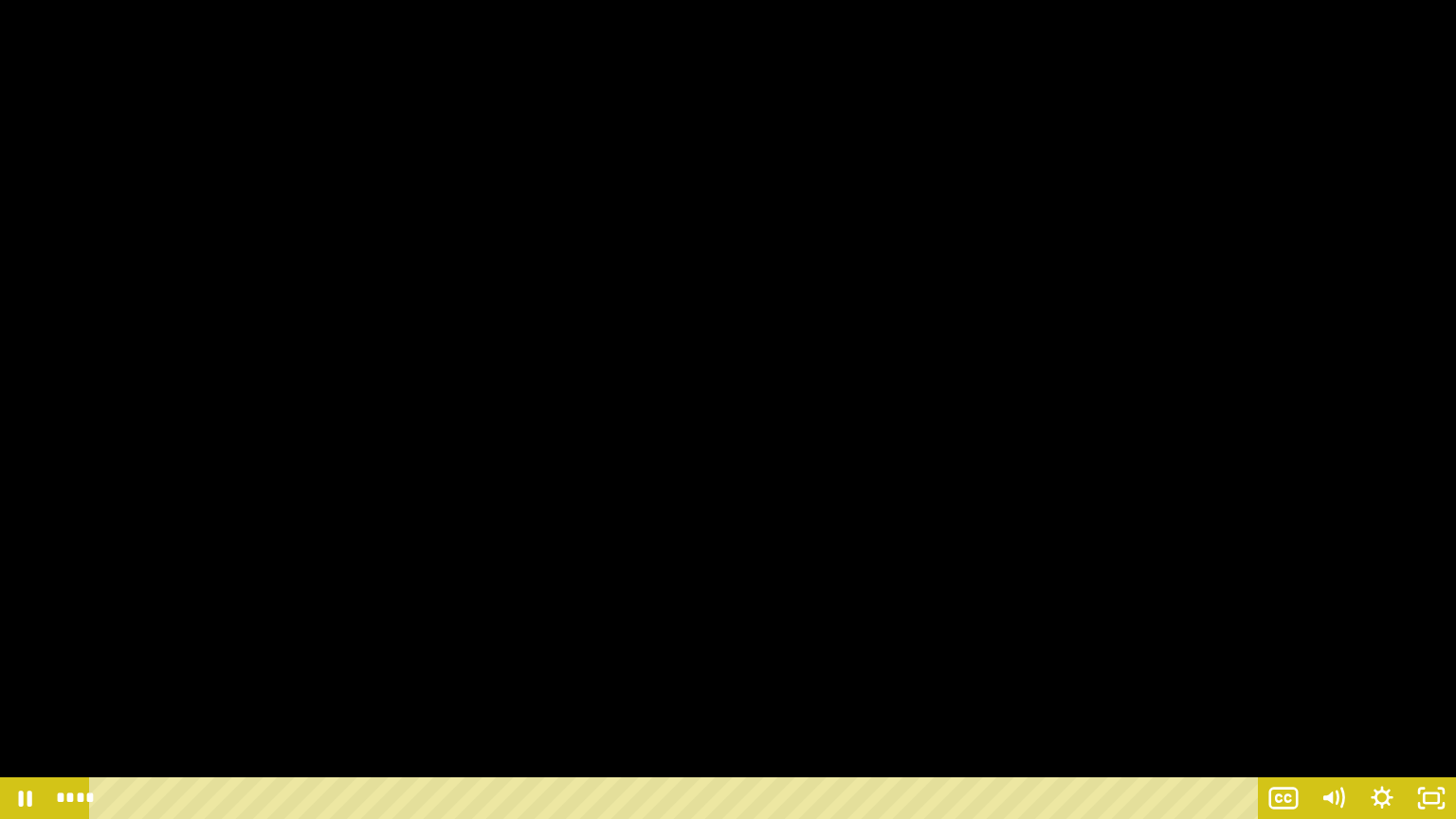 click at bounding box center [728, 410] 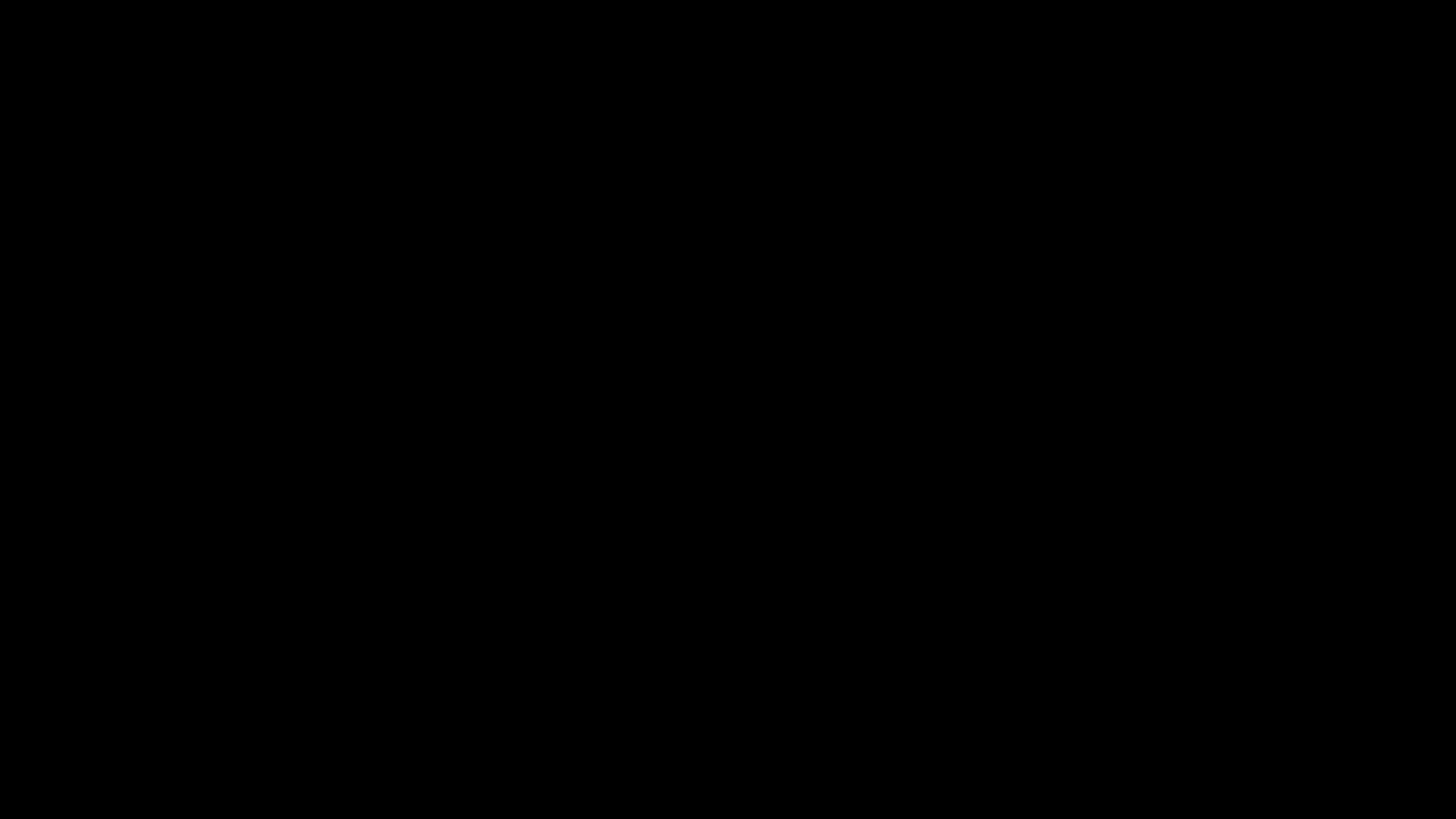 click at bounding box center [728, 410] 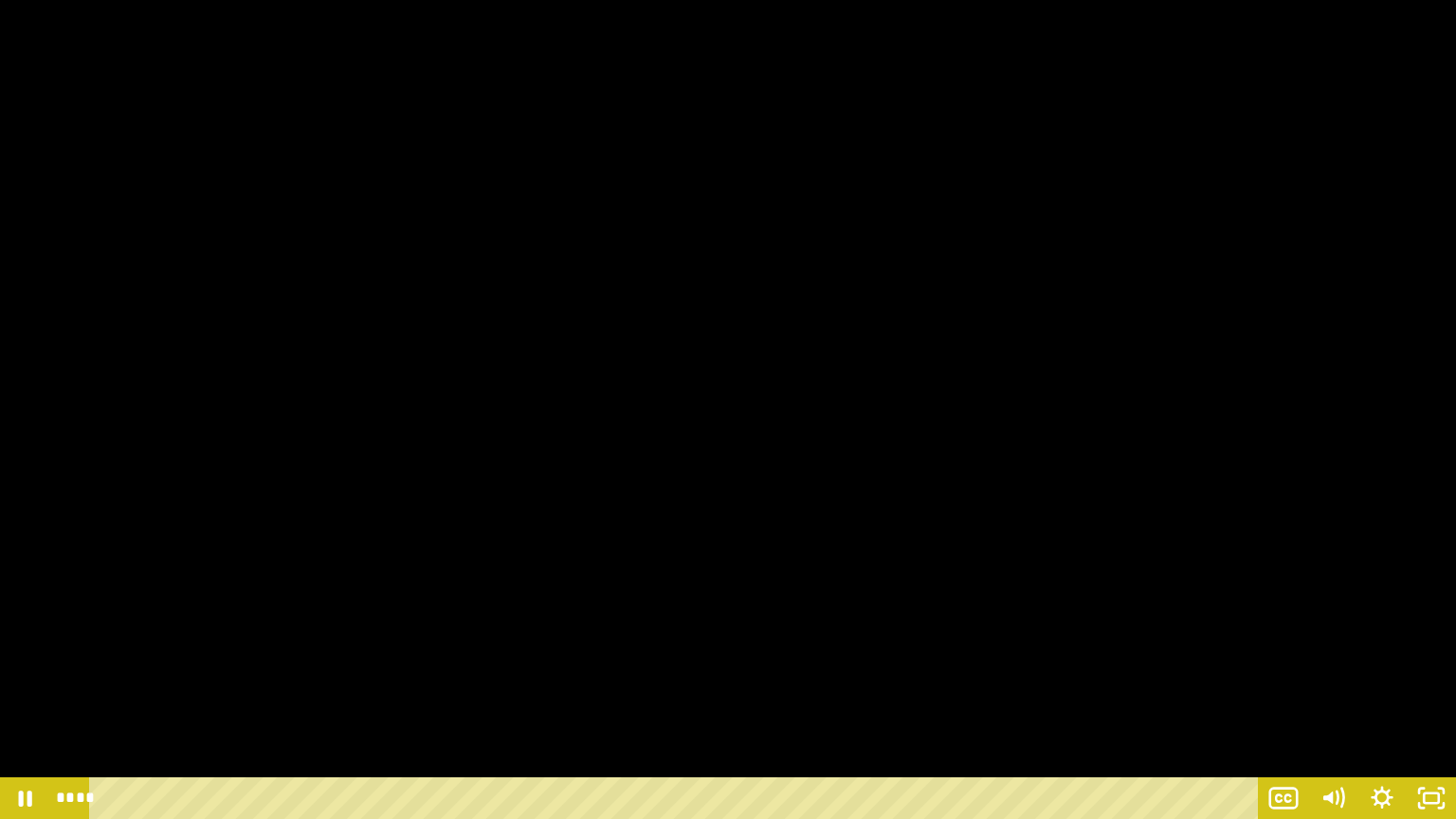 click at bounding box center (728, 410) 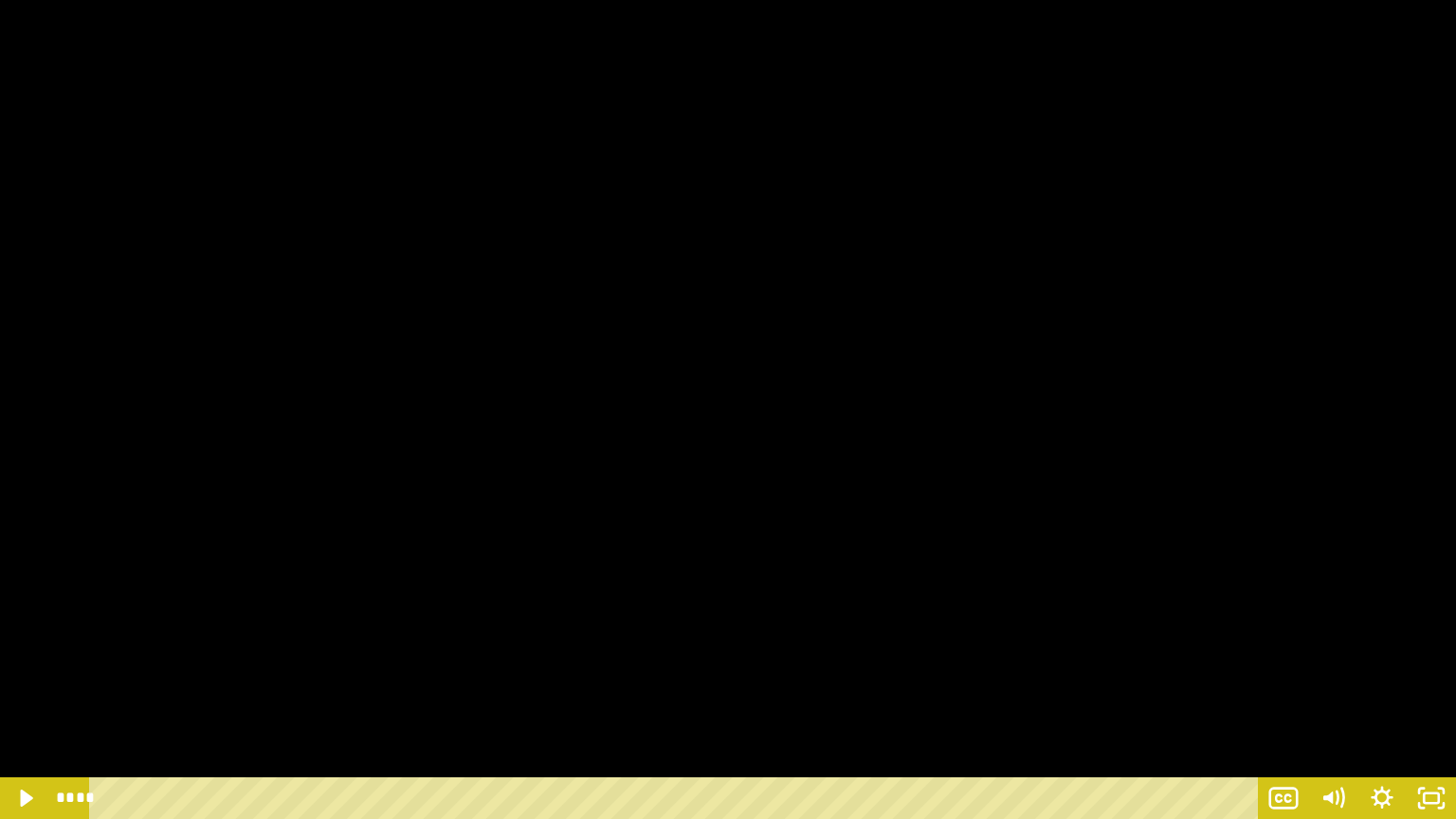 click at bounding box center (728, 410) 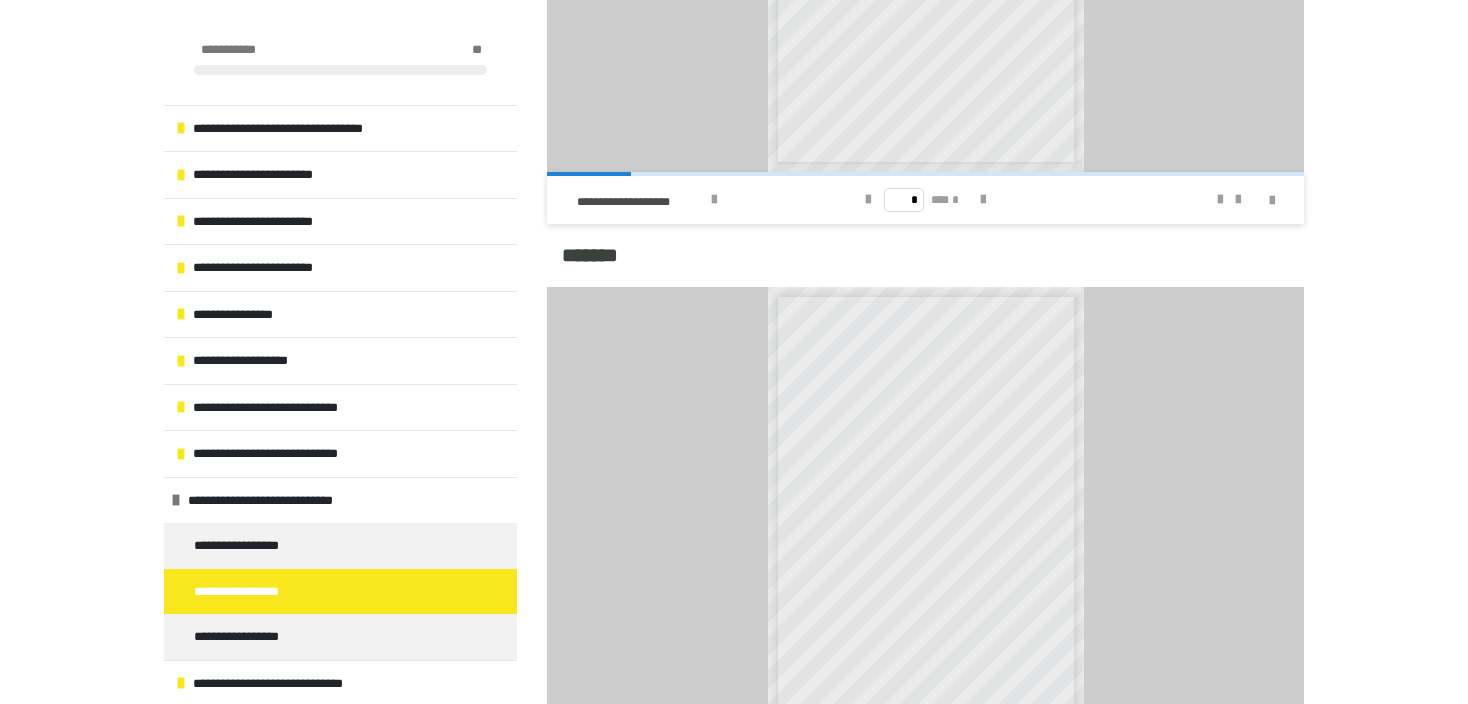 scroll, scrollTop: 1369, scrollLeft: 0, axis: vertical 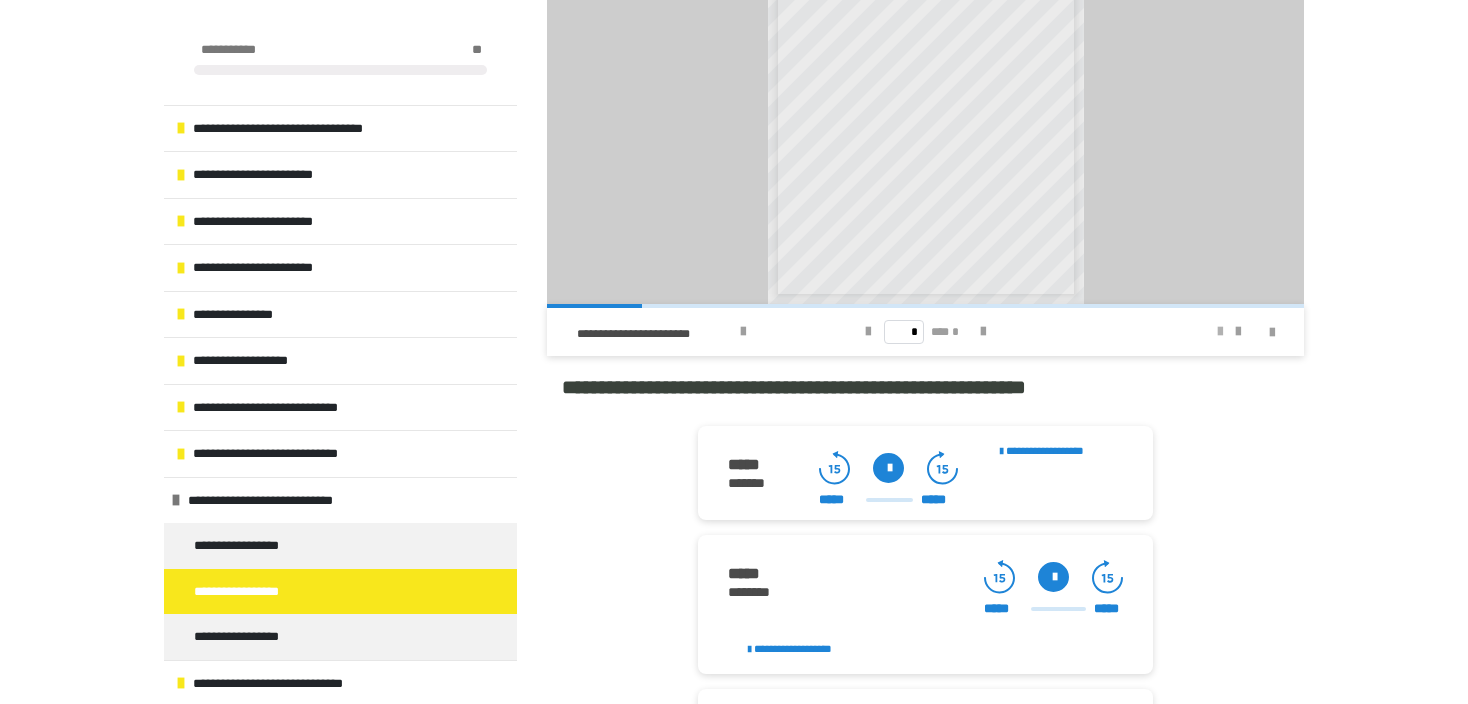 click at bounding box center [1220, 332] 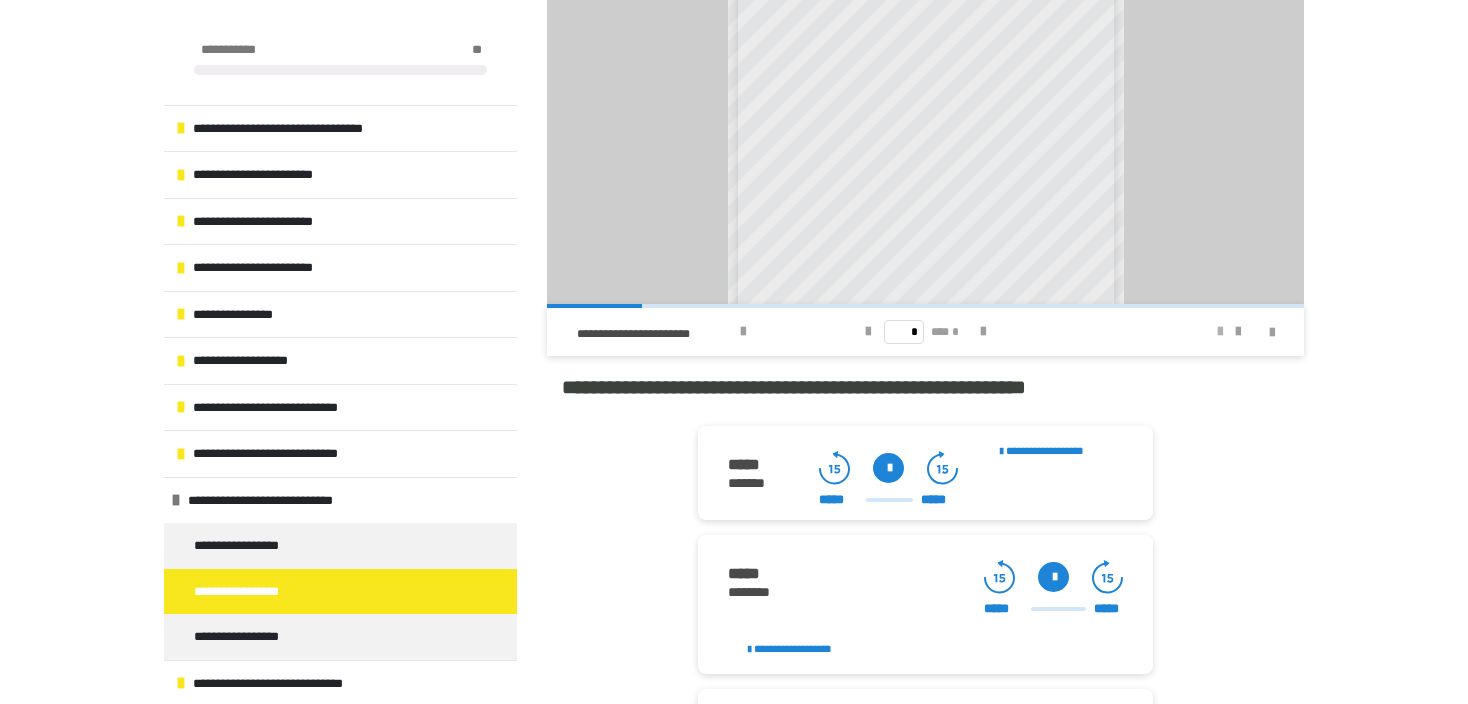 click at bounding box center [1220, 332] 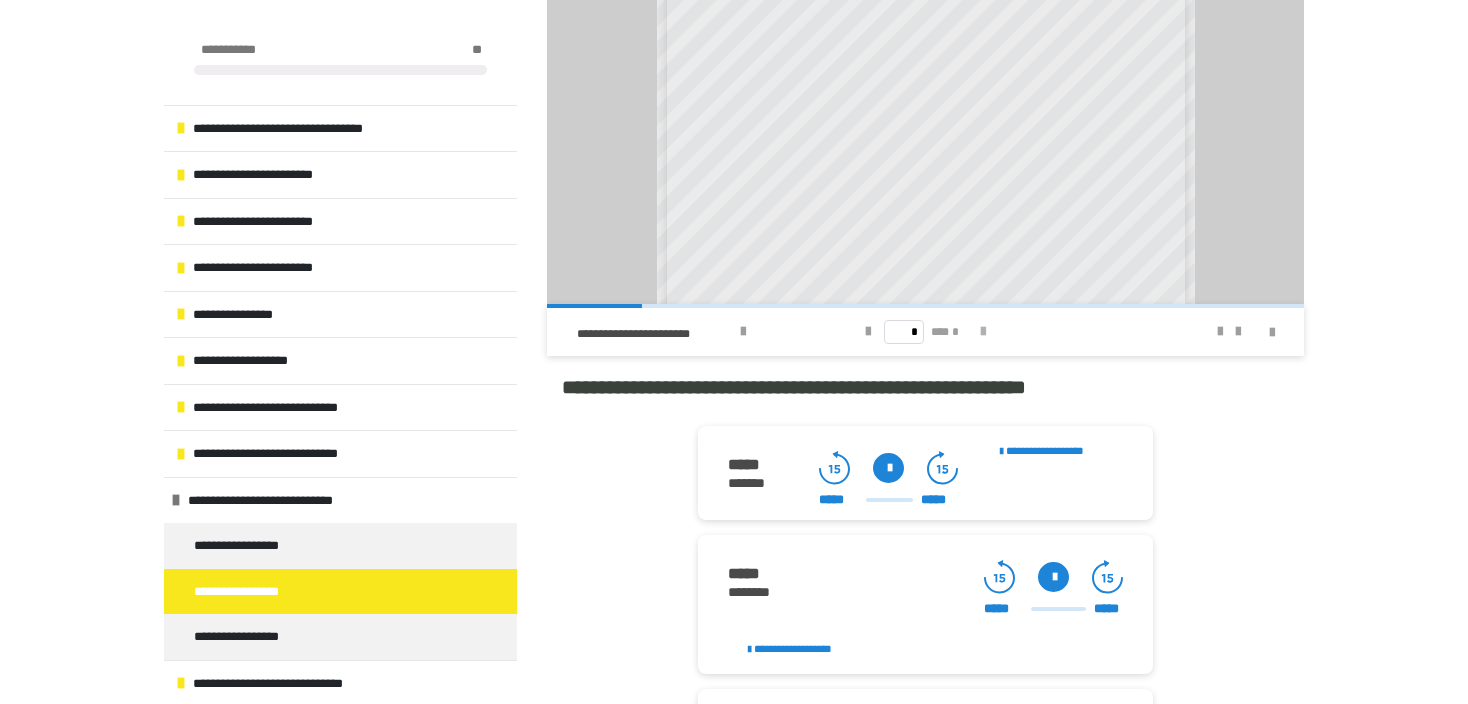 click at bounding box center [983, 332] 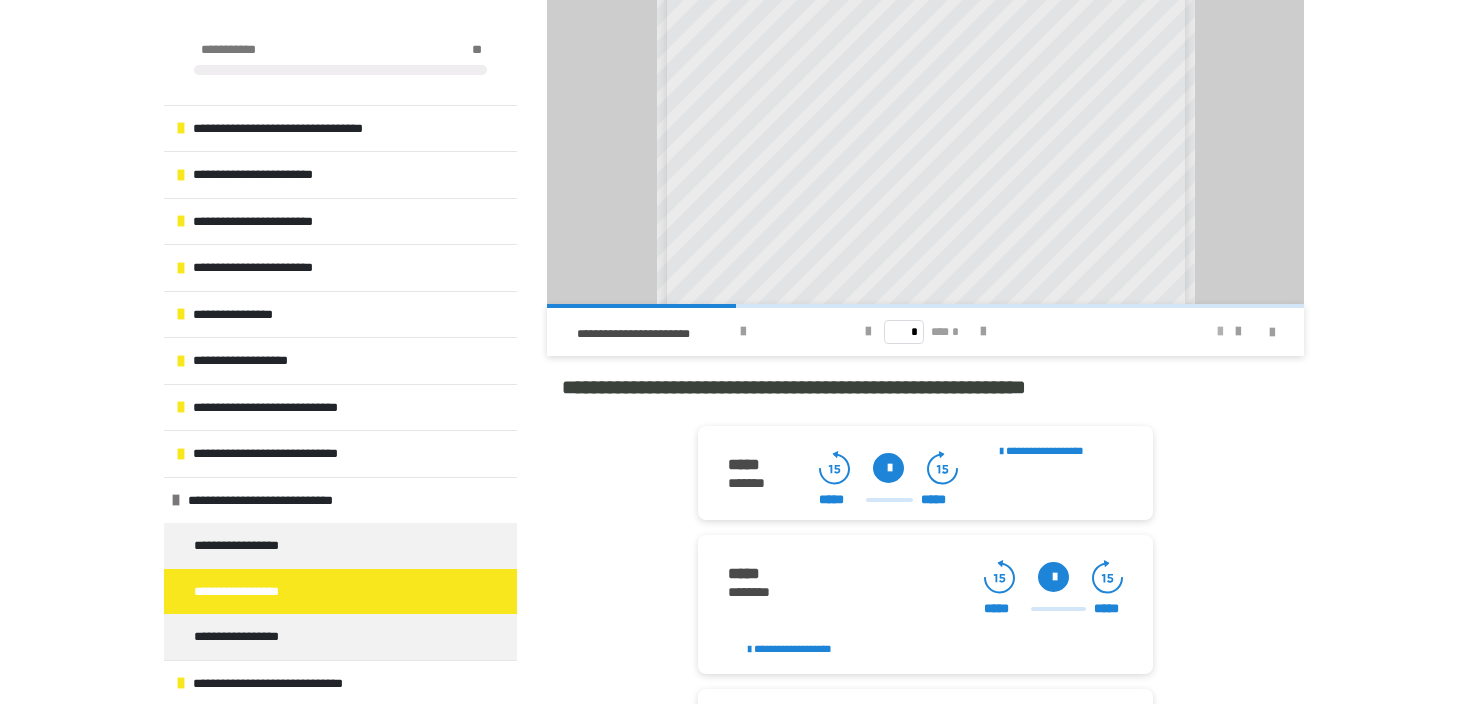 click at bounding box center (1220, 332) 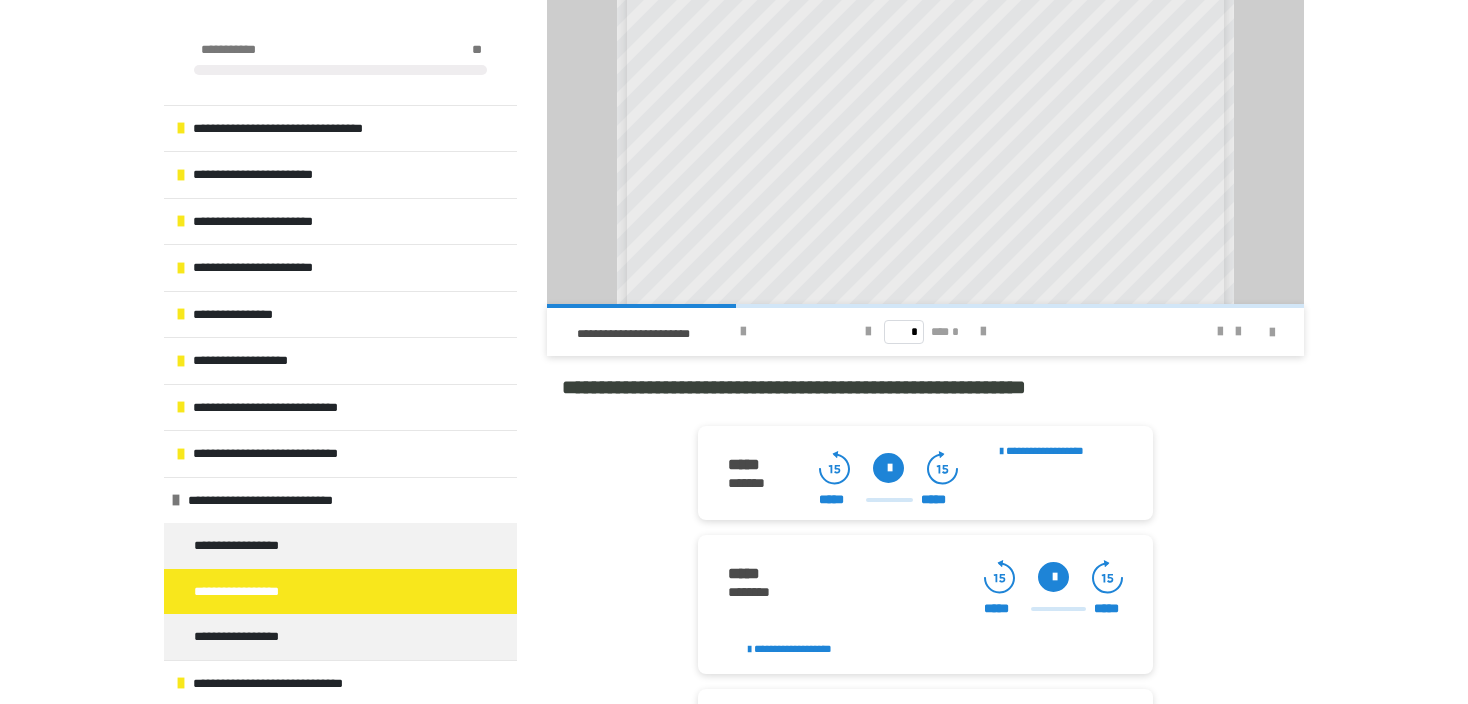 scroll, scrollTop: 305, scrollLeft: 0, axis: vertical 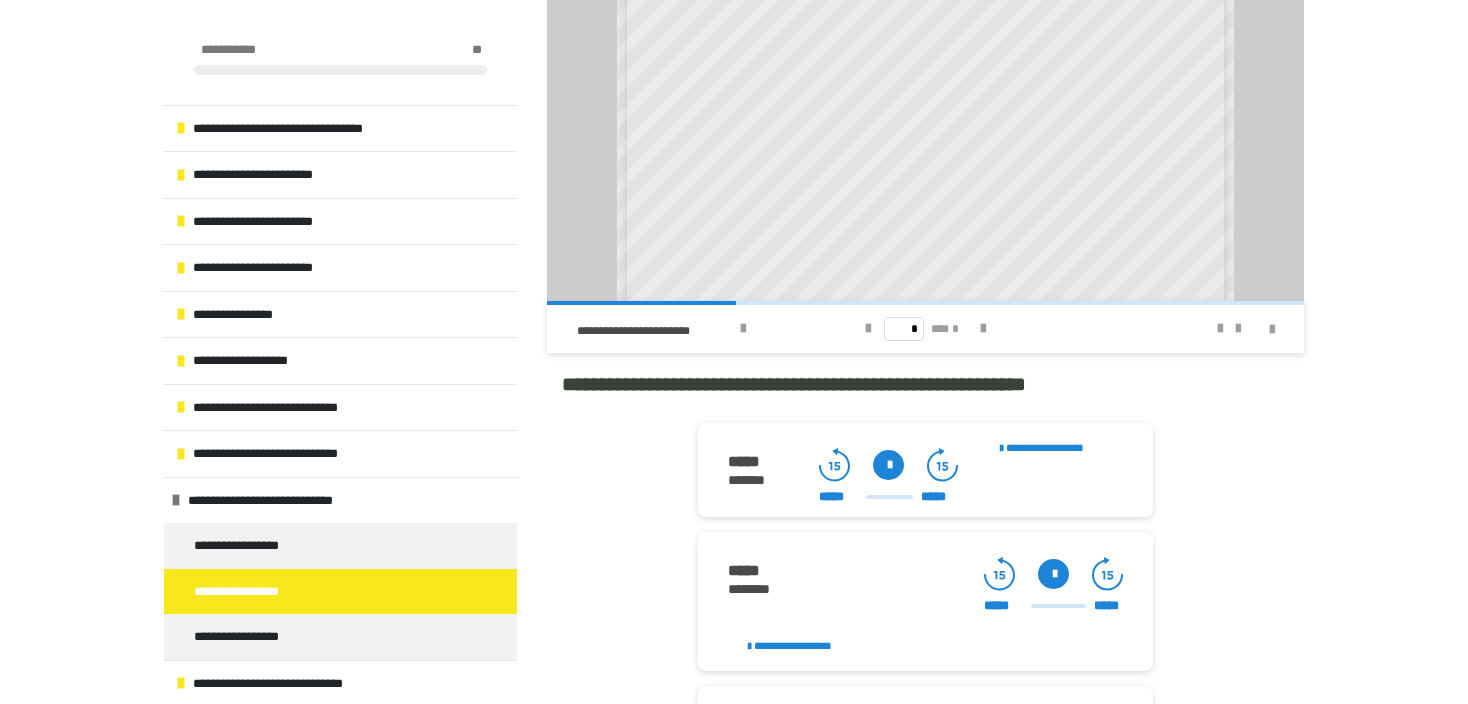 click at bounding box center (888, 465) 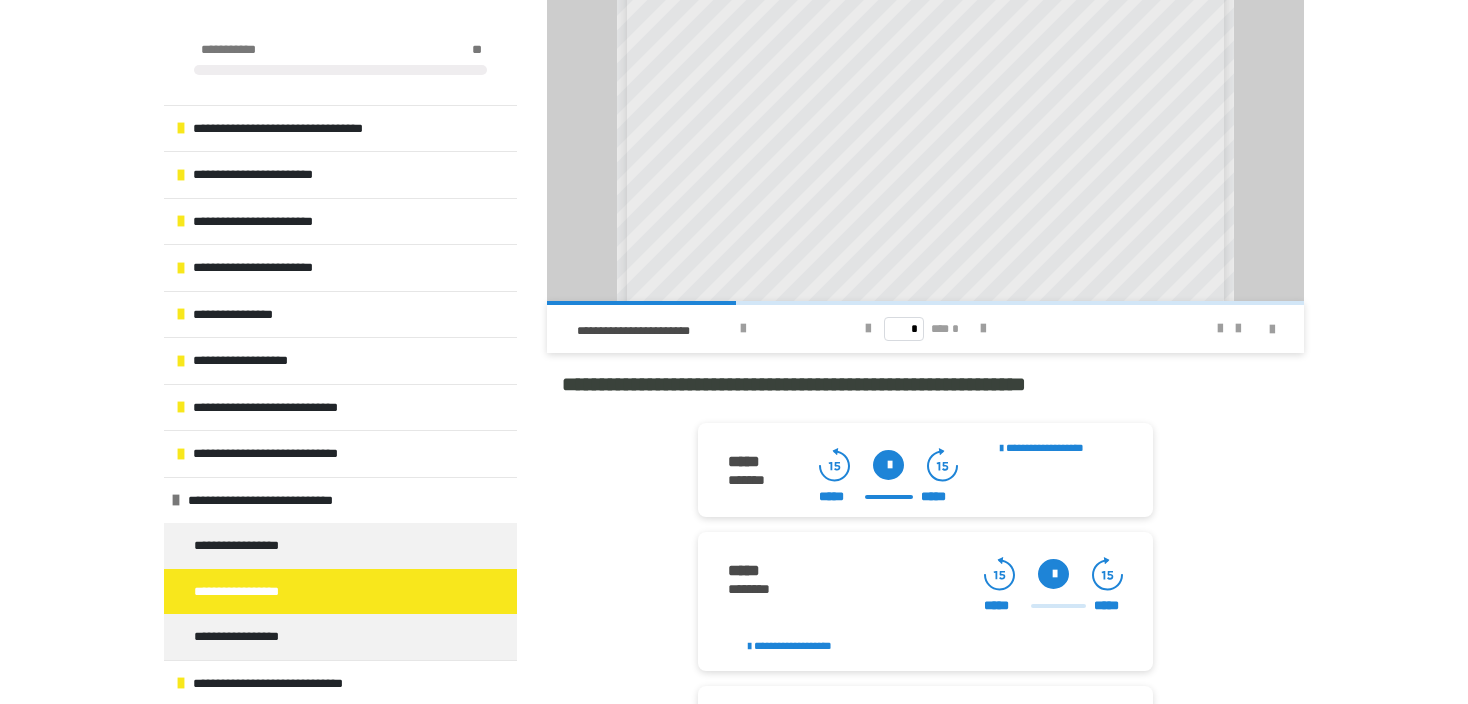 click at bounding box center (888, 465) 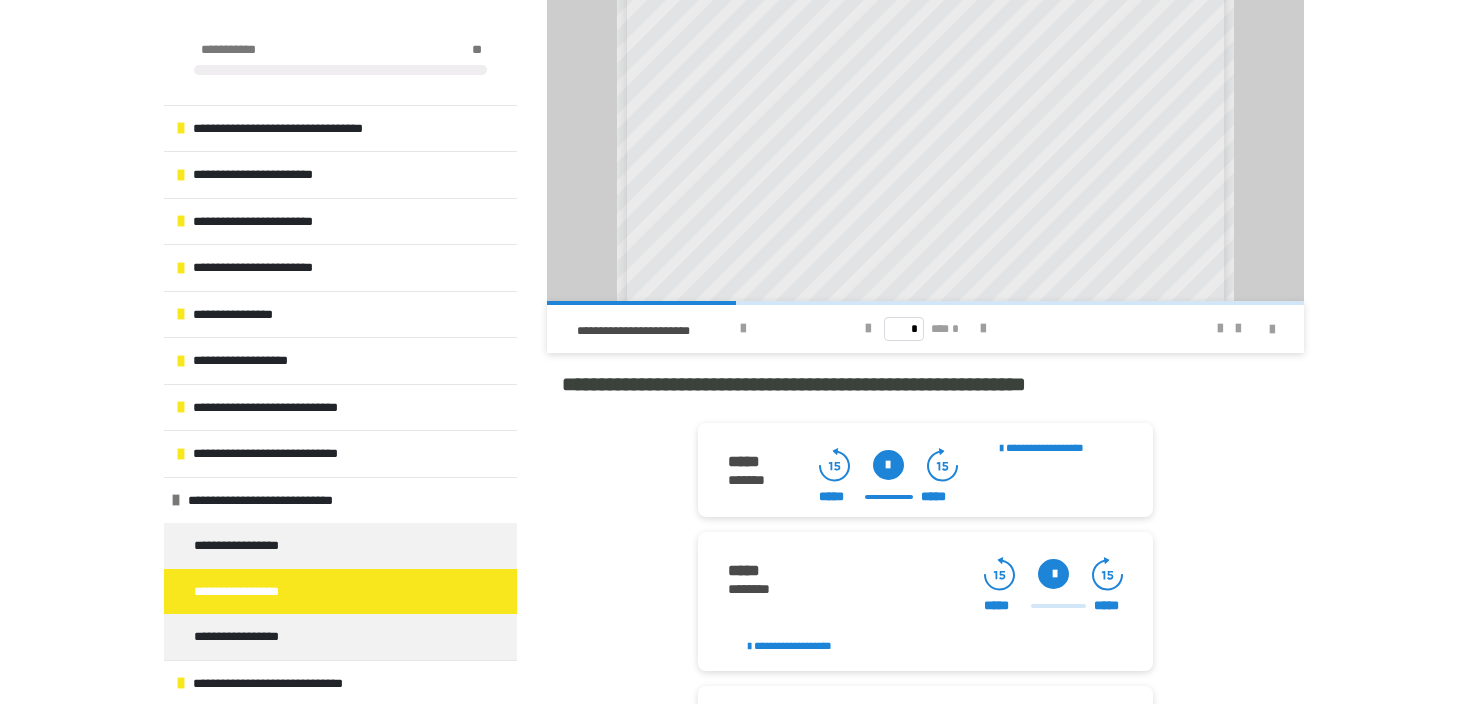 click at bounding box center [888, 465] 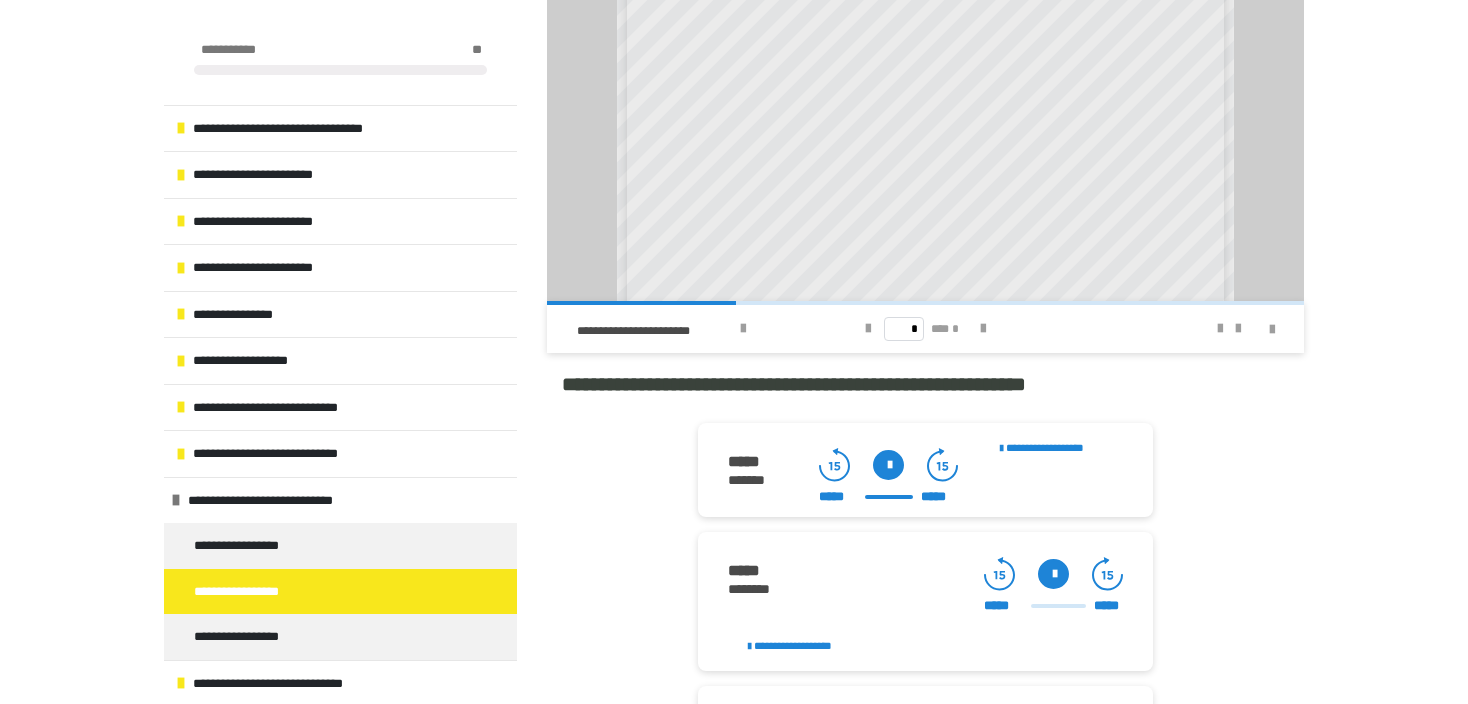 click at bounding box center (888, 465) 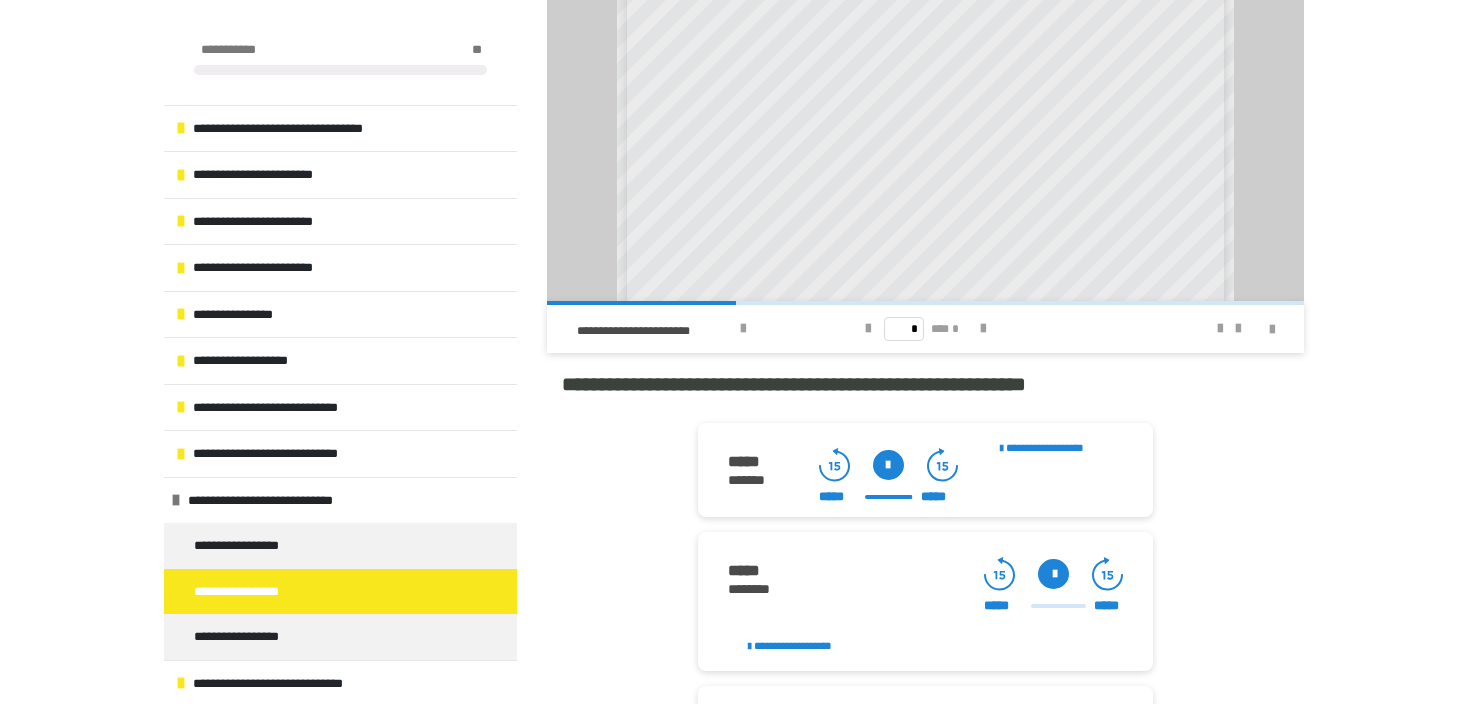 click at bounding box center (888, 465) 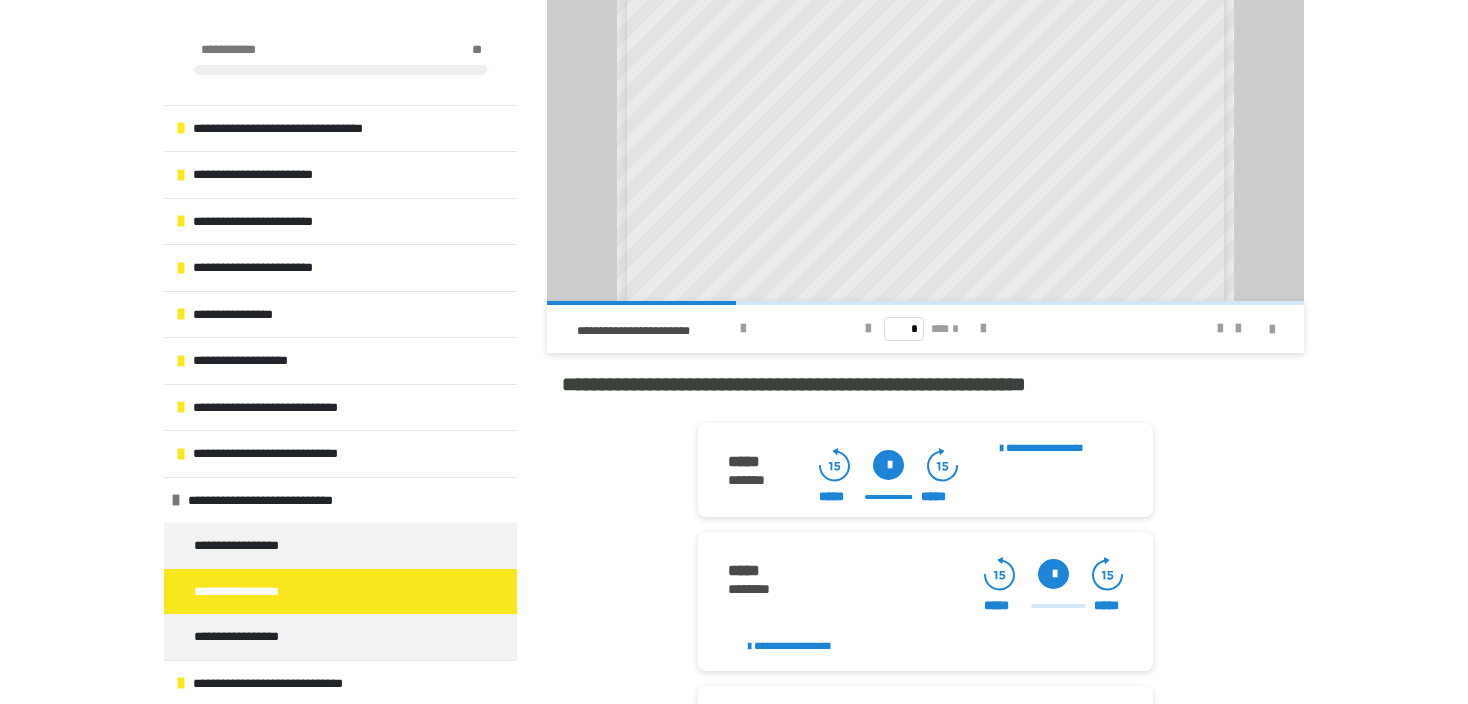 click at bounding box center (888, 465) 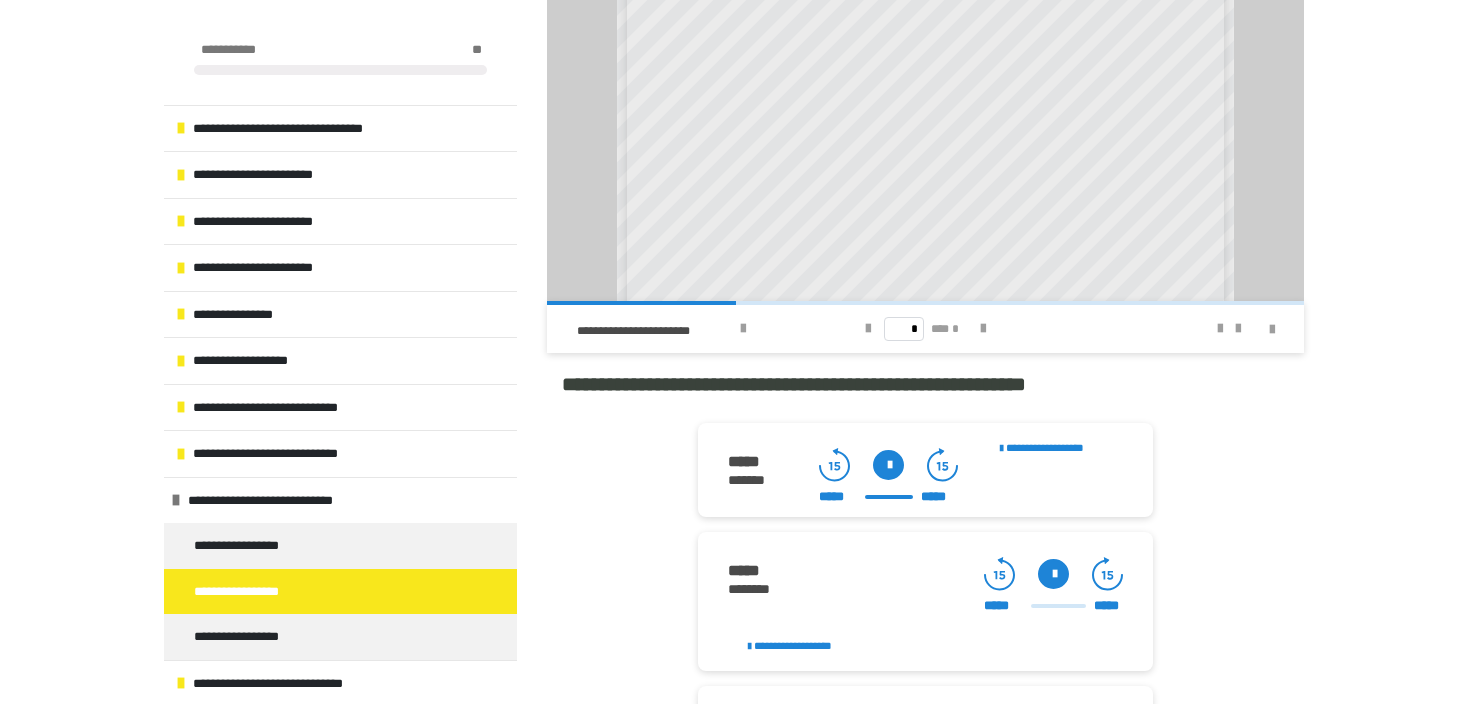click at bounding box center (888, 465) 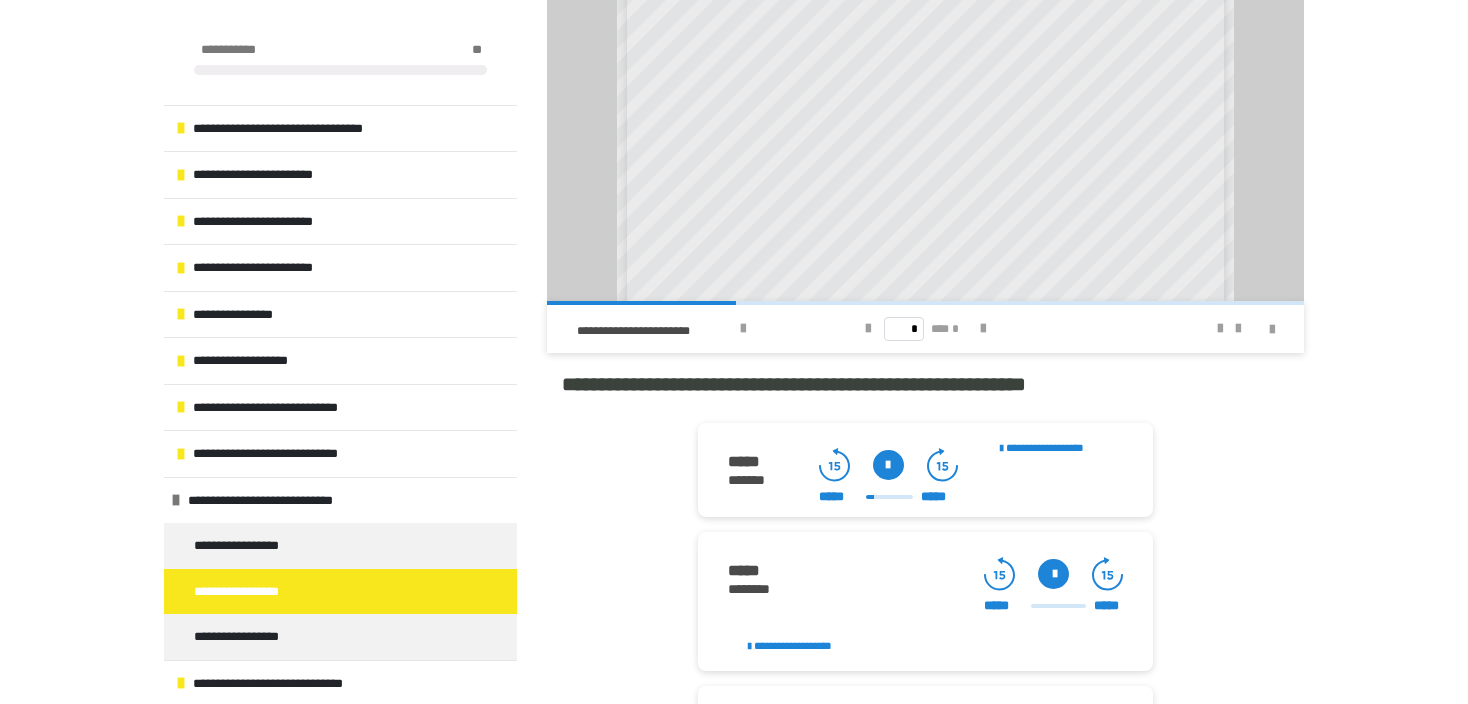 click at bounding box center [888, 465] 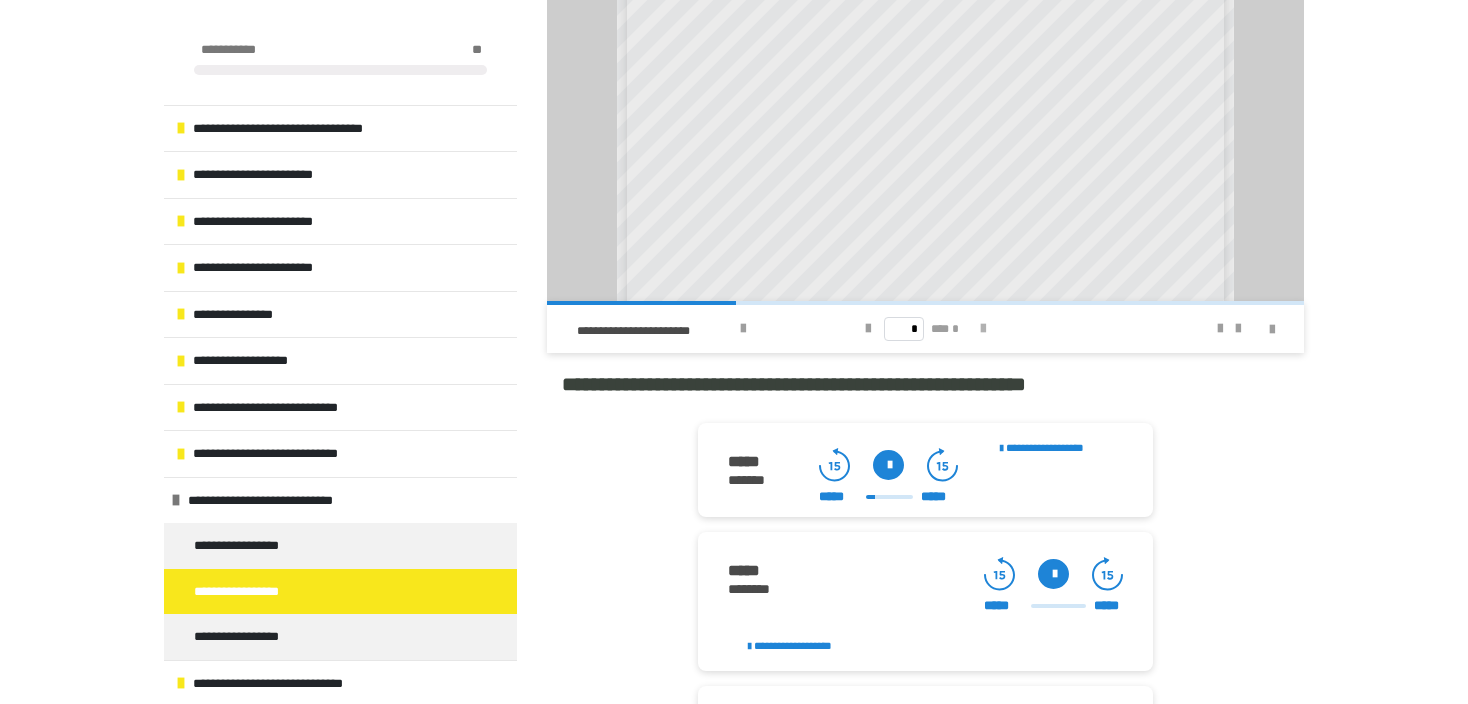 click at bounding box center (983, 329) 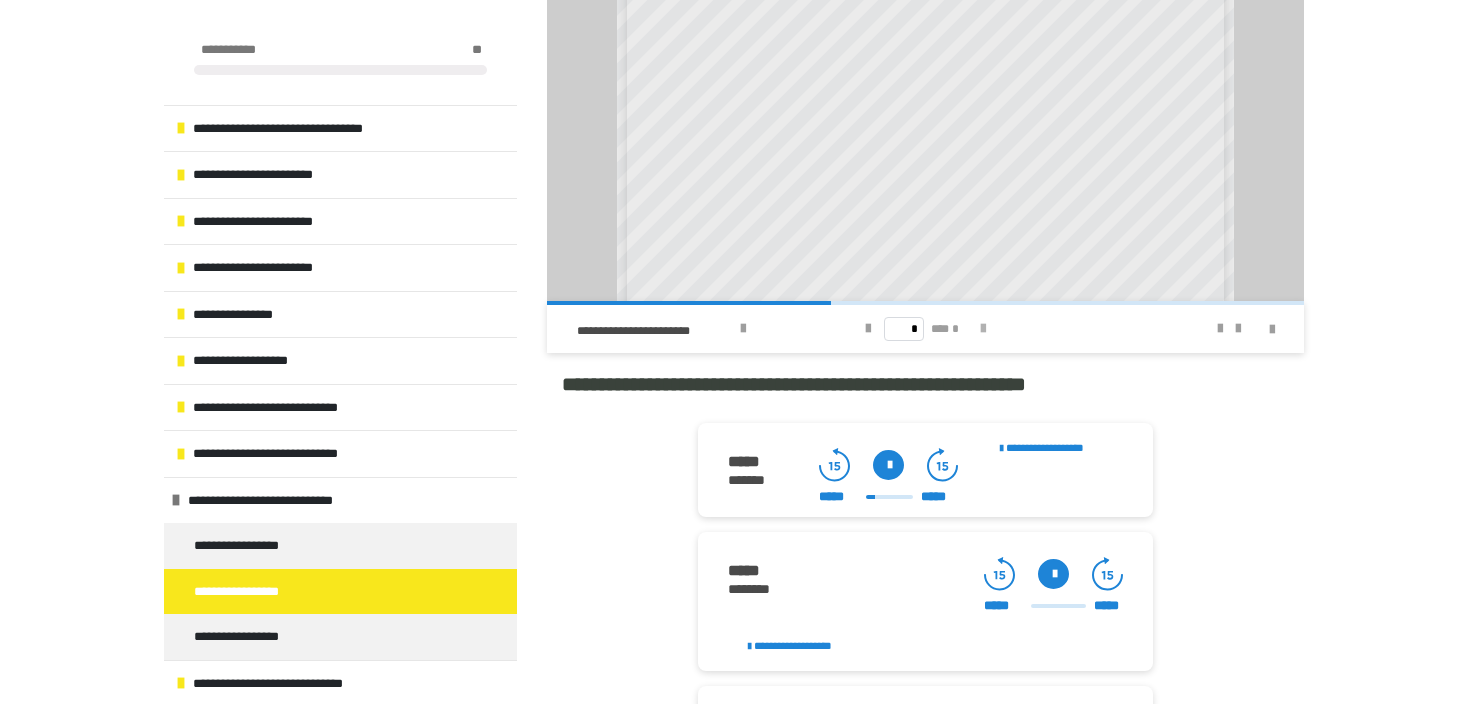 scroll, scrollTop: 0, scrollLeft: 0, axis: both 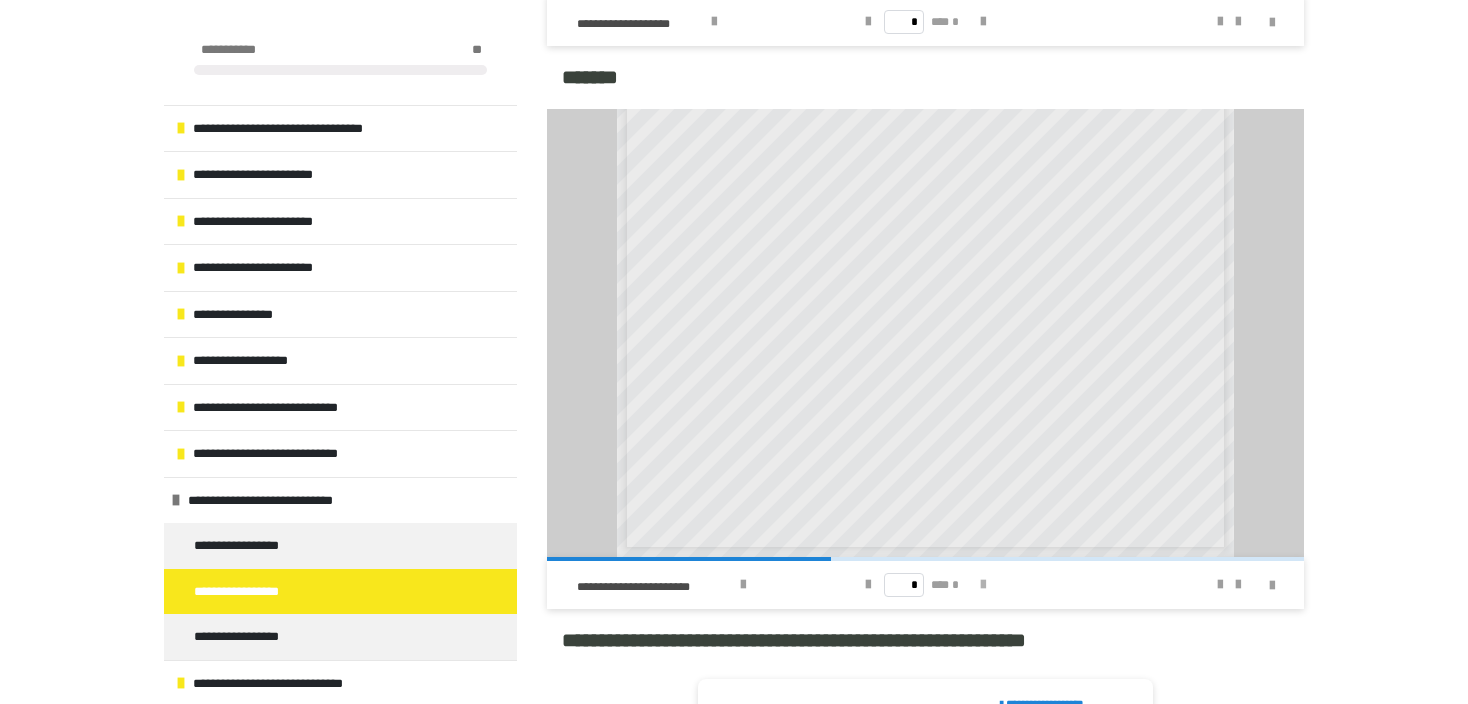 click at bounding box center (983, 585) 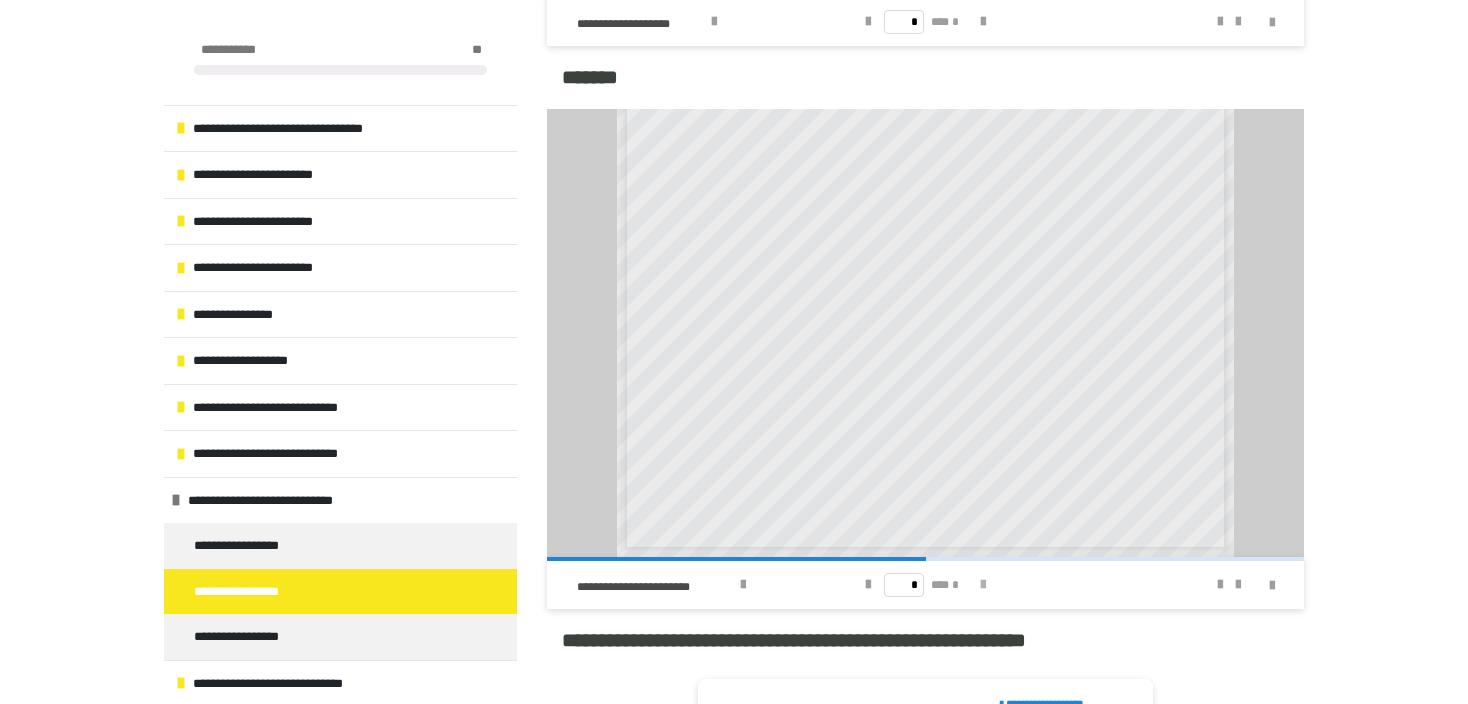 scroll, scrollTop: 0, scrollLeft: 0, axis: both 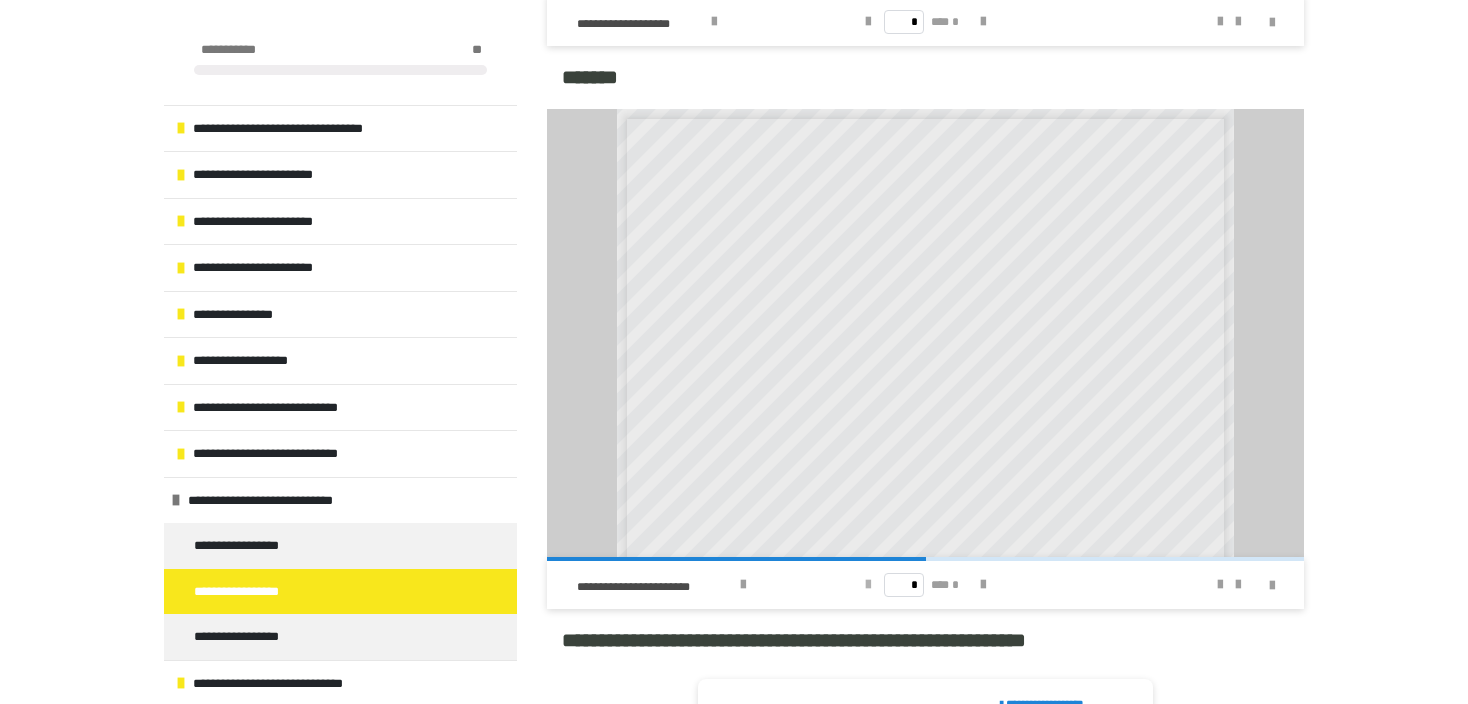 click at bounding box center (868, 585) 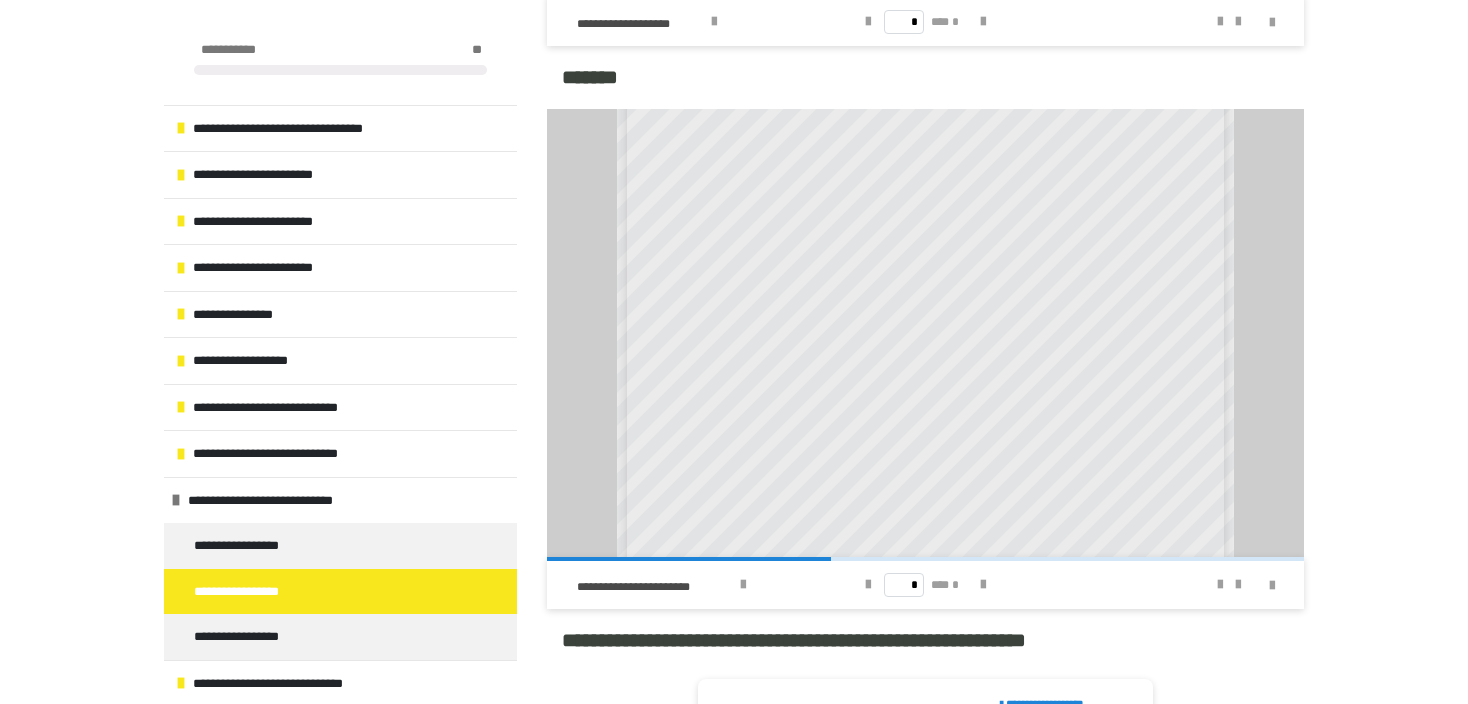 scroll, scrollTop: 320, scrollLeft: 0, axis: vertical 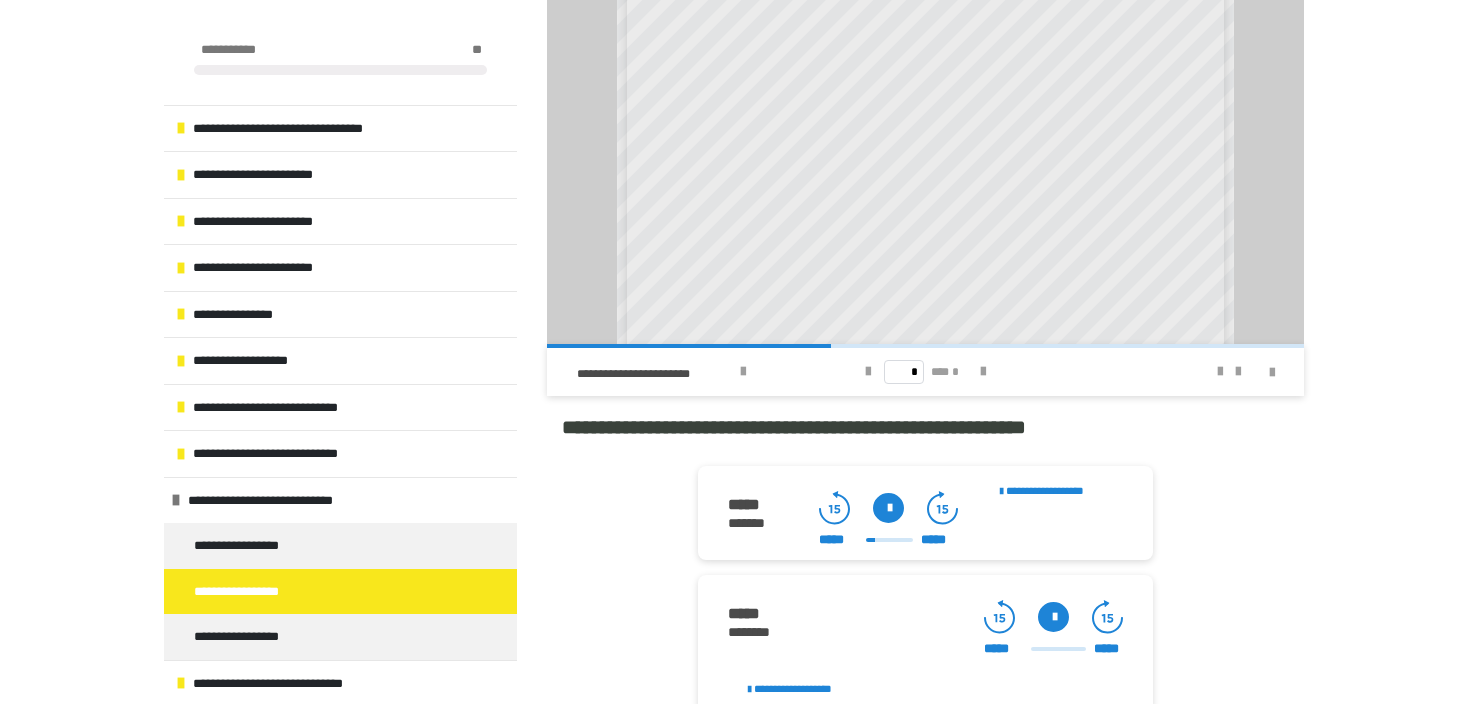 click at bounding box center (1053, 617) 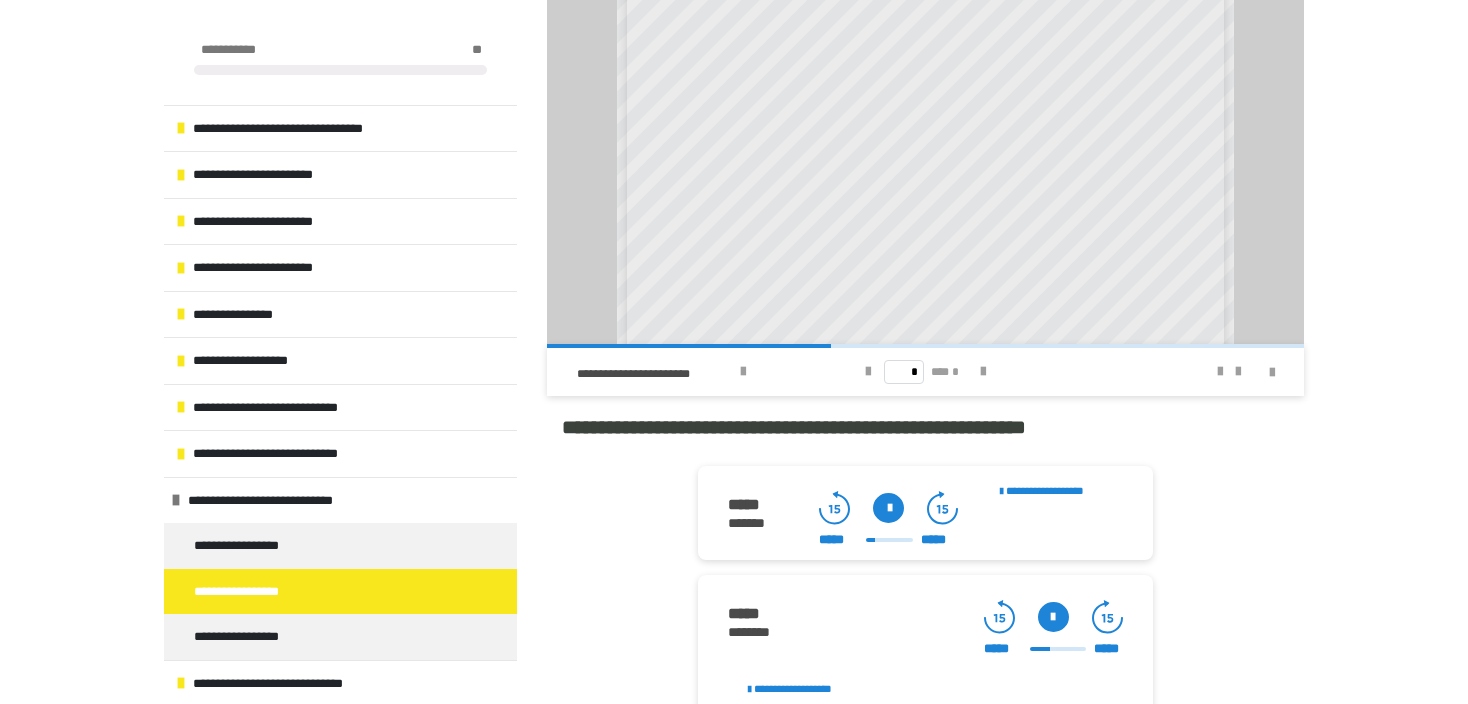 click on "***** *****" at bounding box center [1053, 649] 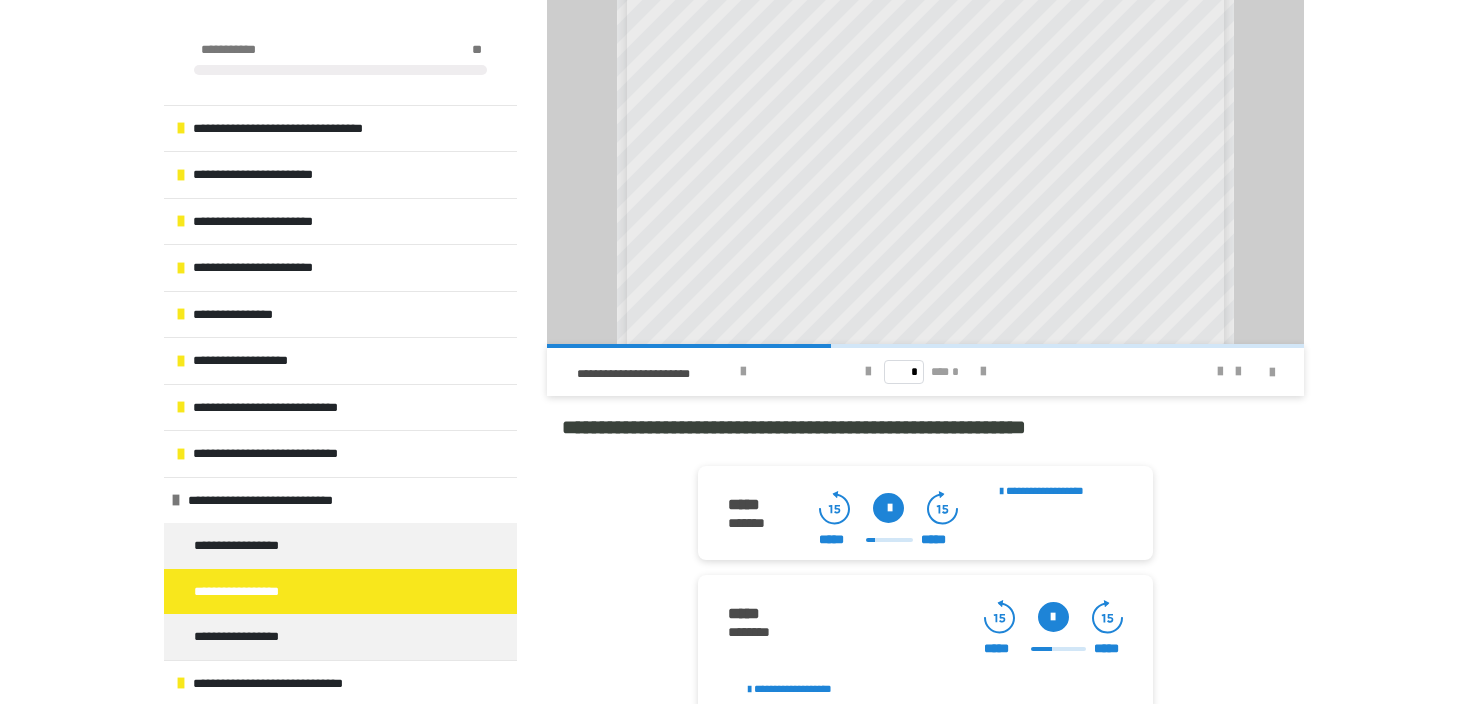 click at bounding box center [1058, 649] 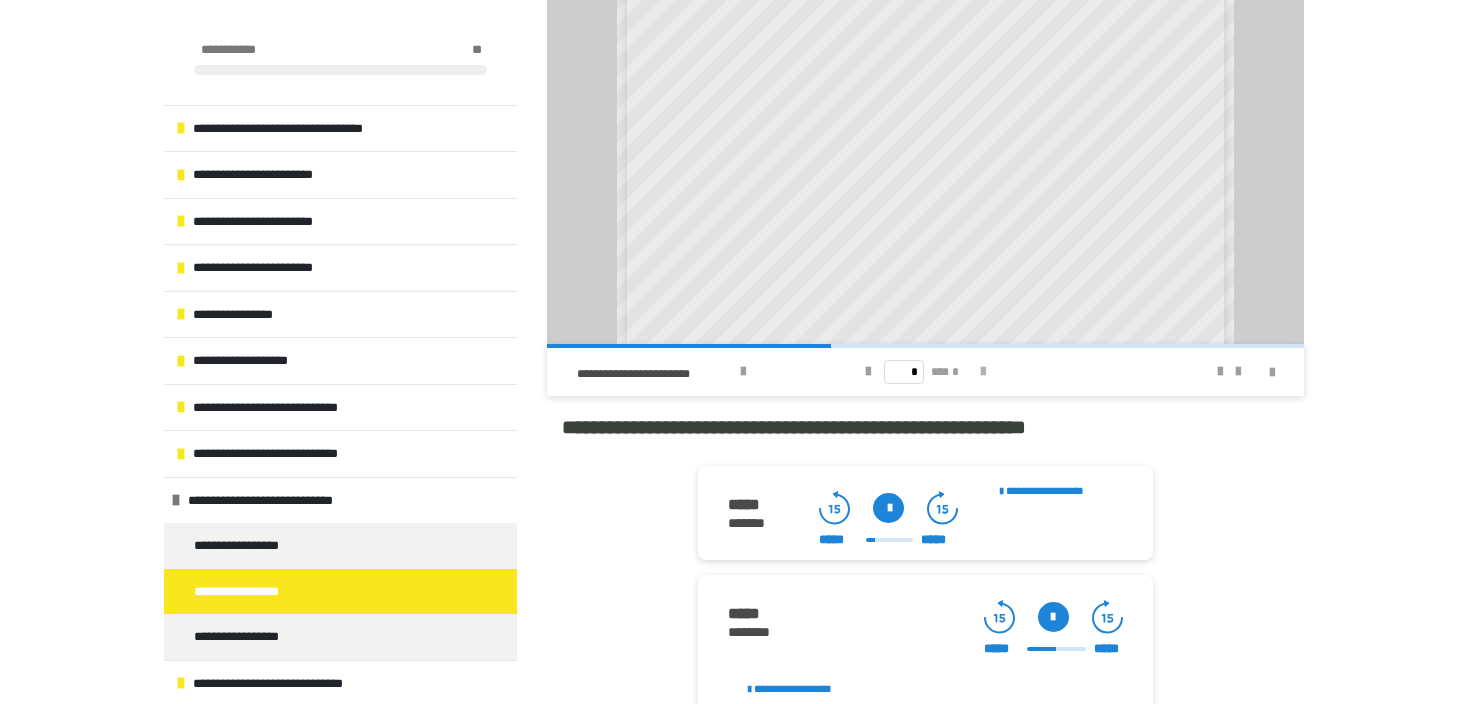 click at bounding box center (983, 372) 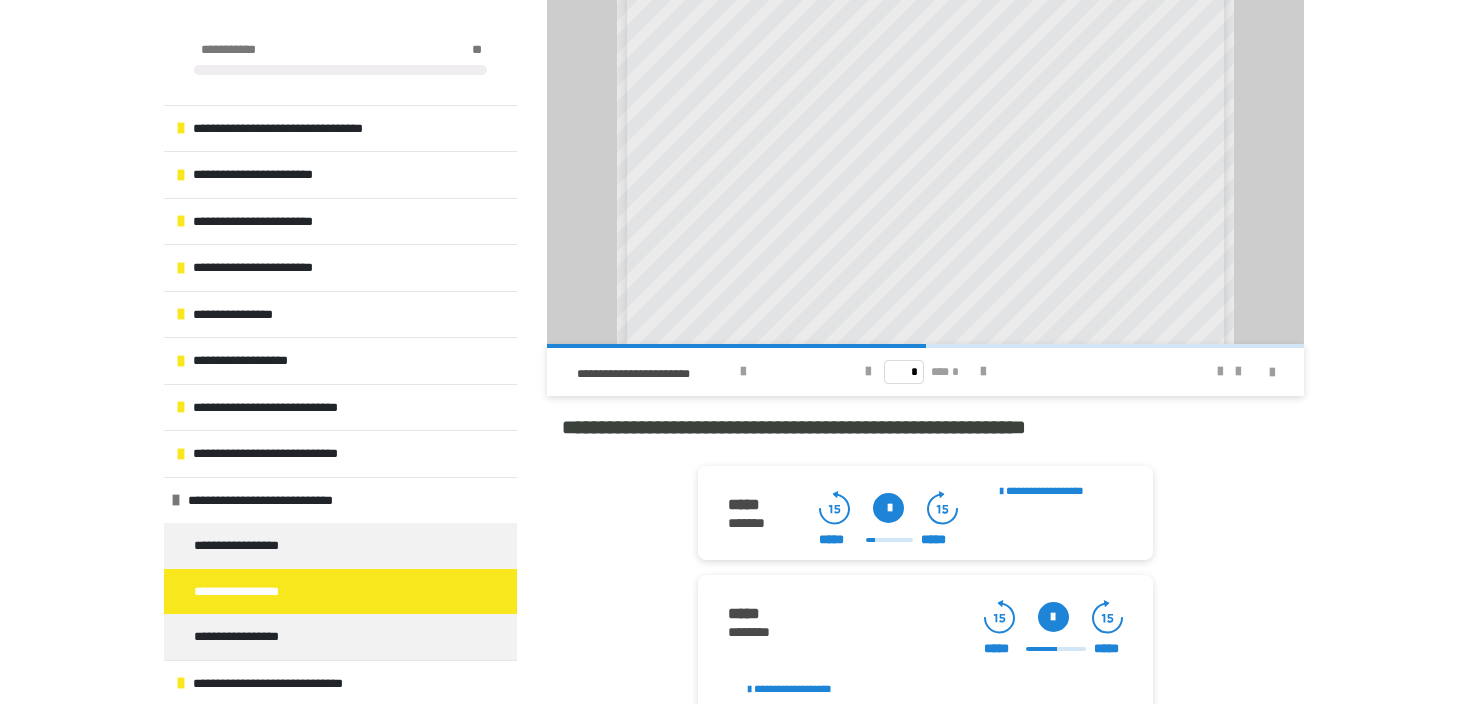 scroll, scrollTop: 32, scrollLeft: 0, axis: vertical 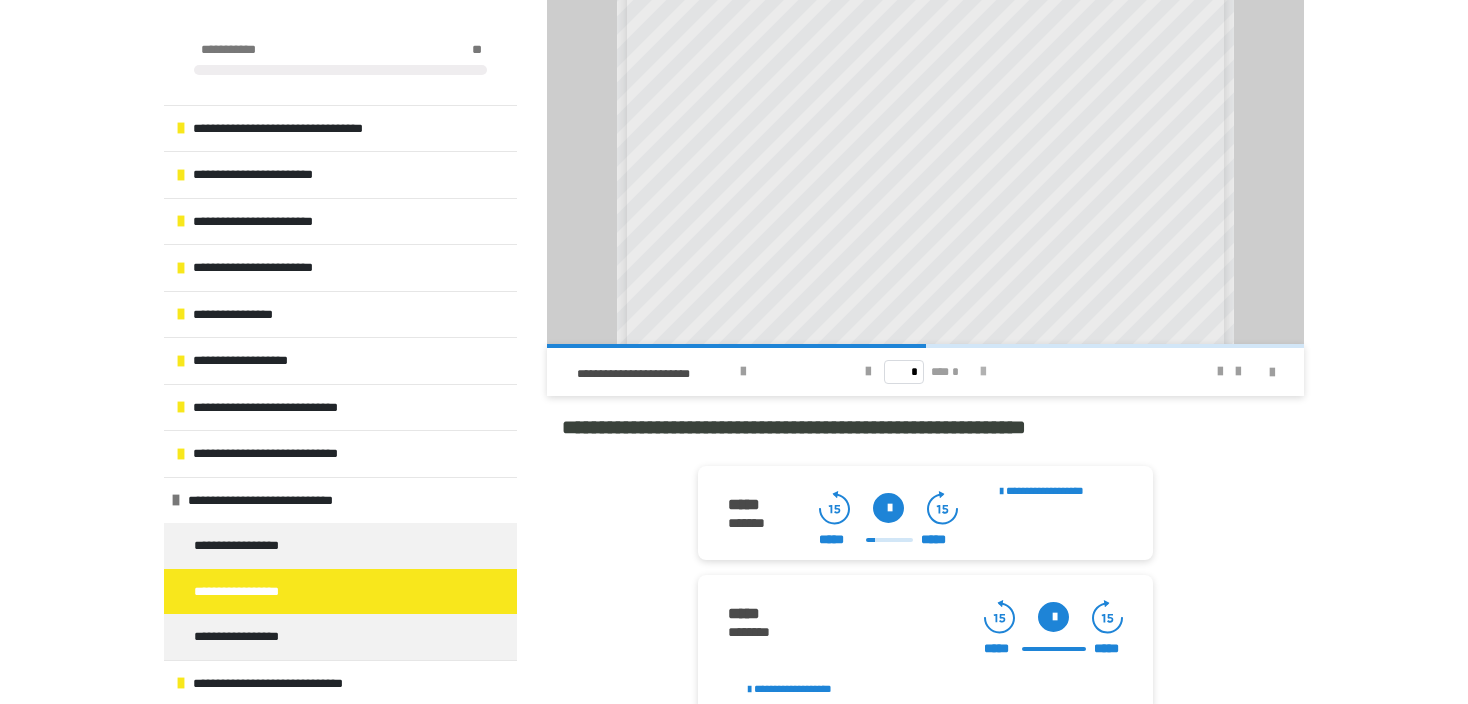 click at bounding box center (983, 372) 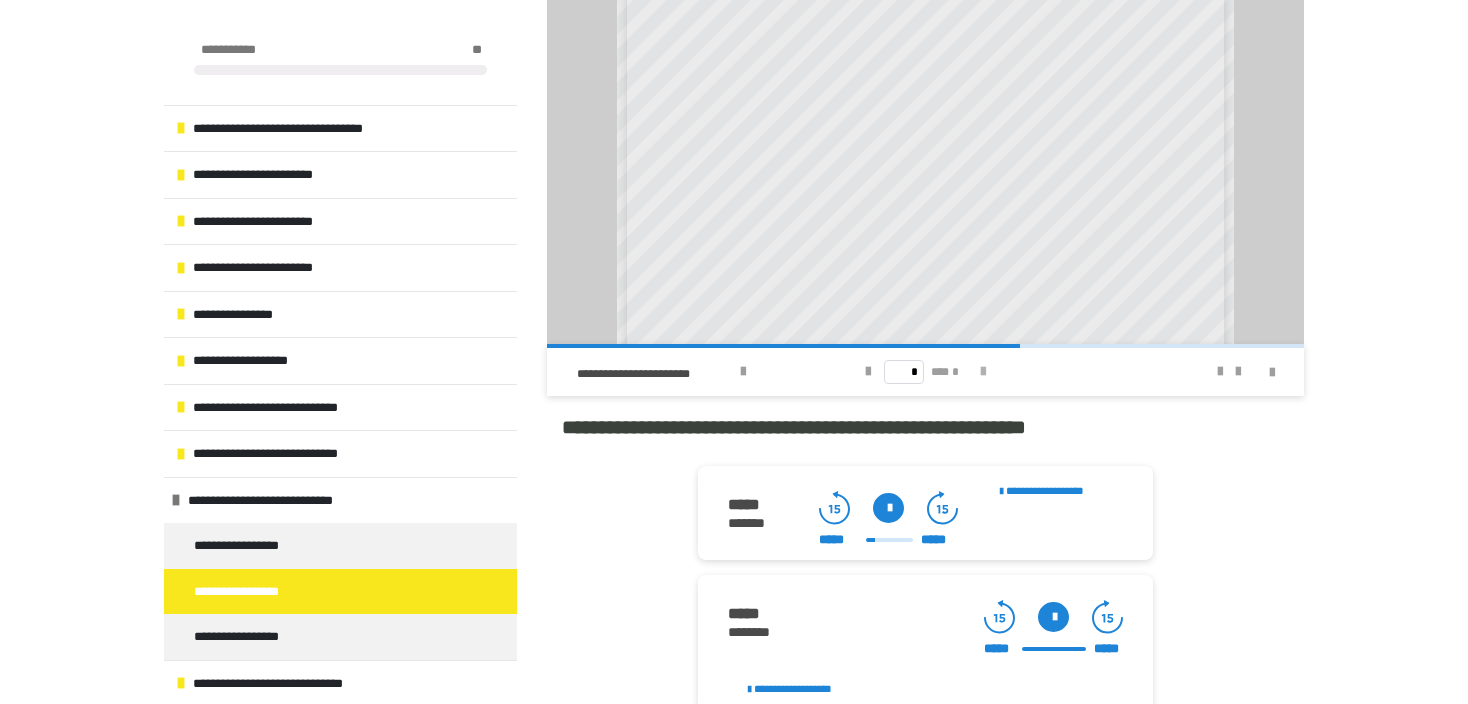 scroll, scrollTop: 0, scrollLeft: 0, axis: both 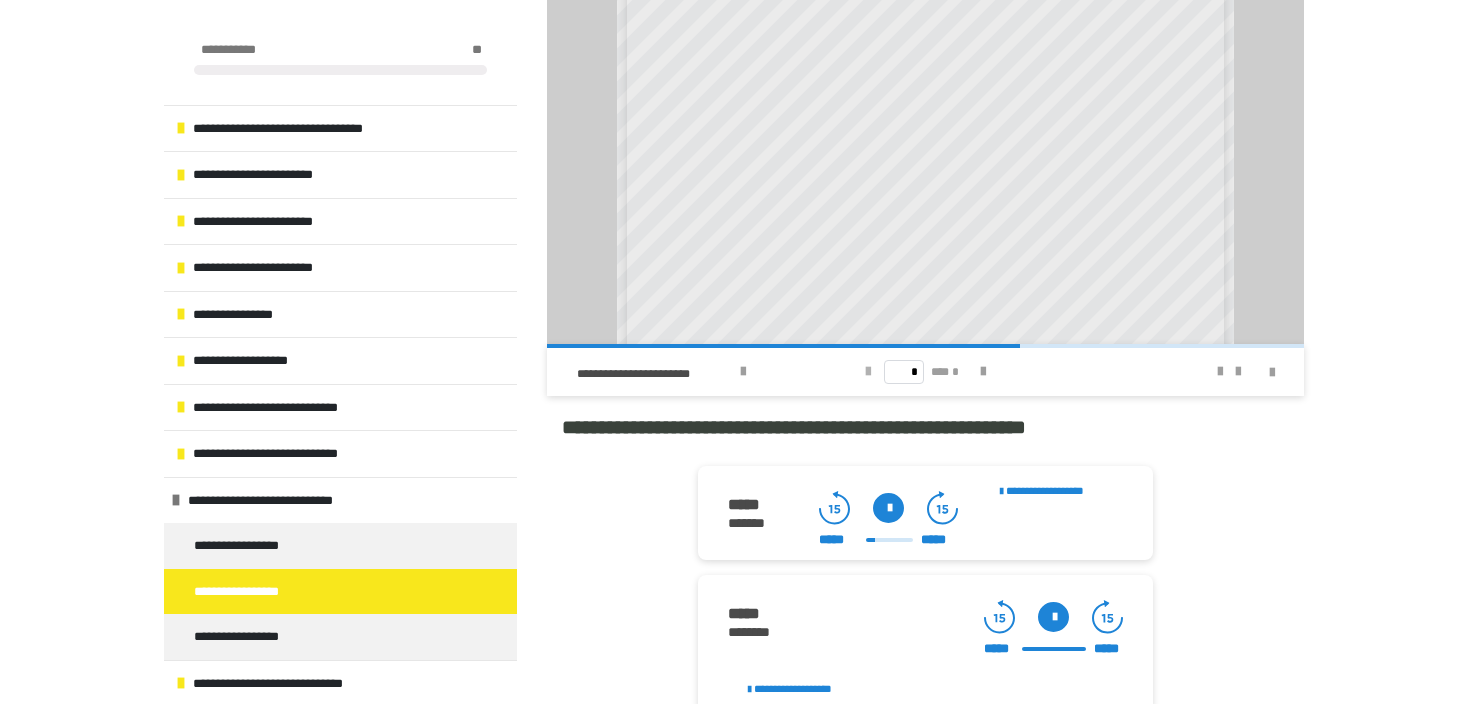 click at bounding box center (868, 372) 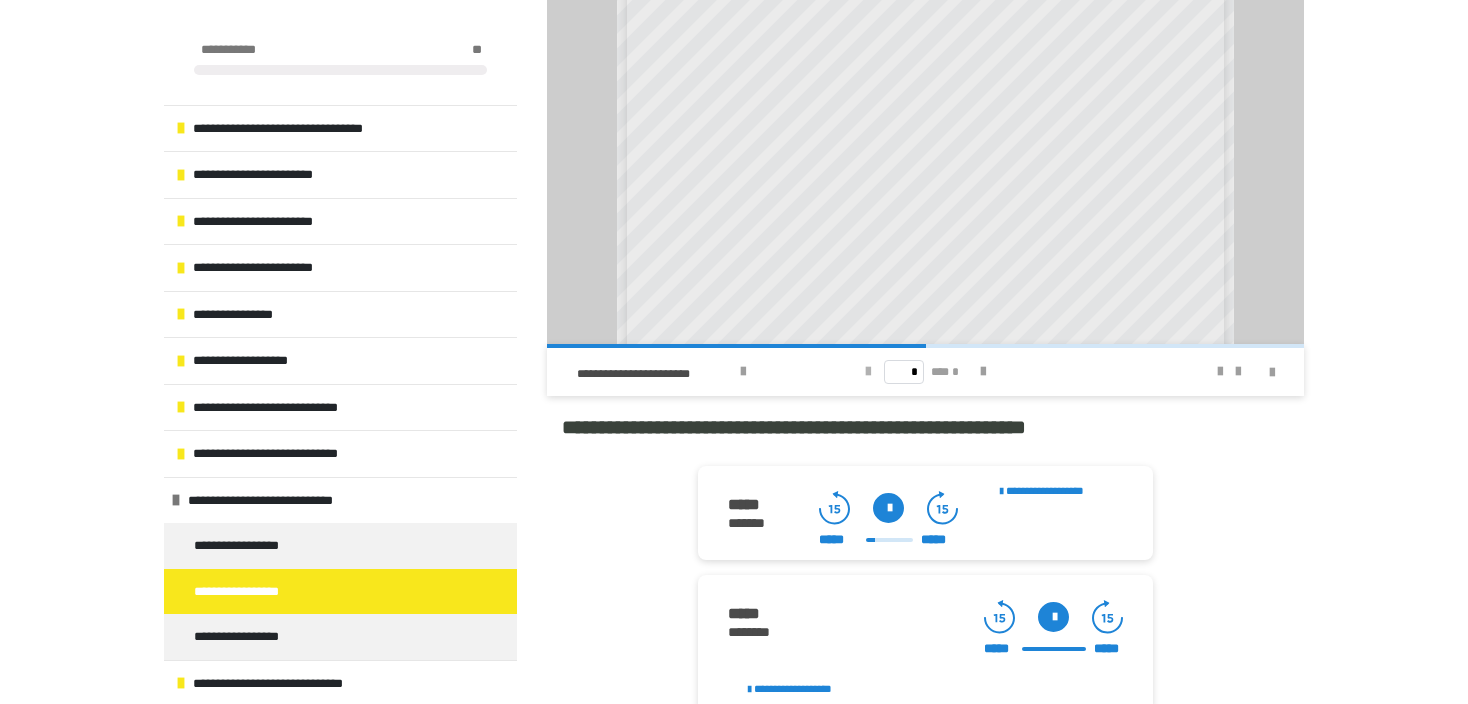 click at bounding box center [868, 372] 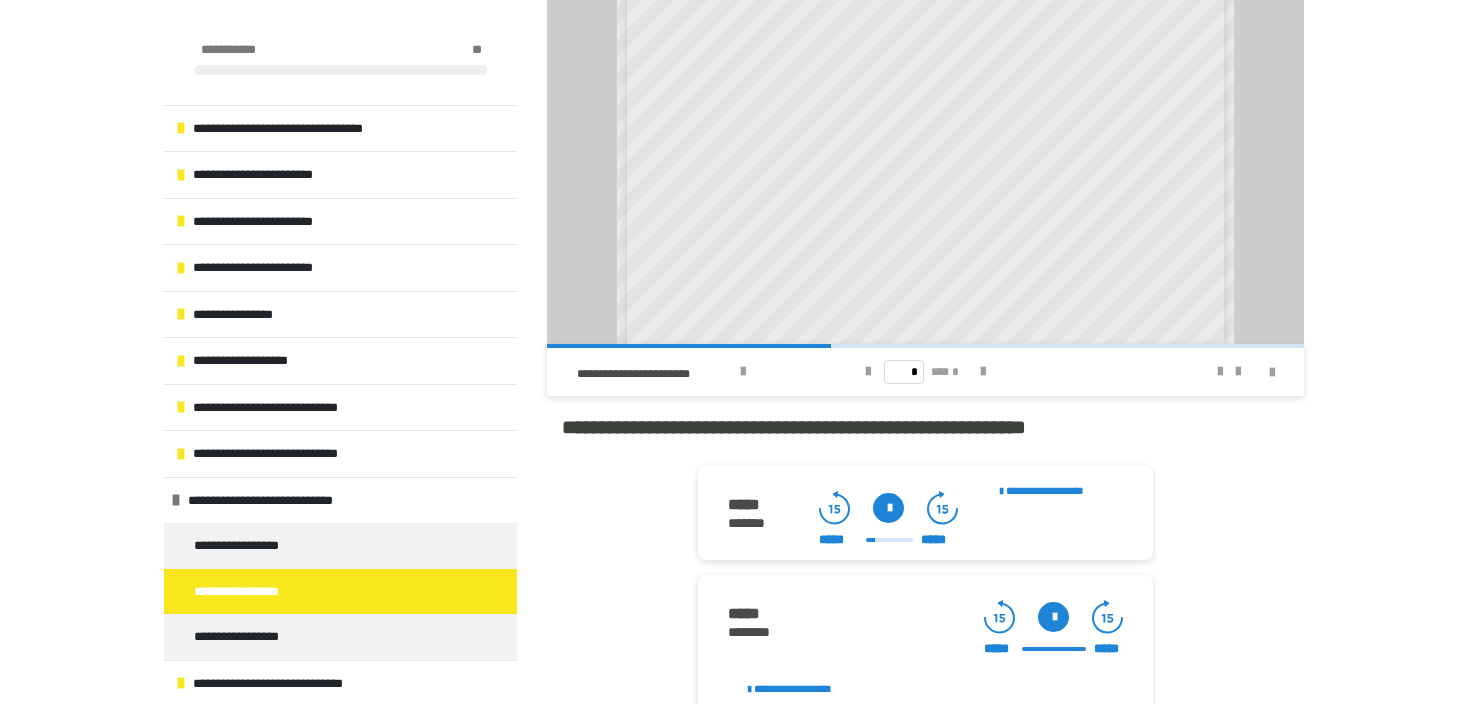 scroll, scrollTop: 288, scrollLeft: 0, axis: vertical 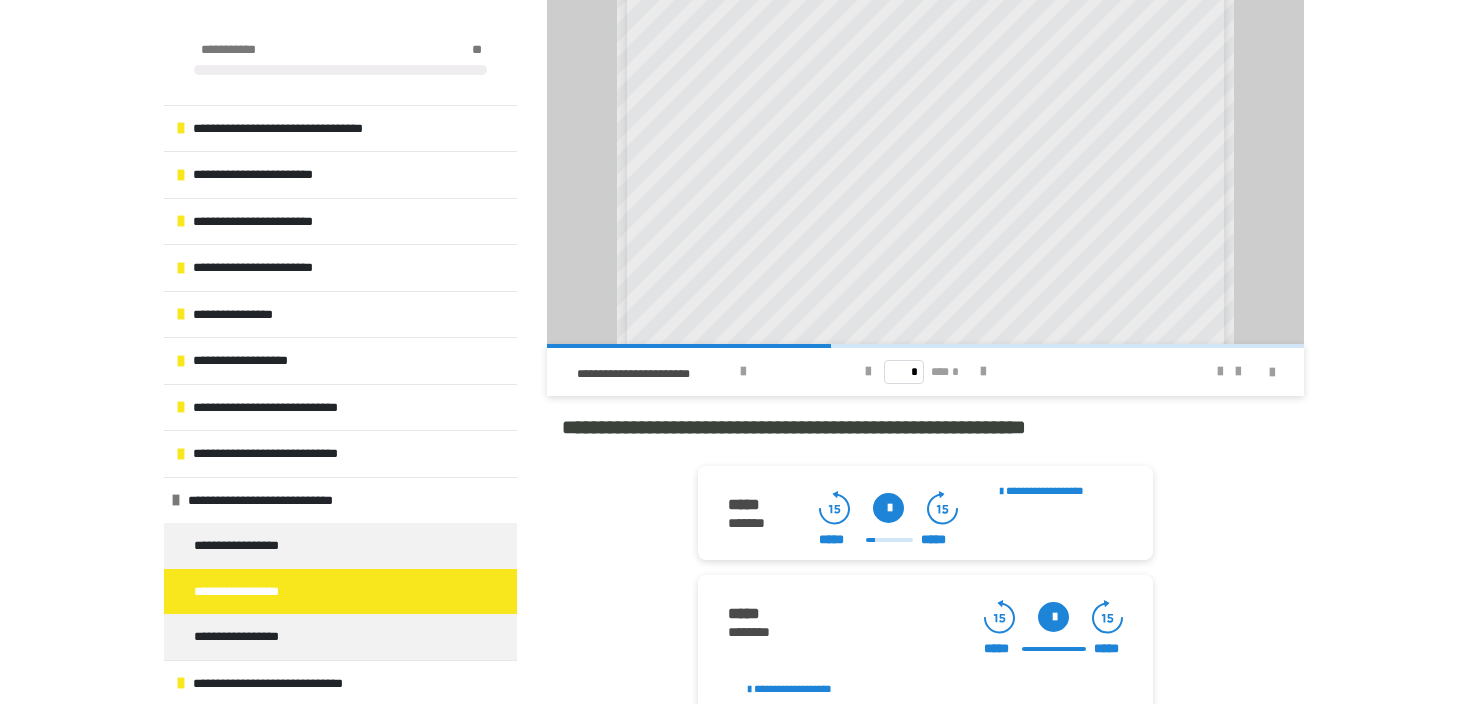 click at bounding box center [1053, 617] 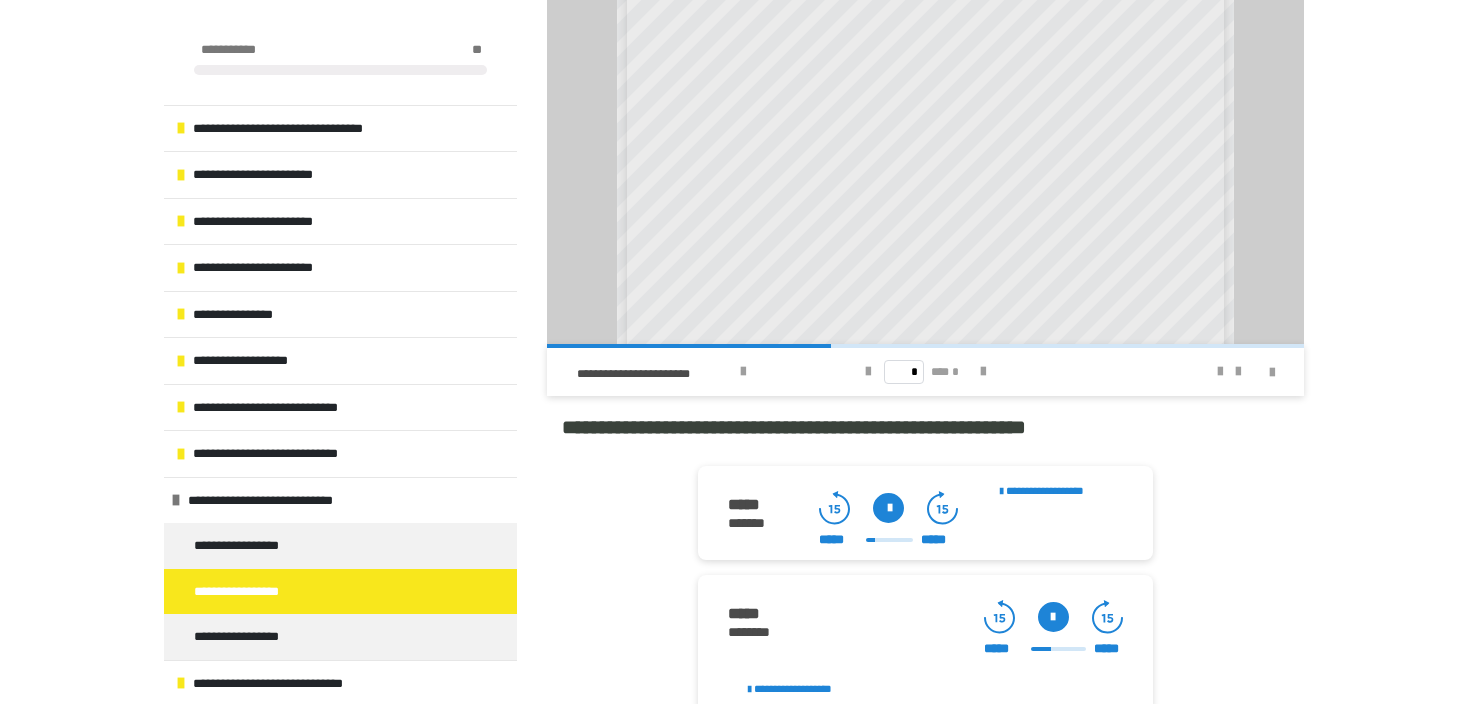 click on "***** *****" at bounding box center (1053, 649) 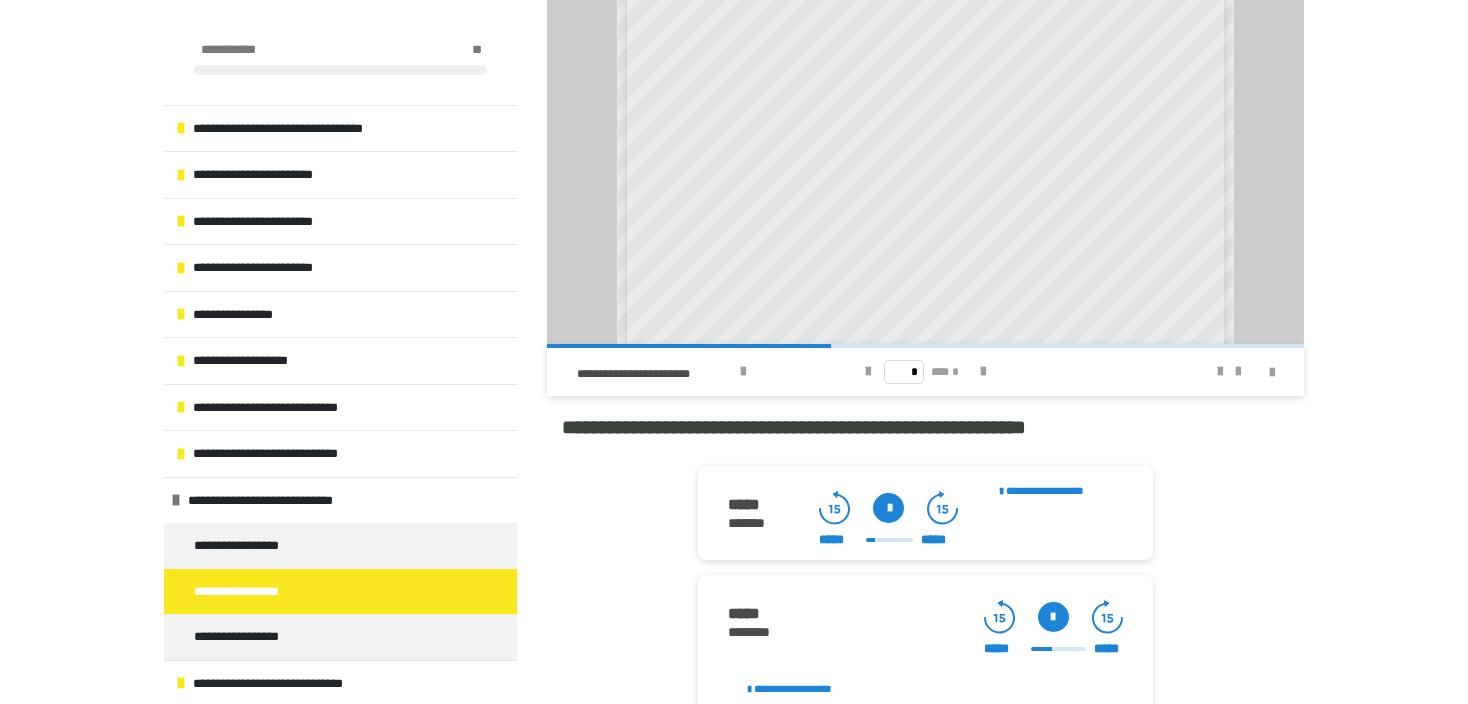 click on "***** *****" at bounding box center [1053, 649] 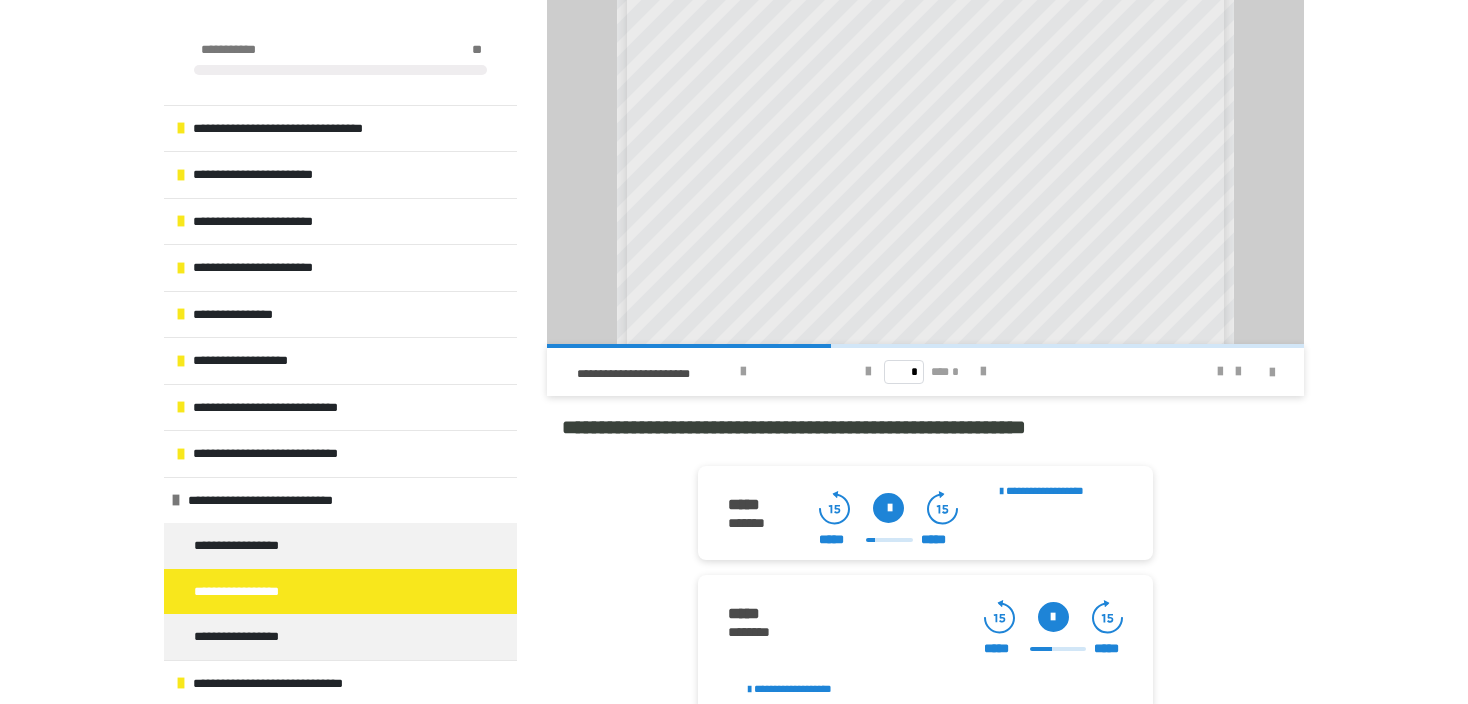 click at bounding box center [1058, 649] 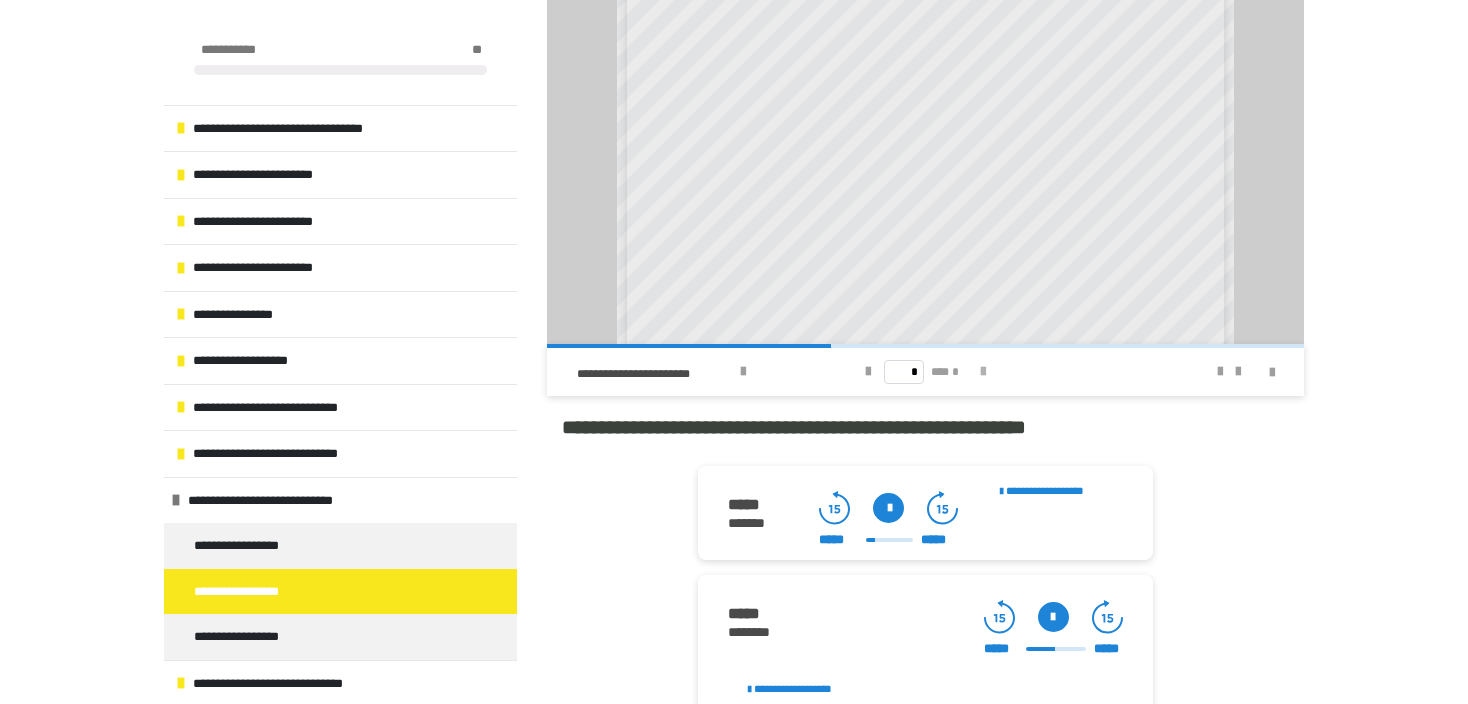 click at bounding box center (983, 372) 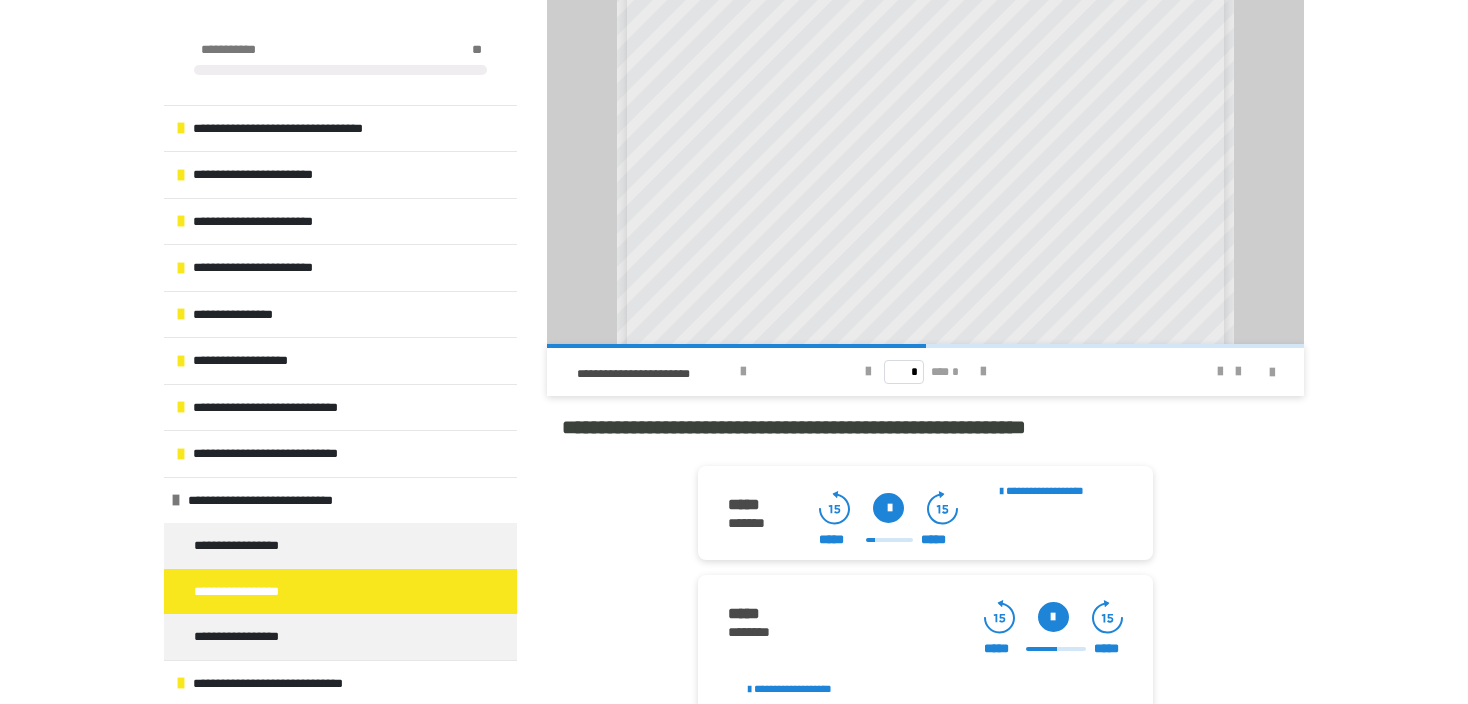 scroll, scrollTop: 58, scrollLeft: 0, axis: vertical 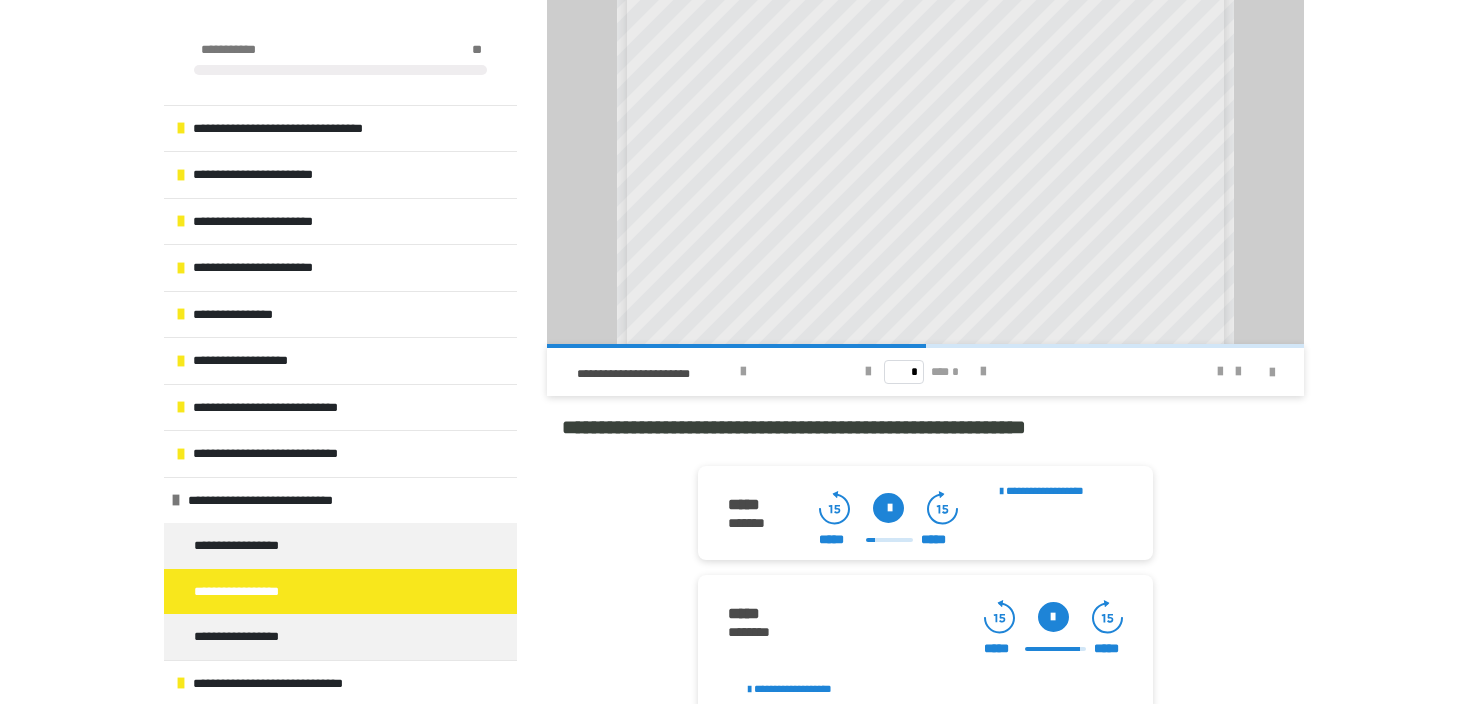 click at bounding box center [1055, 649] 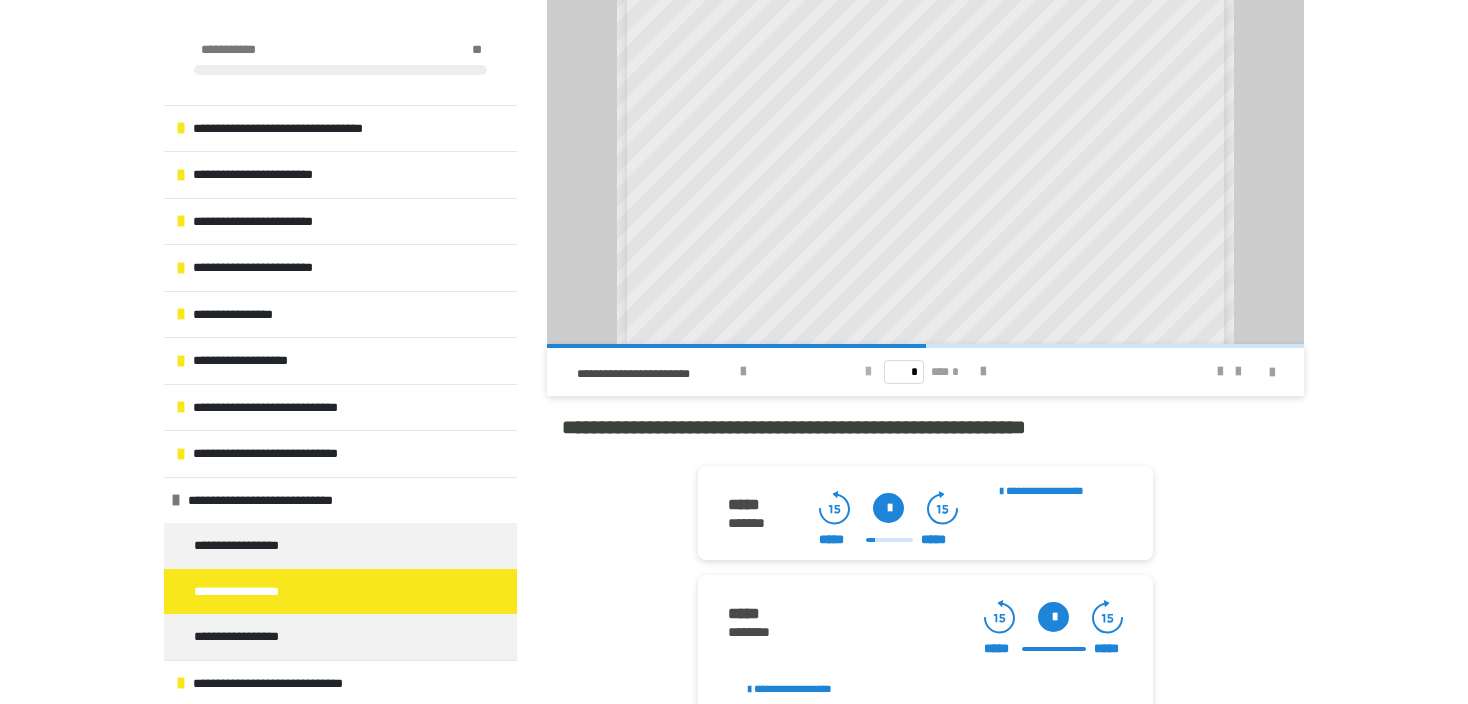 click at bounding box center (868, 372) 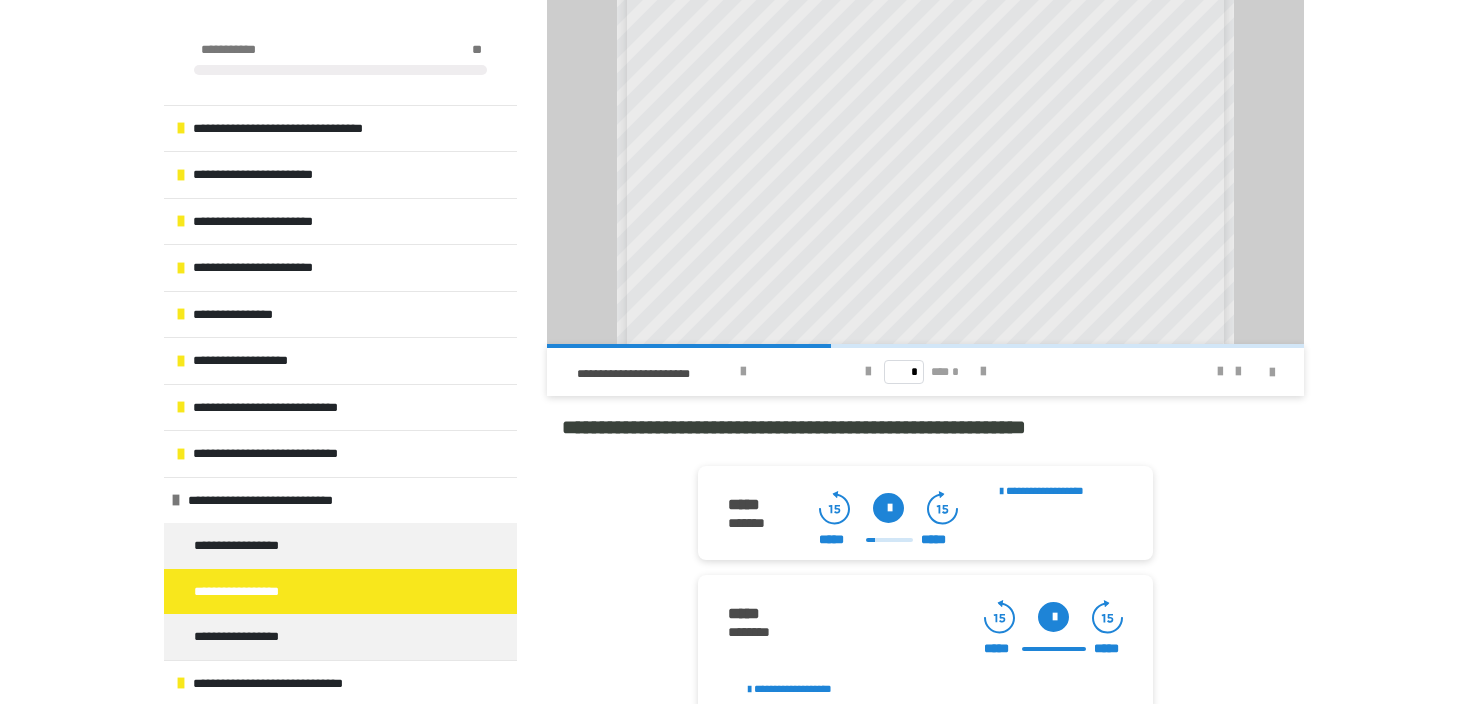 scroll, scrollTop: 310, scrollLeft: 0, axis: vertical 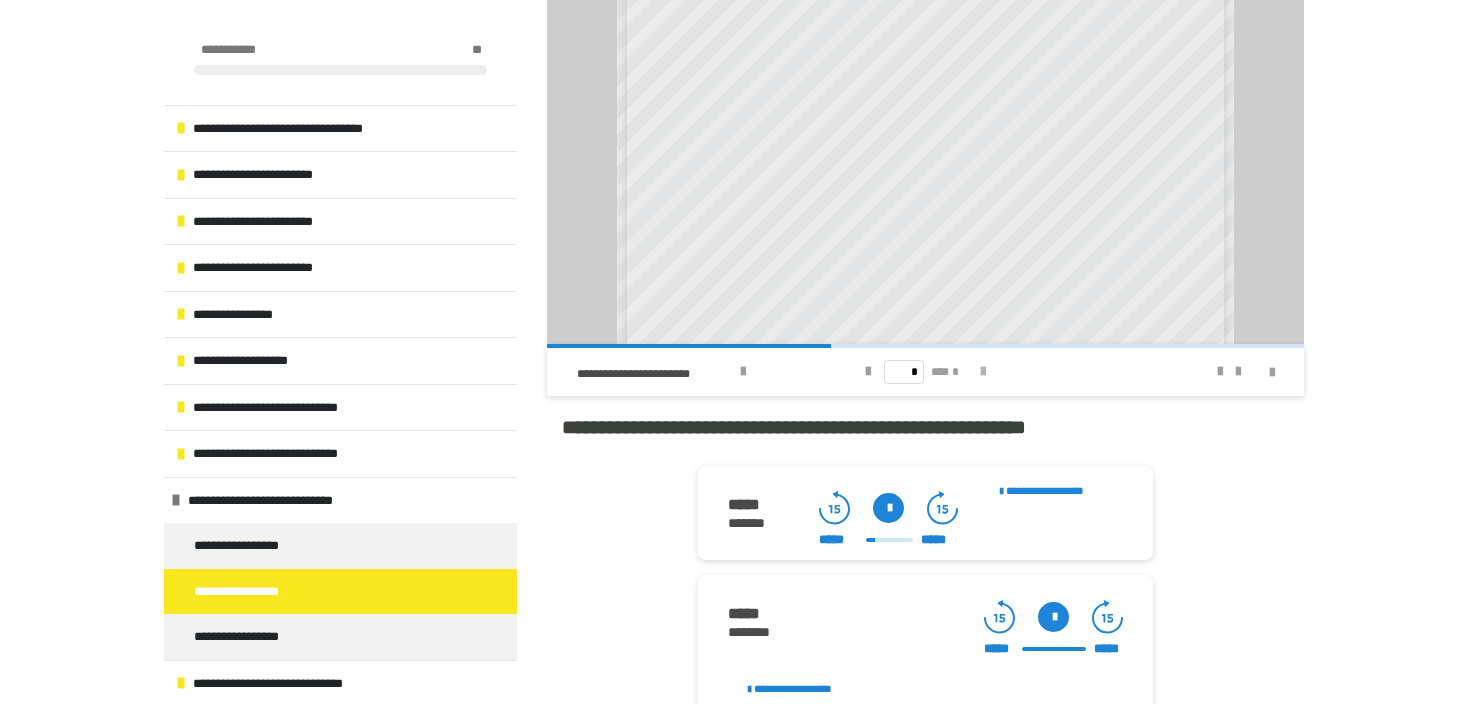 click at bounding box center [983, 372] 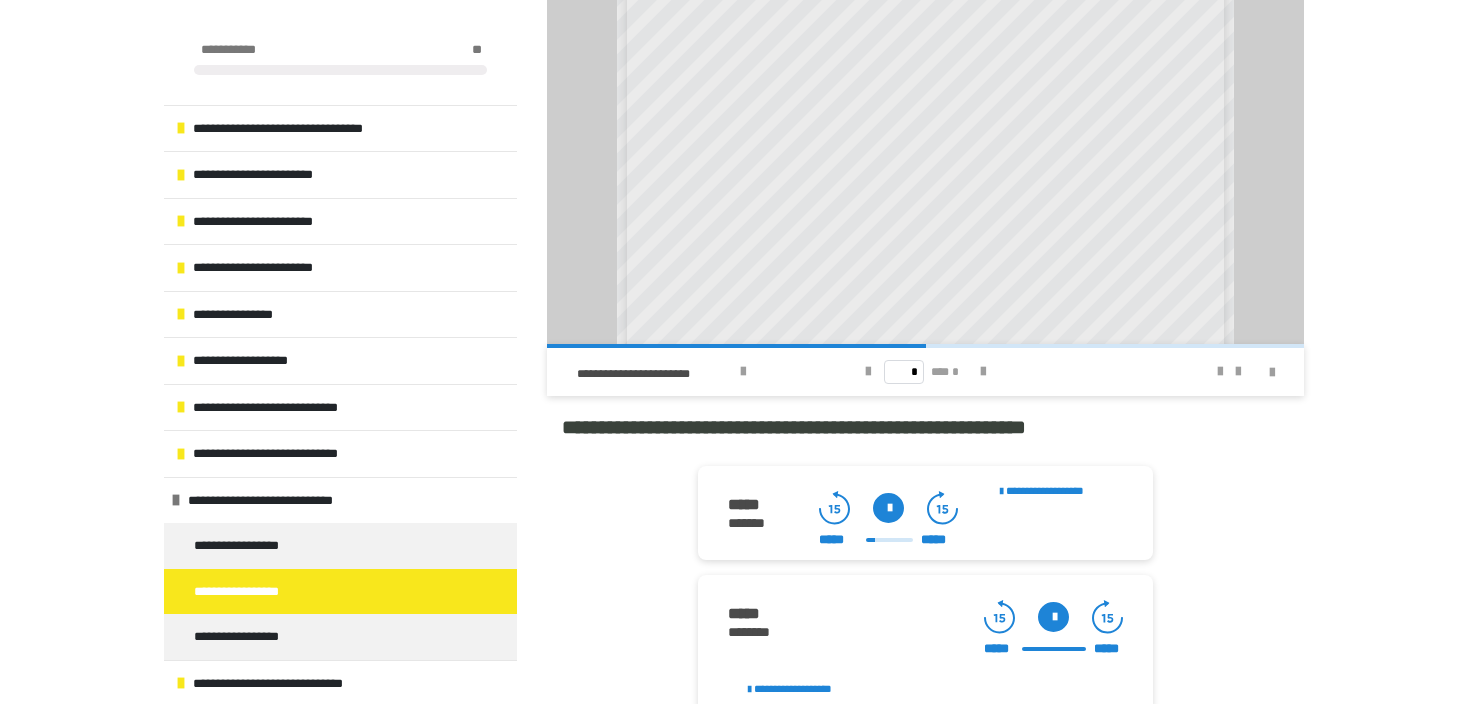 scroll, scrollTop: 0, scrollLeft: 0, axis: both 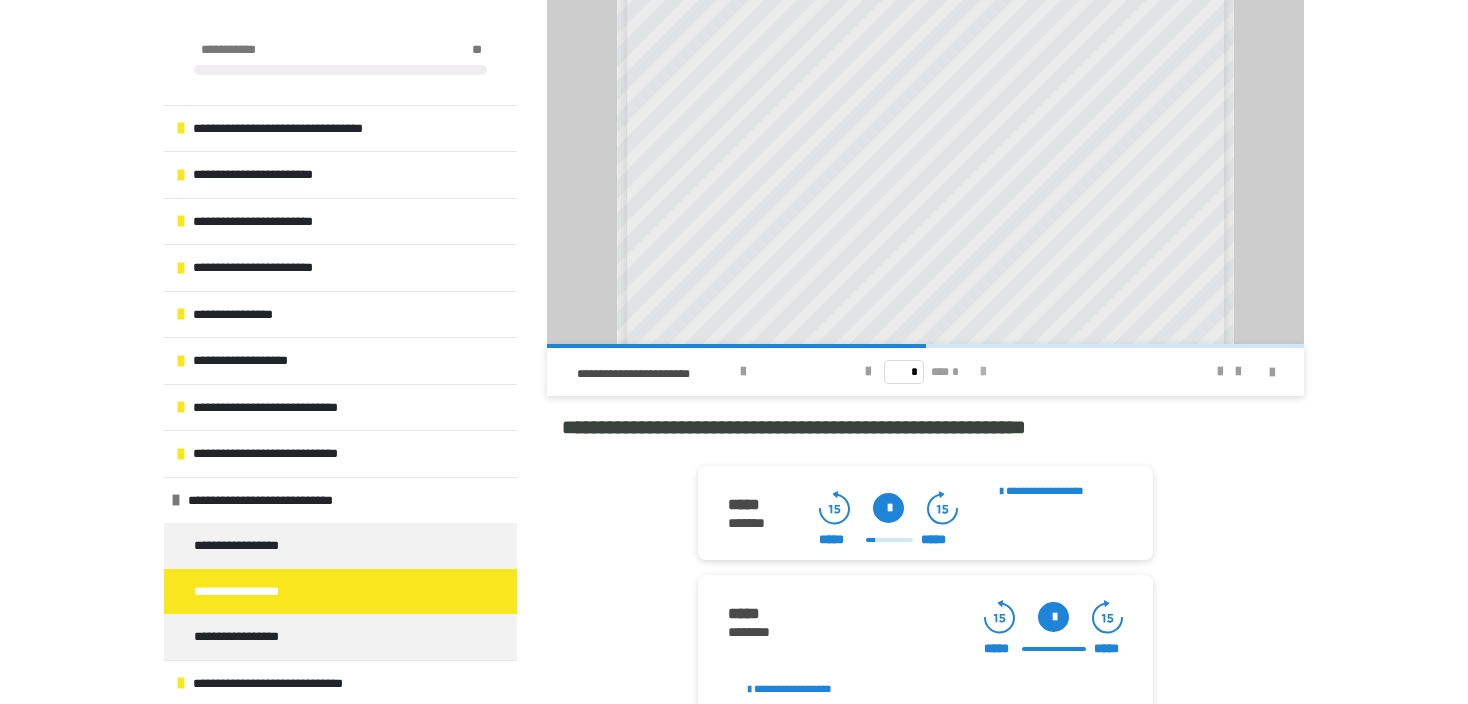 click at bounding box center (983, 372) 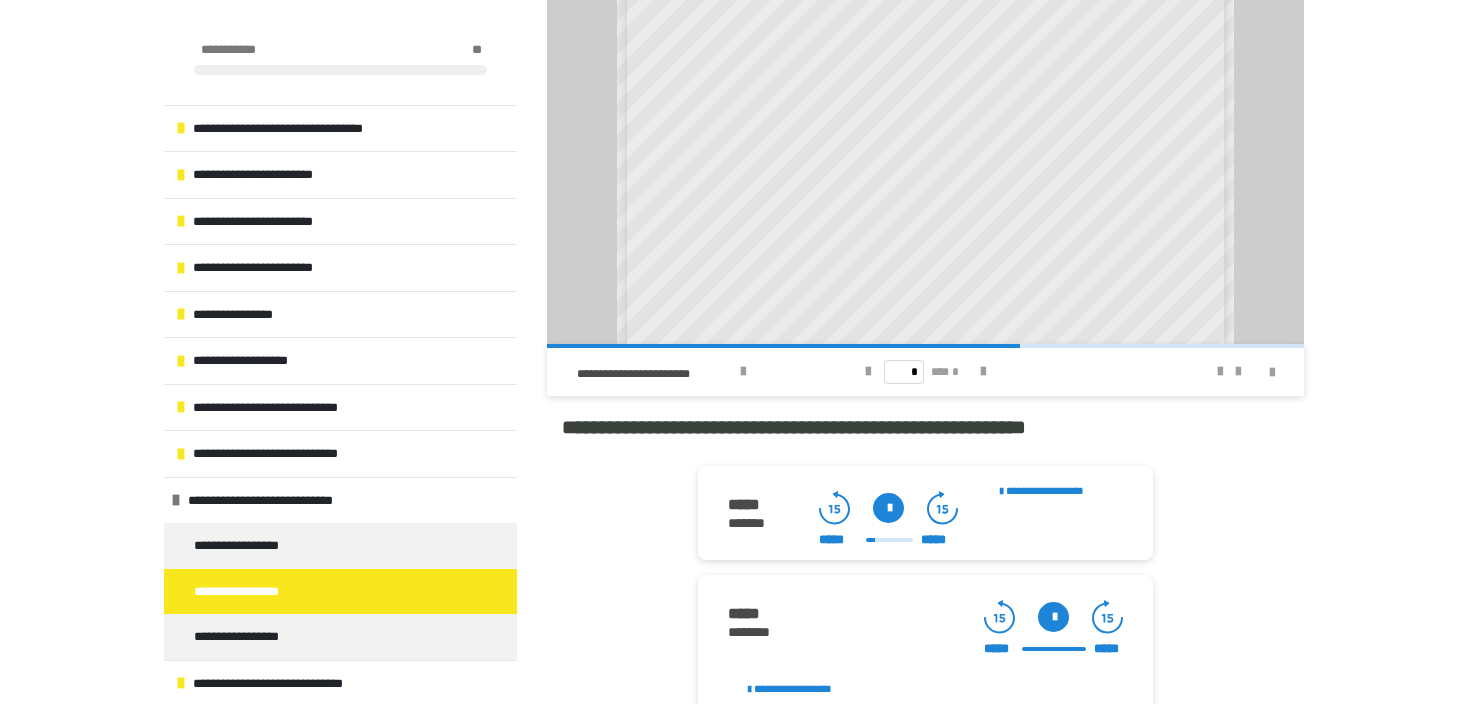 scroll, scrollTop: 344, scrollLeft: 0, axis: vertical 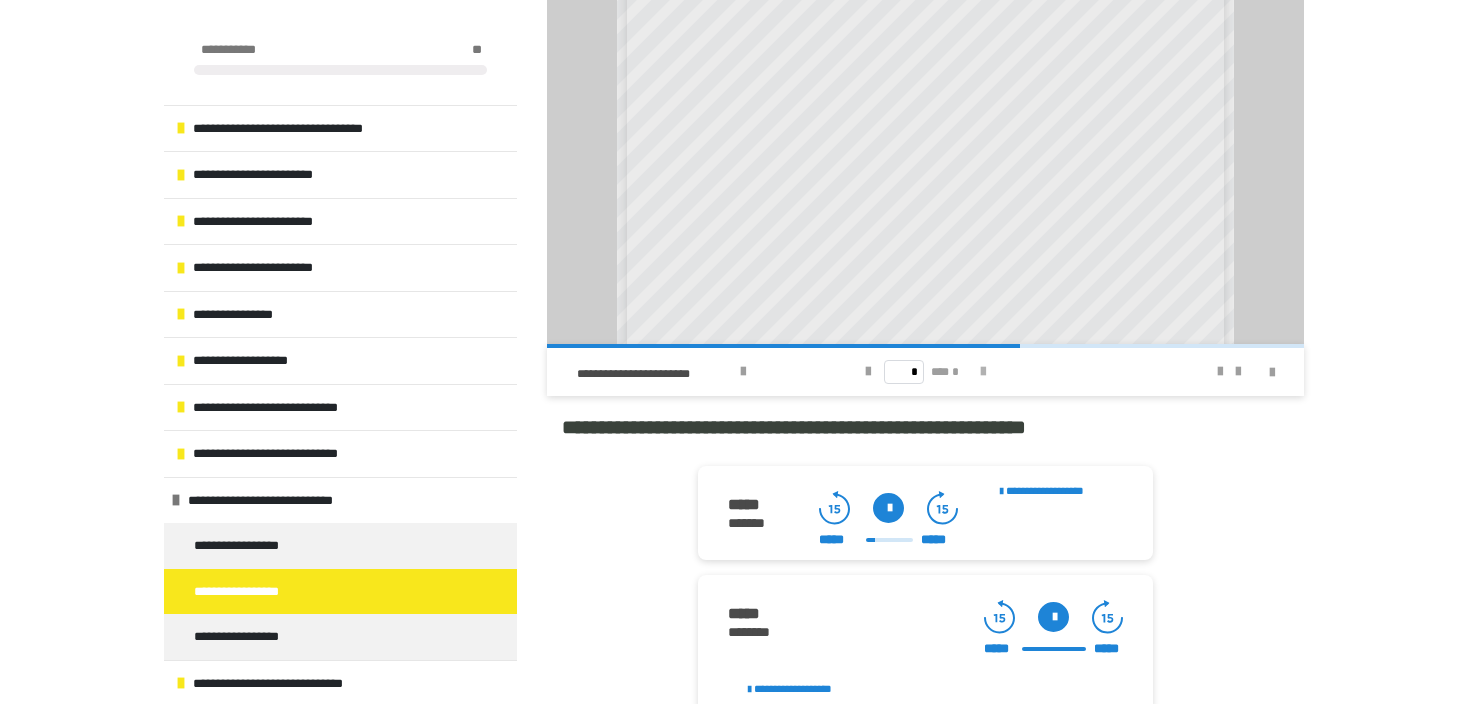 click at bounding box center [983, 372] 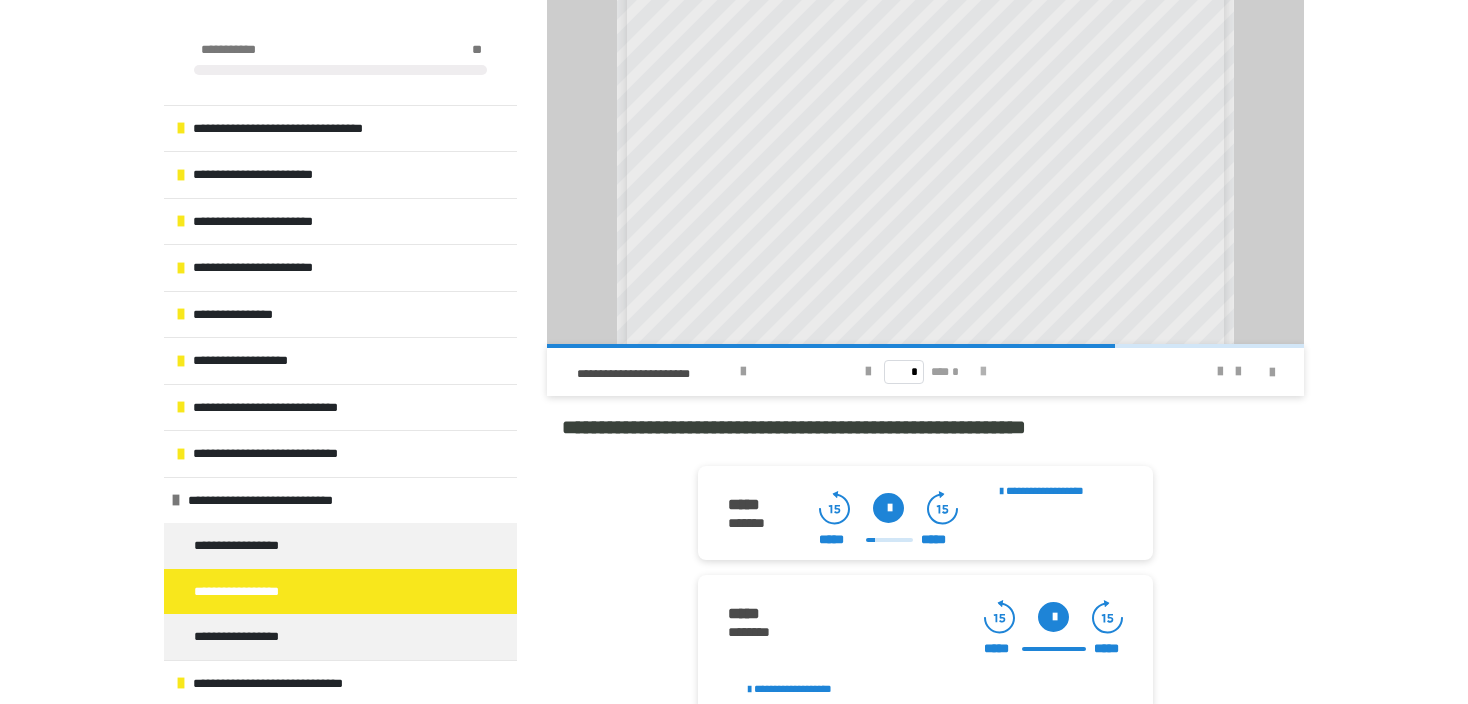 scroll, scrollTop: 0, scrollLeft: 0, axis: both 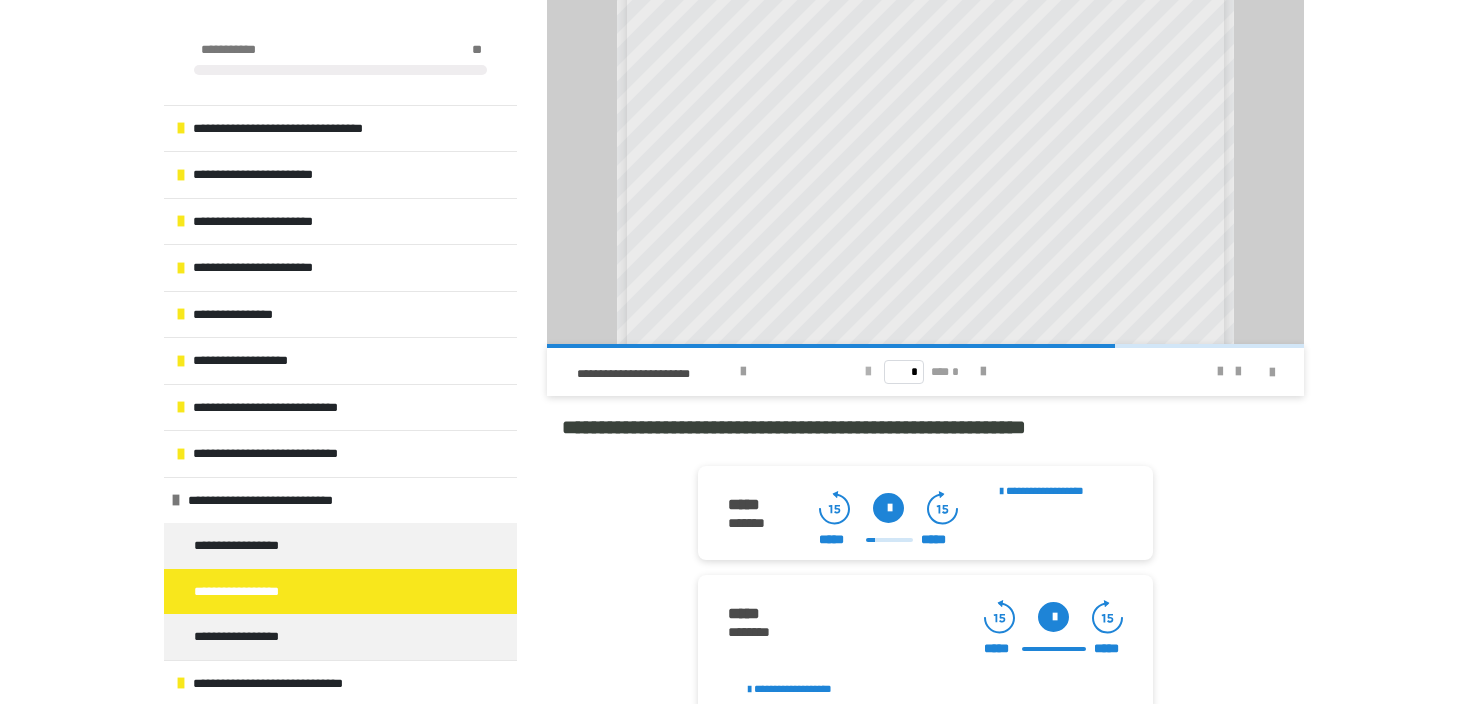 click at bounding box center (868, 372) 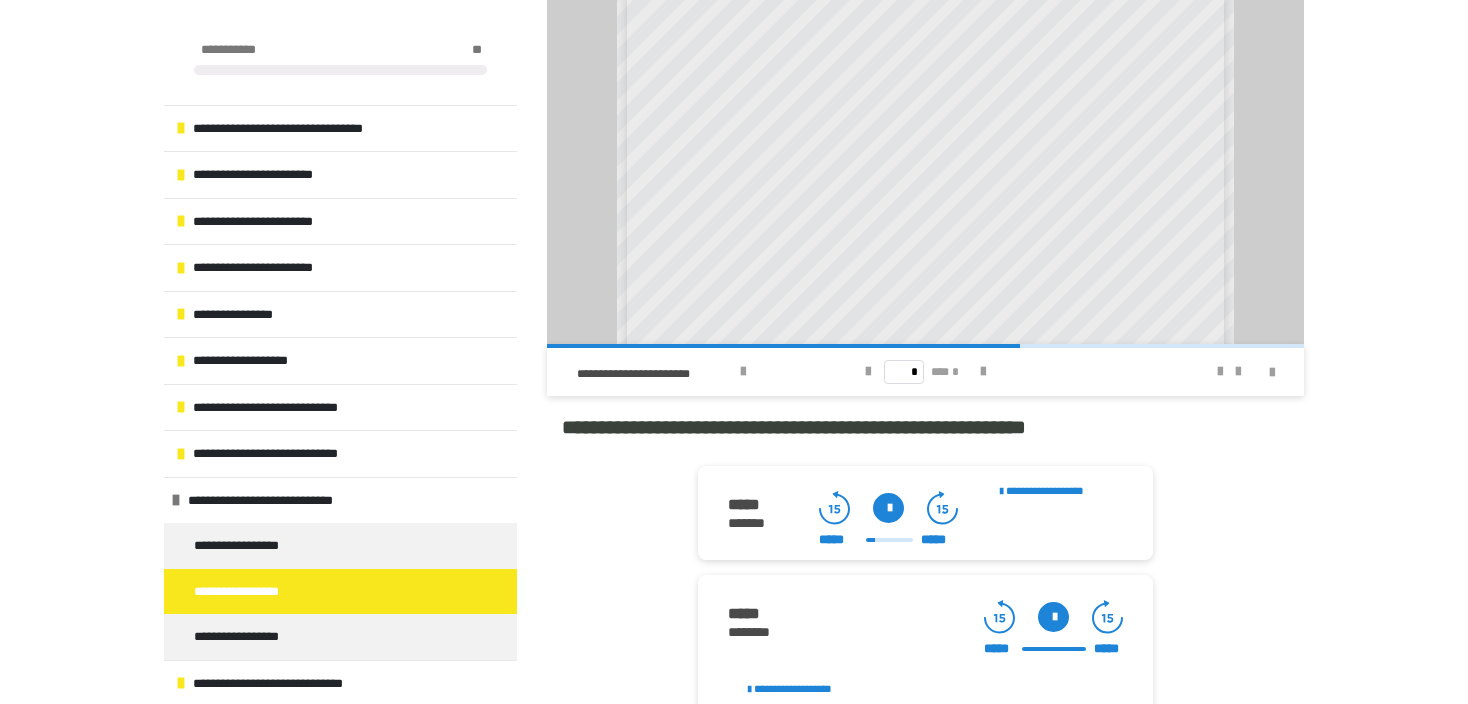 scroll, scrollTop: 312, scrollLeft: 0, axis: vertical 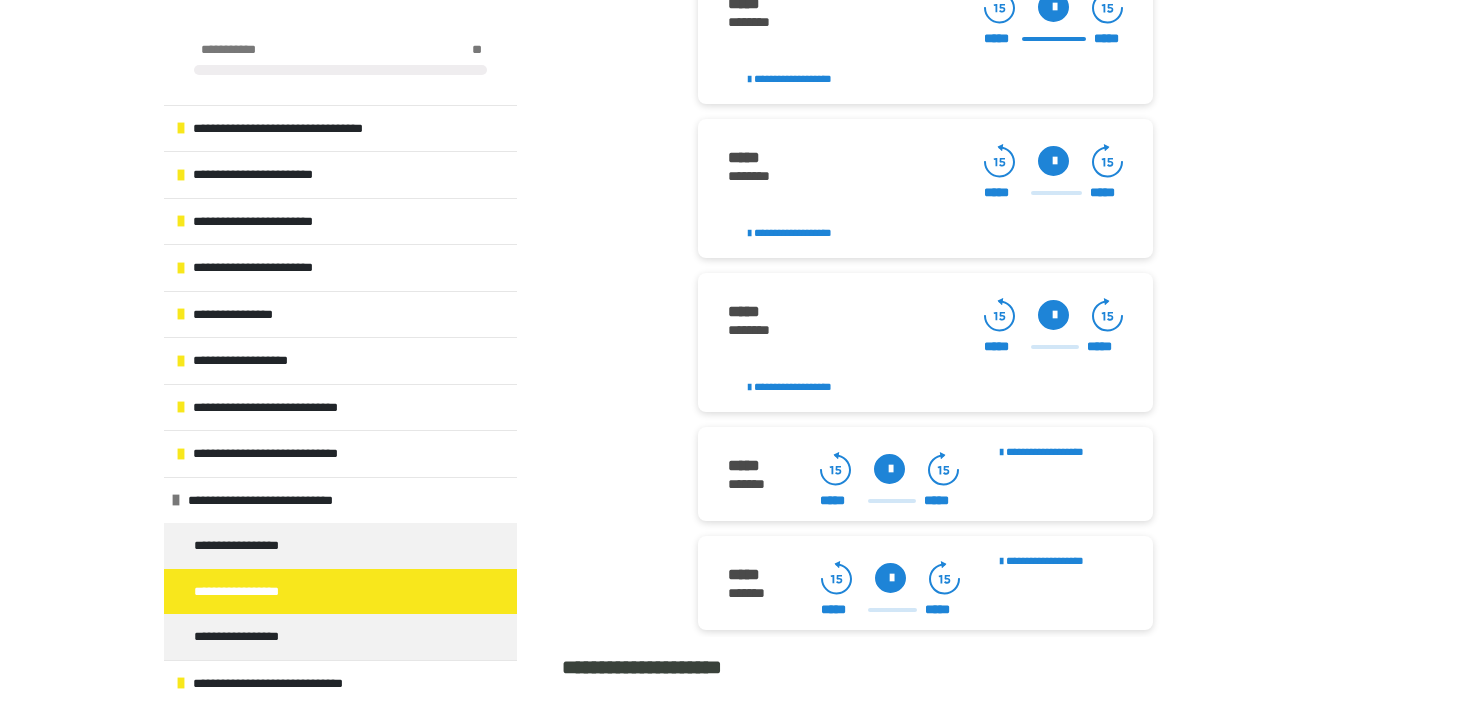 click at bounding box center (1053, 161) 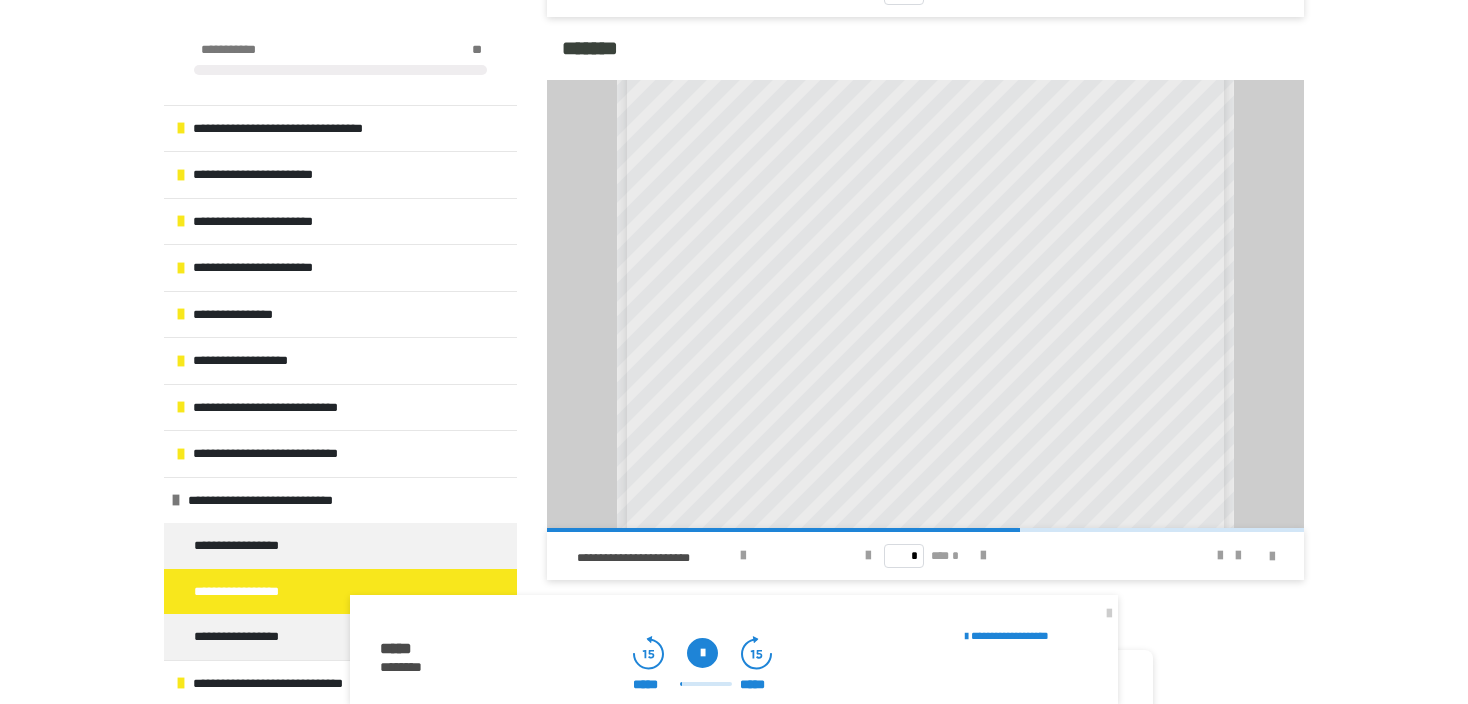 scroll, scrollTop: 1609, scrollLeft: 0, axis: vertical 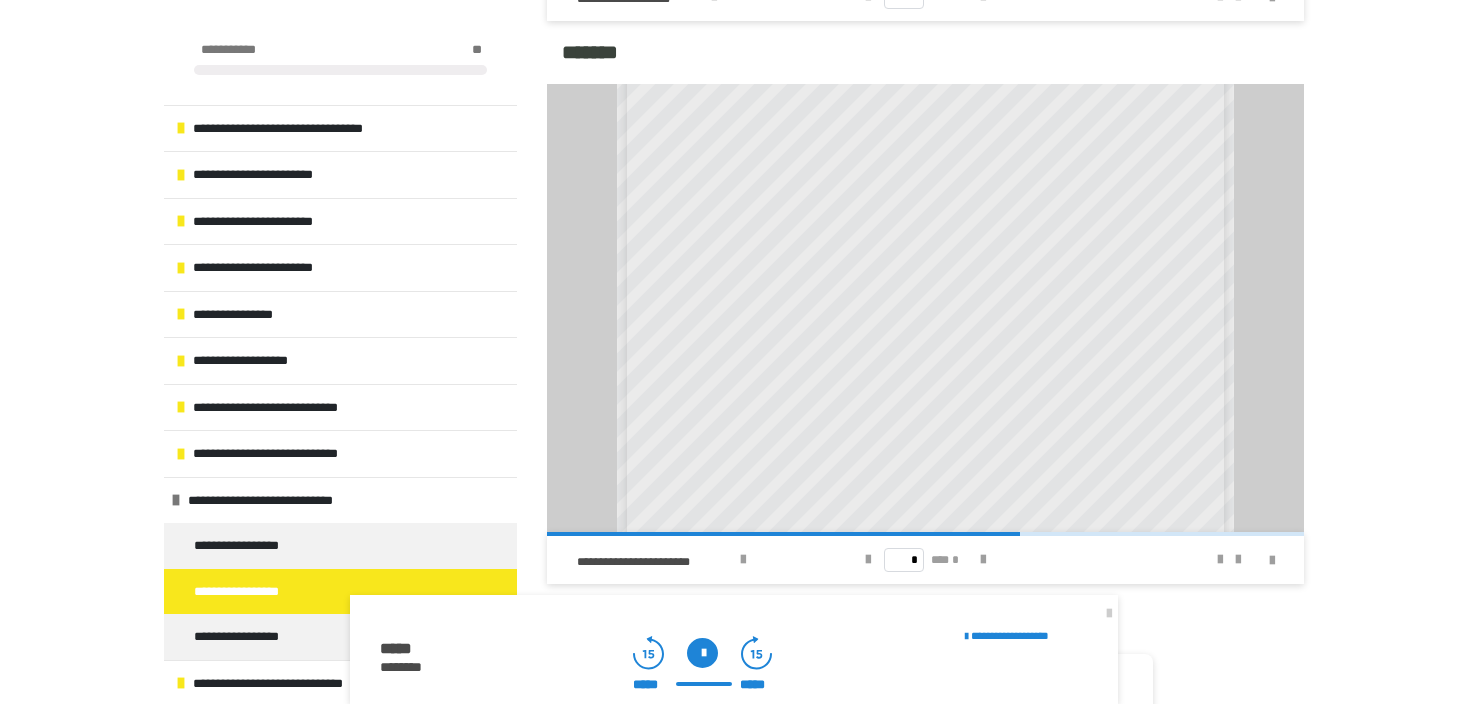 click at bounding box center [702, 653] 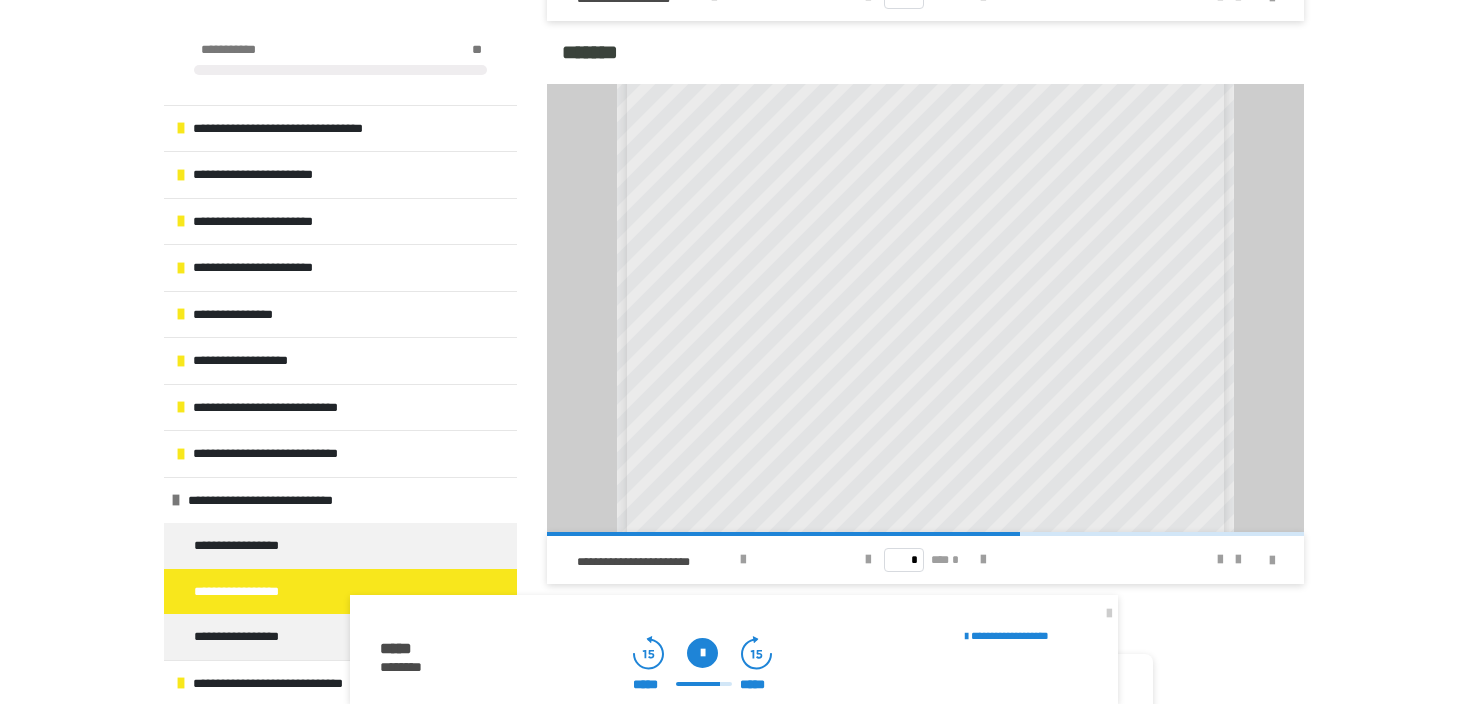 click at bounding box center (704, 684) 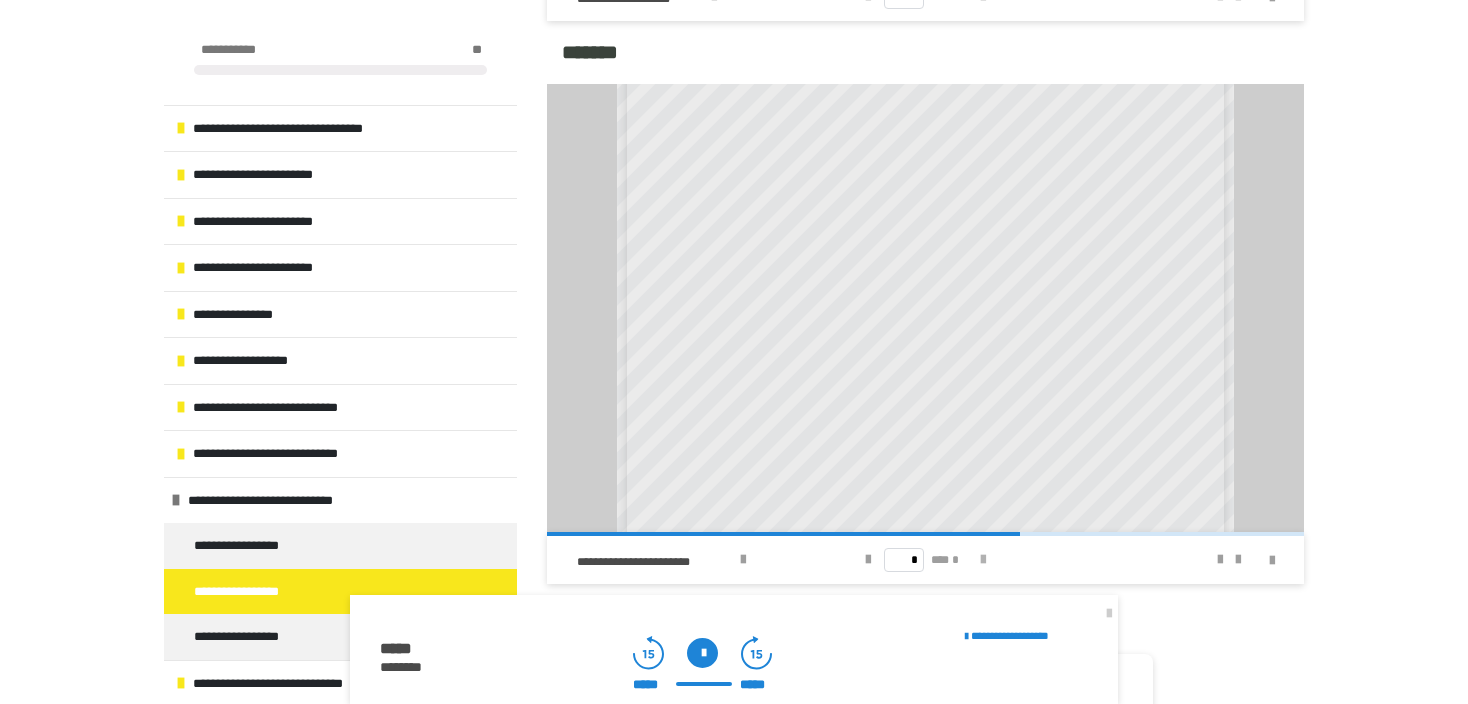 click at bounding box center (983, 560) 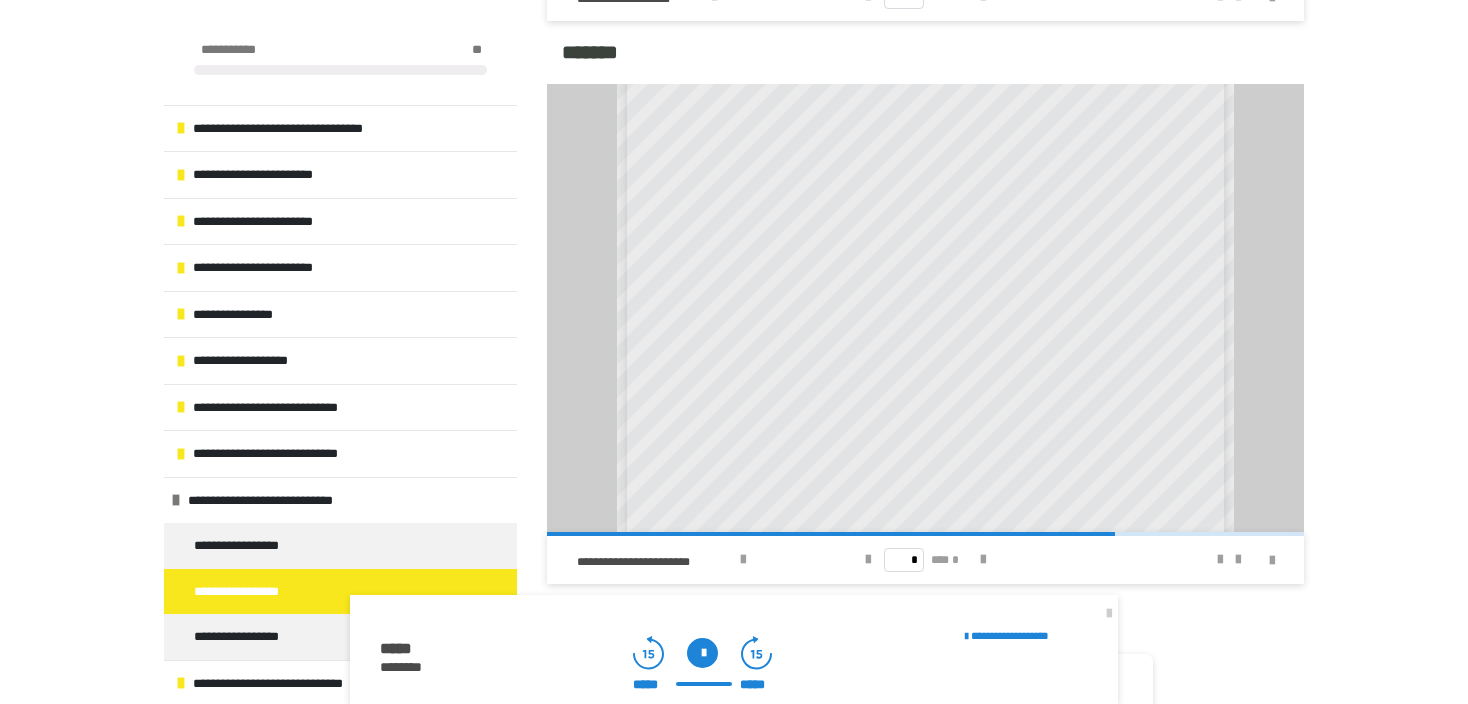 scroll, scrollTop: 0, scrollLeft: 0, axis: both 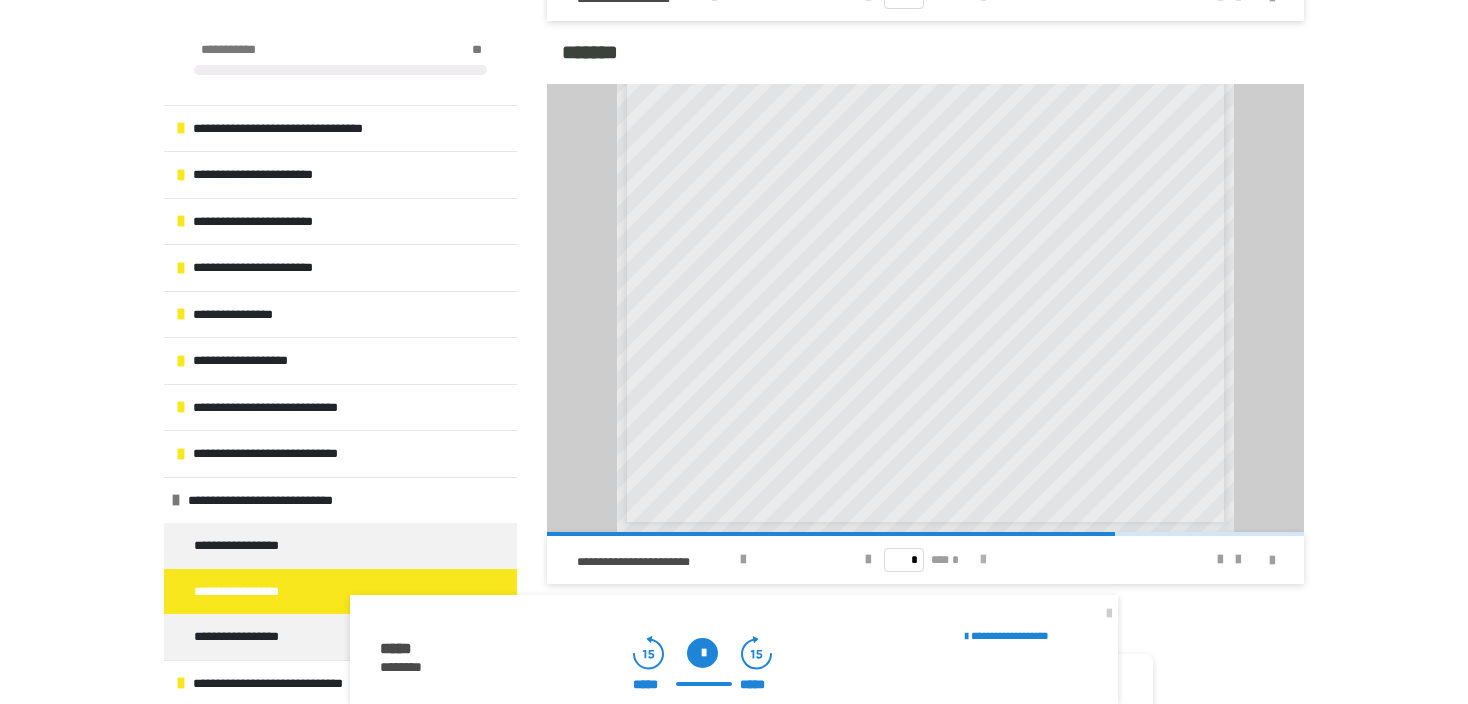 click at bounding box center [983, 560] 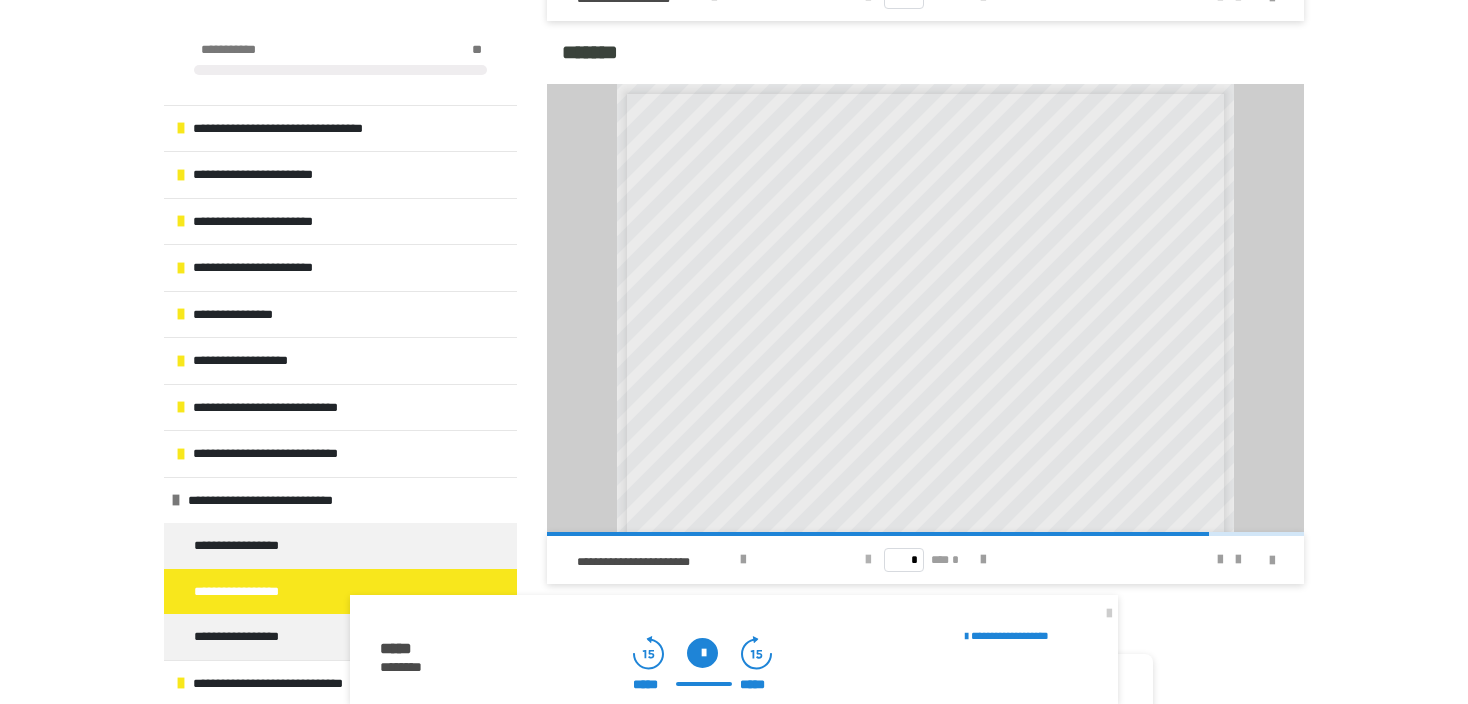 click at bounding box center (868, 560) 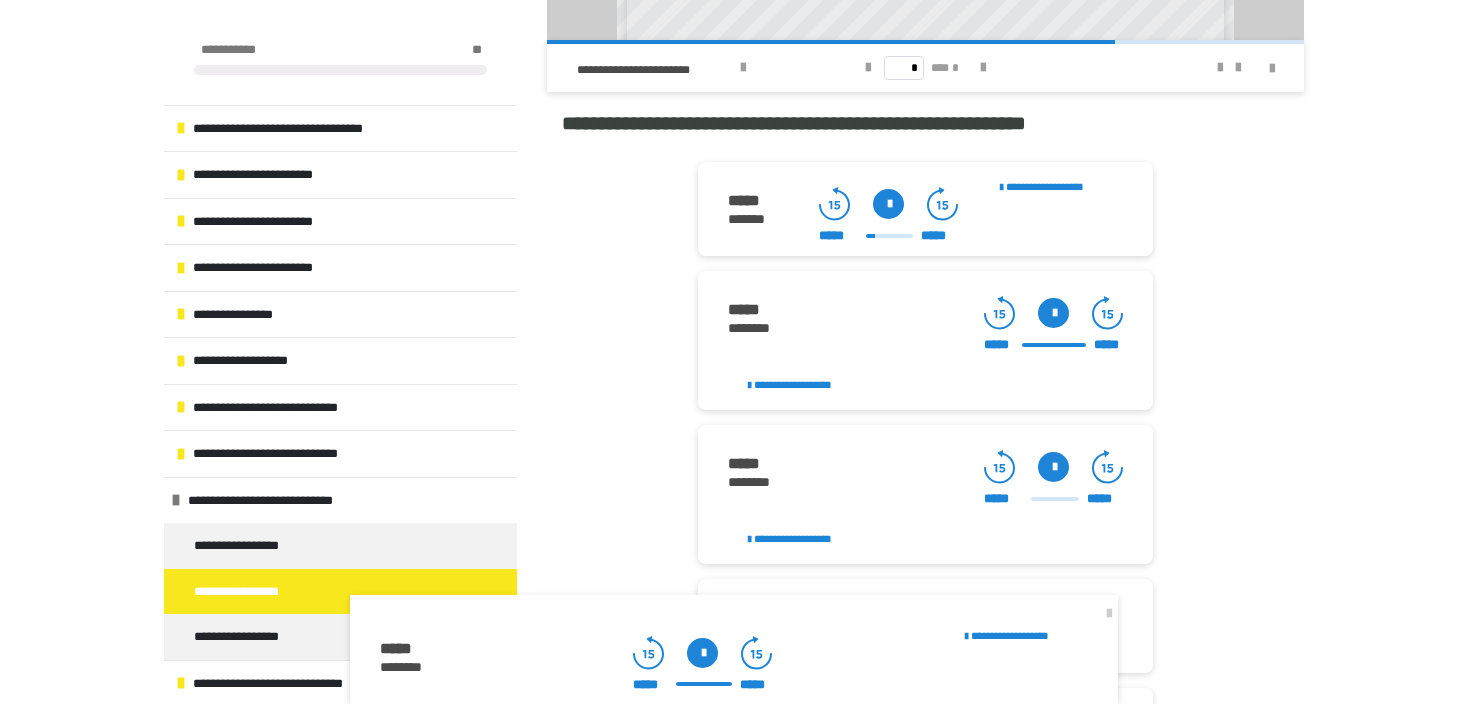 scroll, scrollTop: 2097, scrollLeft: 0, axis: vertical 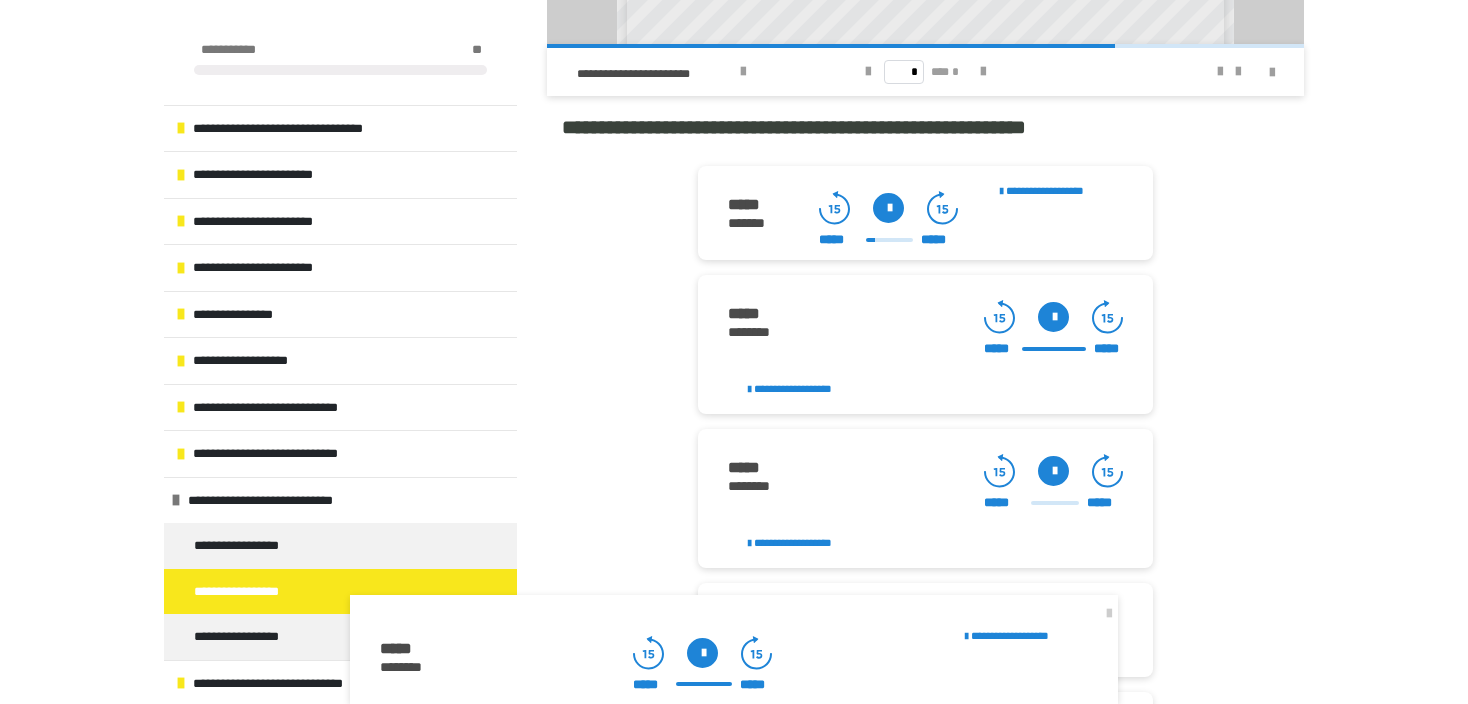 click at bounding box center (1053, 471) 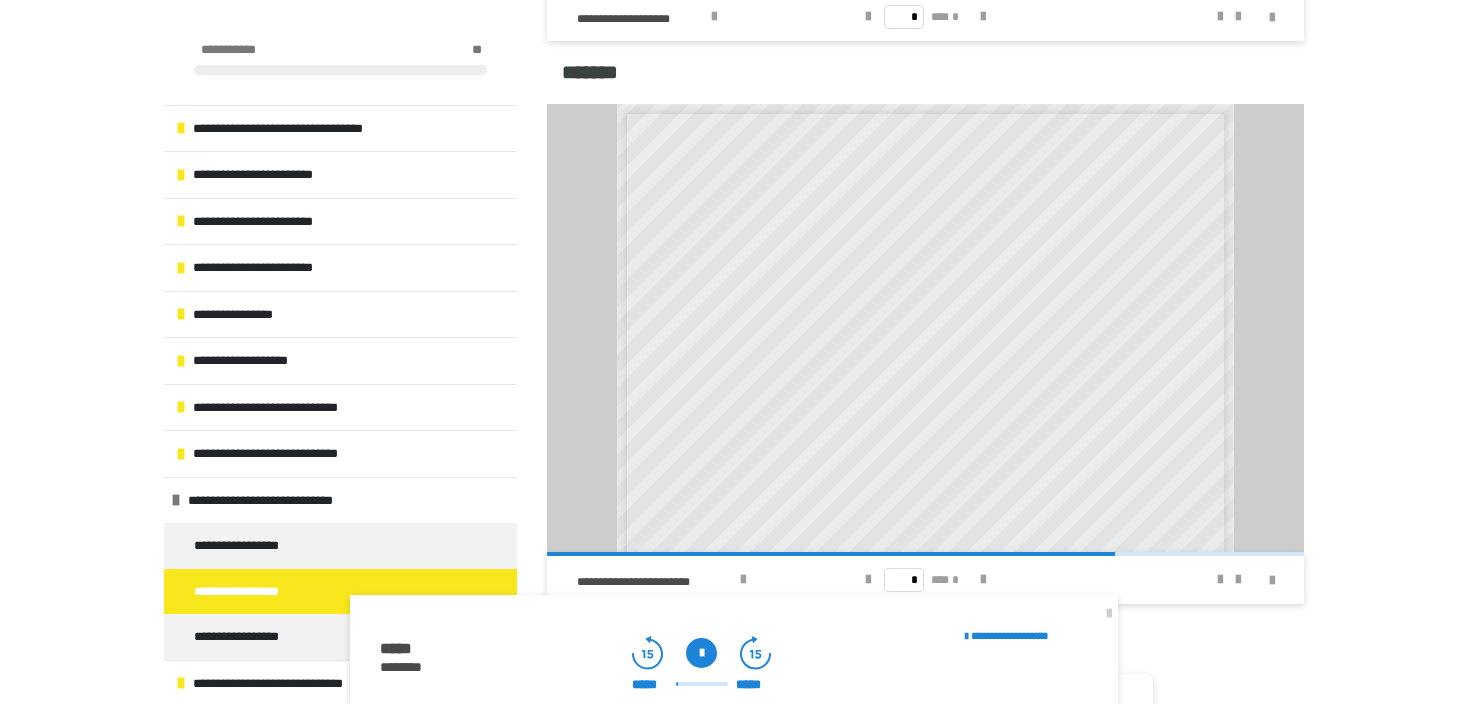 scroll, scrollTop: 1651, scrollLeft: 0, axis: vertical 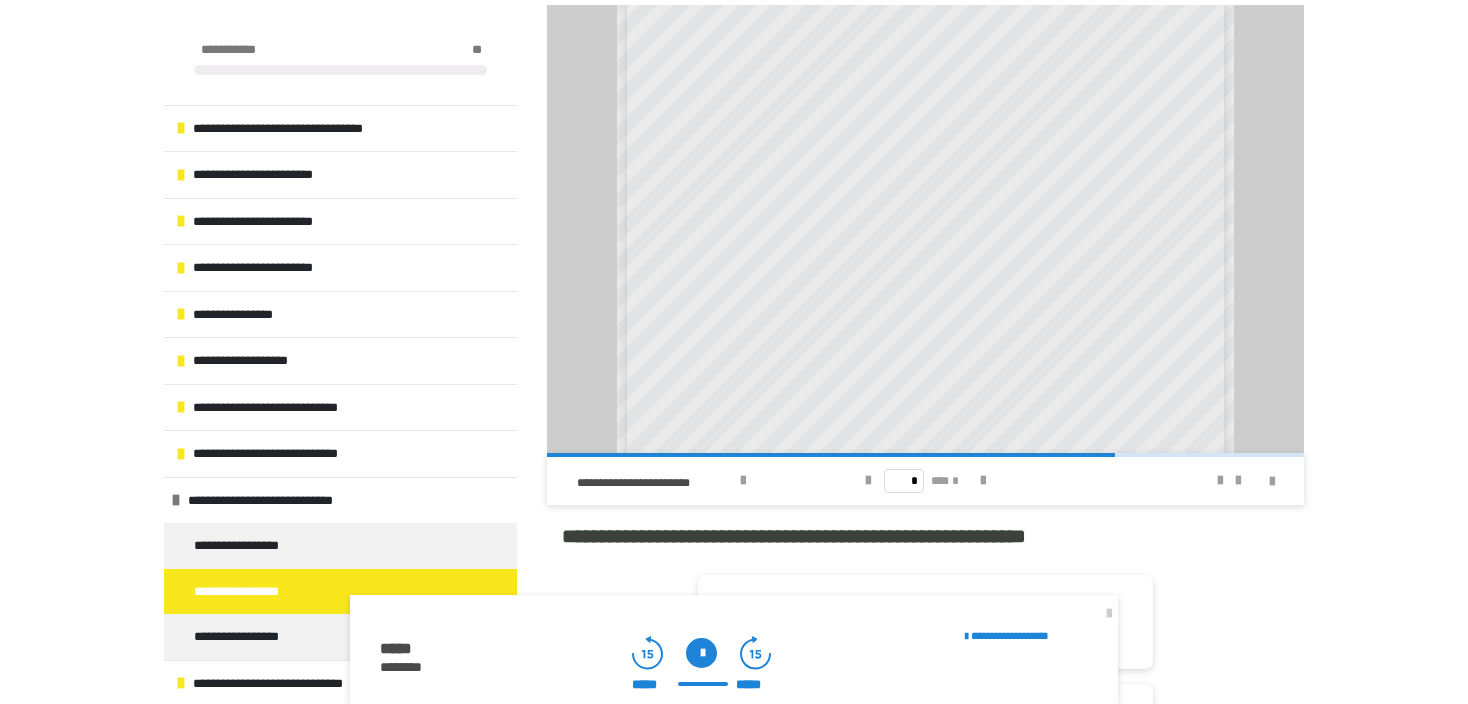click at bounding box center (701, 653) 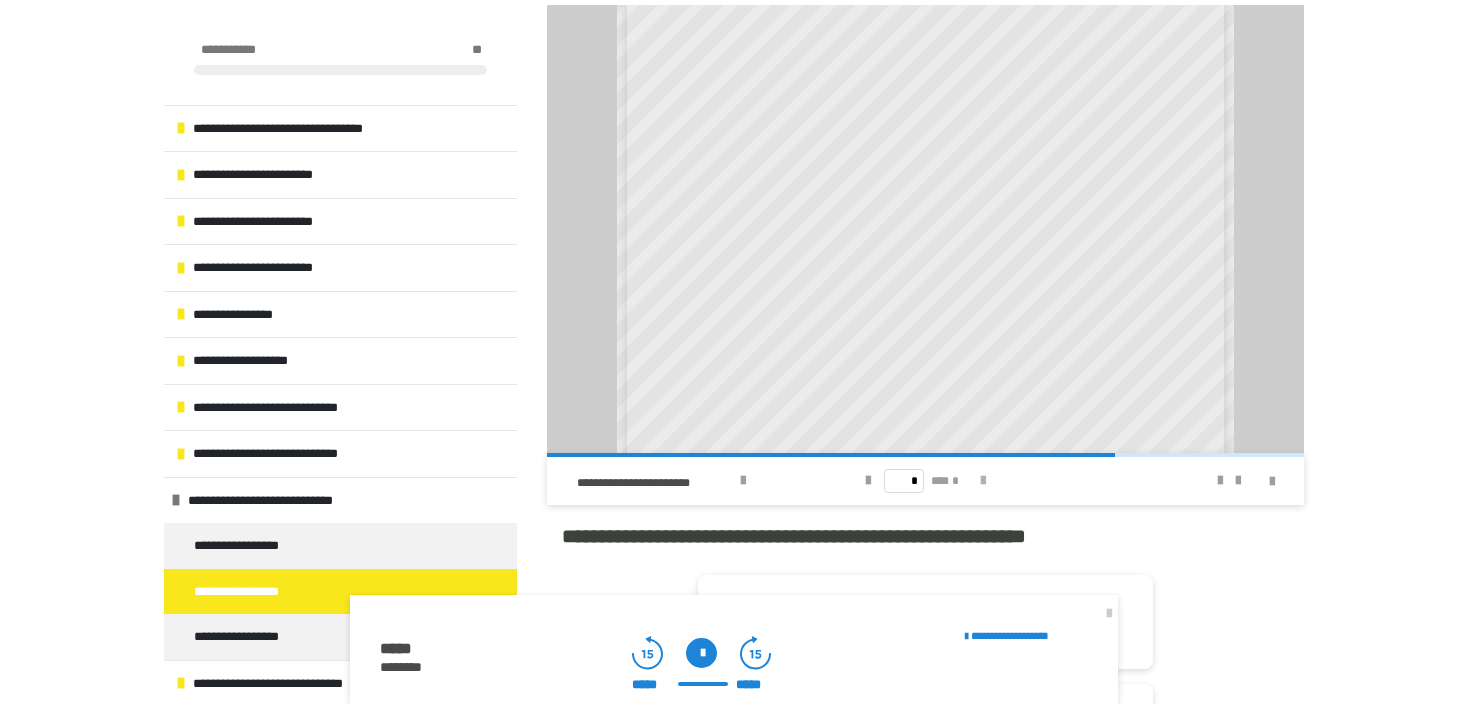 click at bounding box center [983, 481] 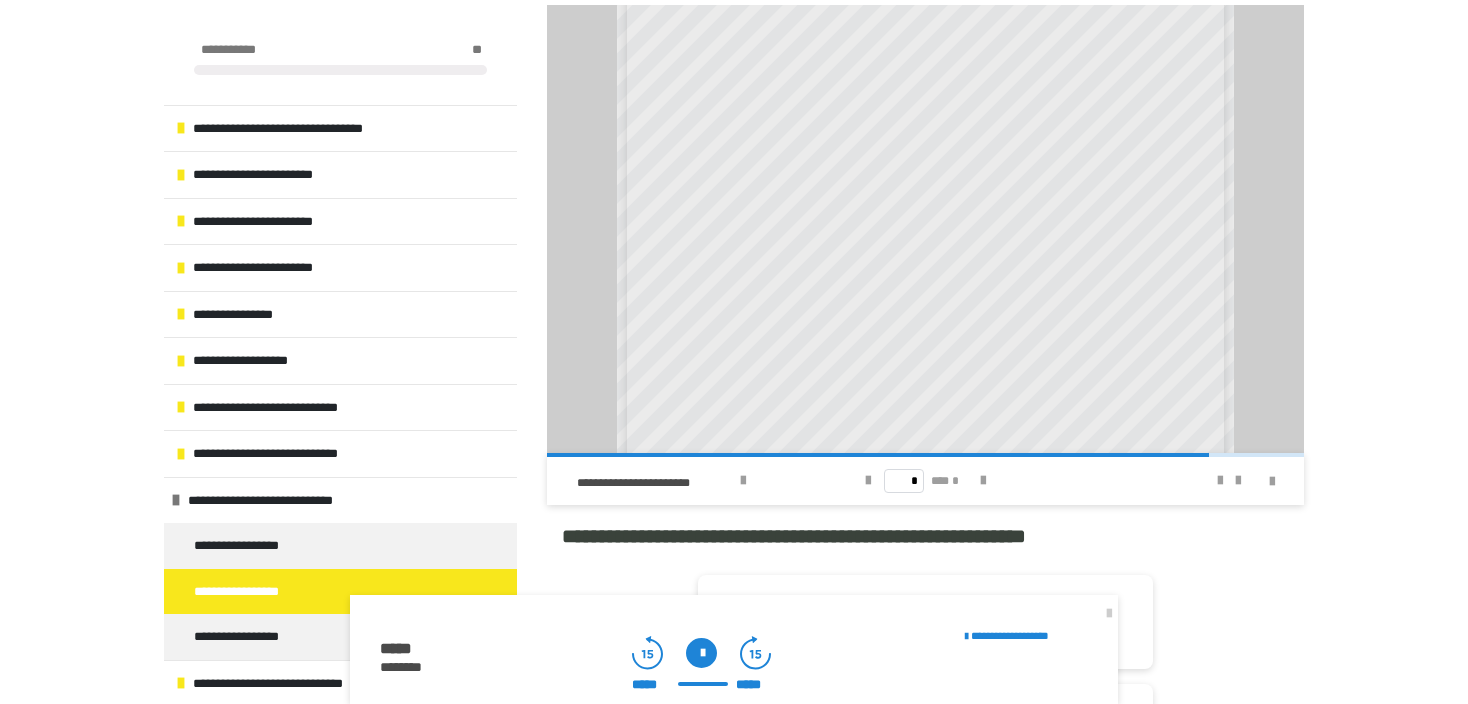 scroll, scrollTop: 216, scrollLeft: 0, axis: vertical 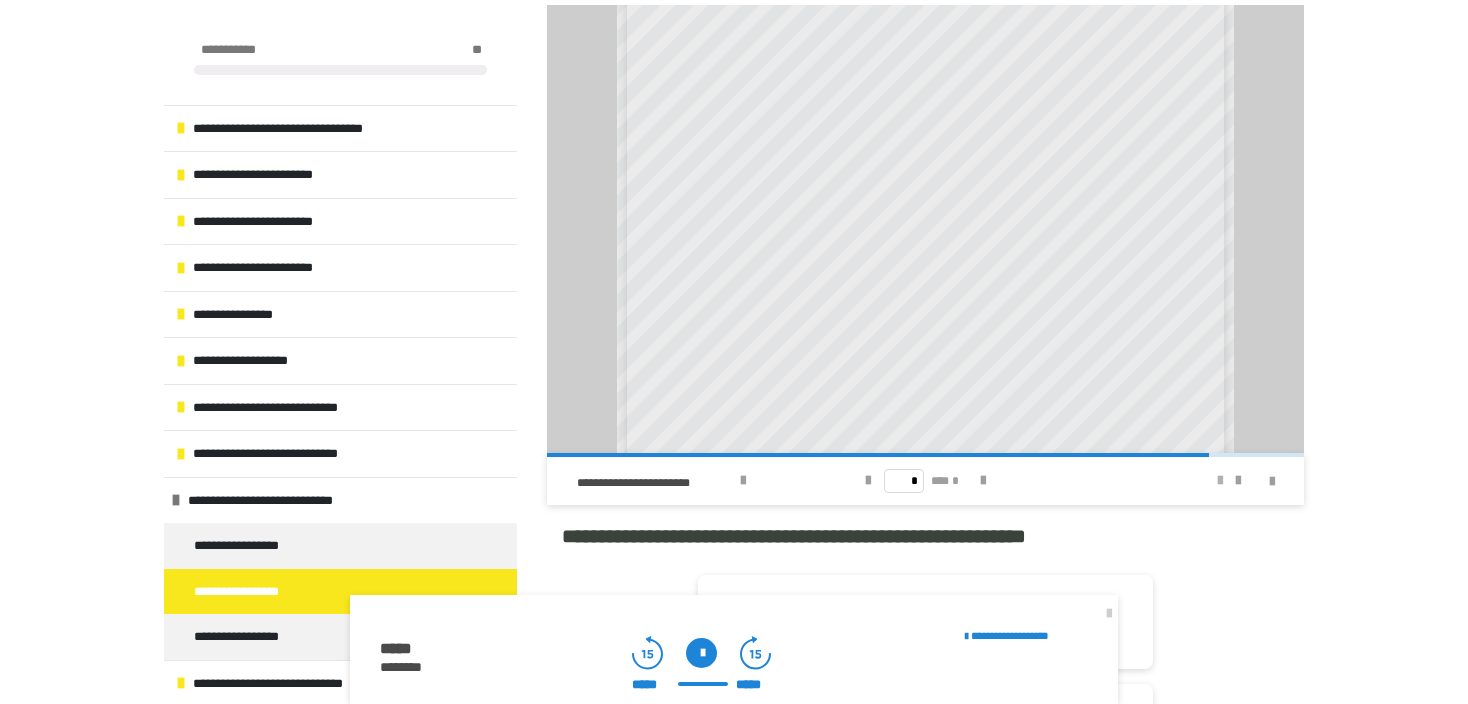click at bounding box center [1220, 481] 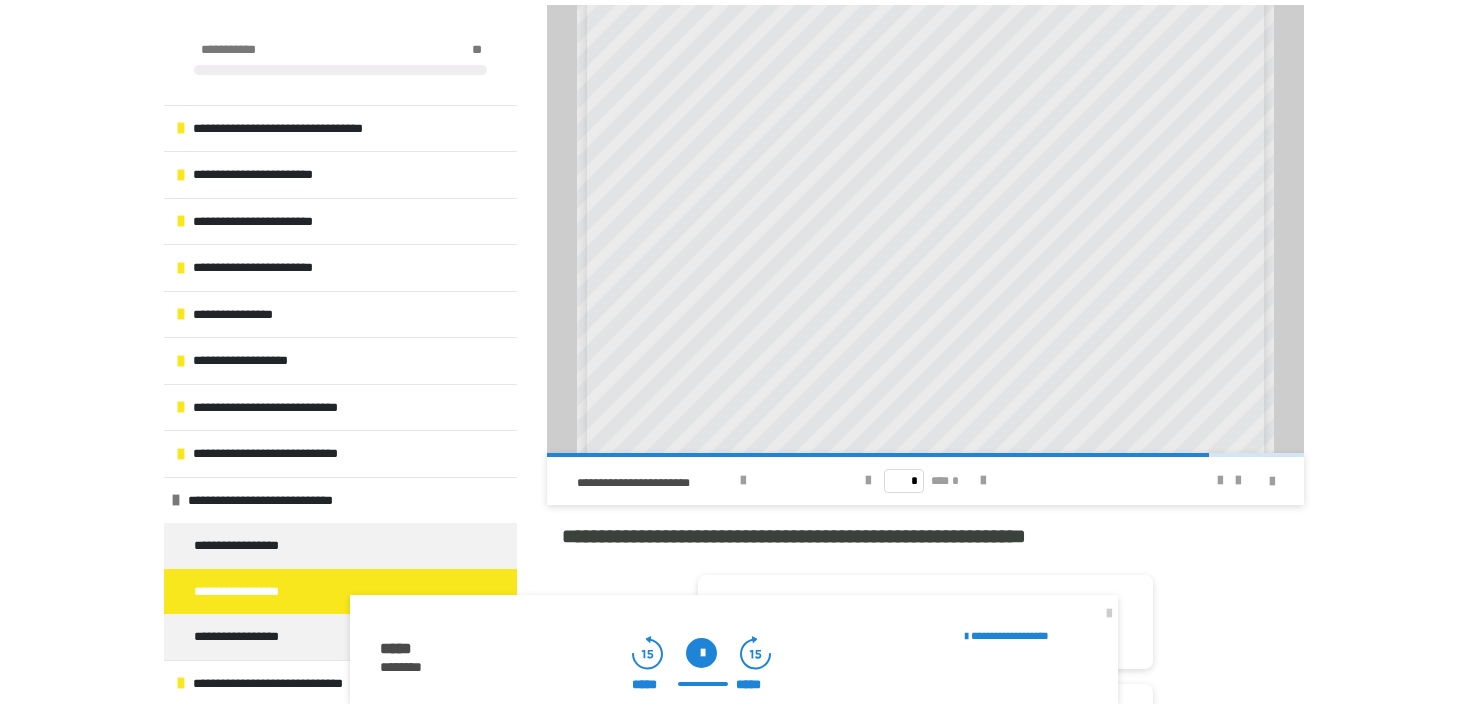 scroll, scrollTop: 255, scrollLeft: 0, axis: vertical 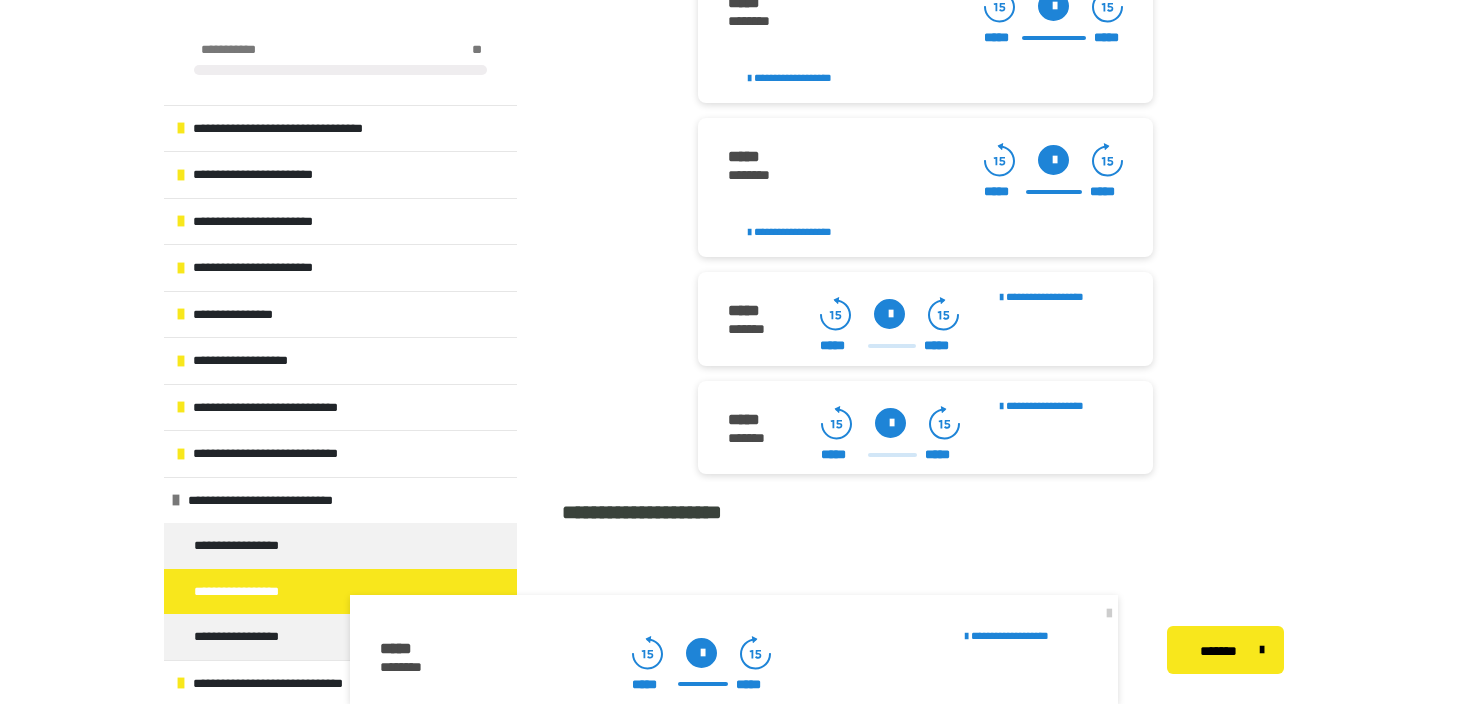 drag, startPoint x: 892, startPoint y: 315, endPoint x: 1481, endPoint y: 418, distance: 597.9381 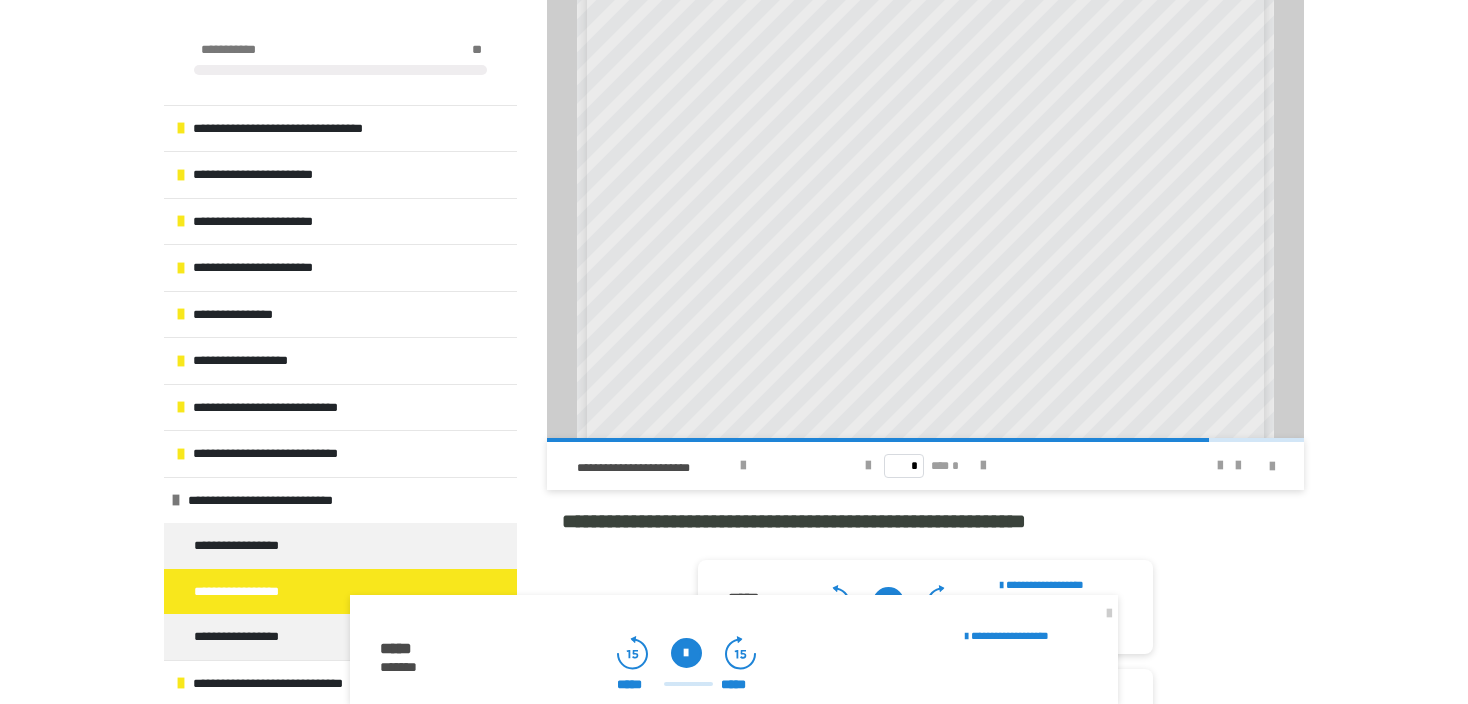 scroll, scrollTop: 1668, scrollLeft: 0, axis: vertical 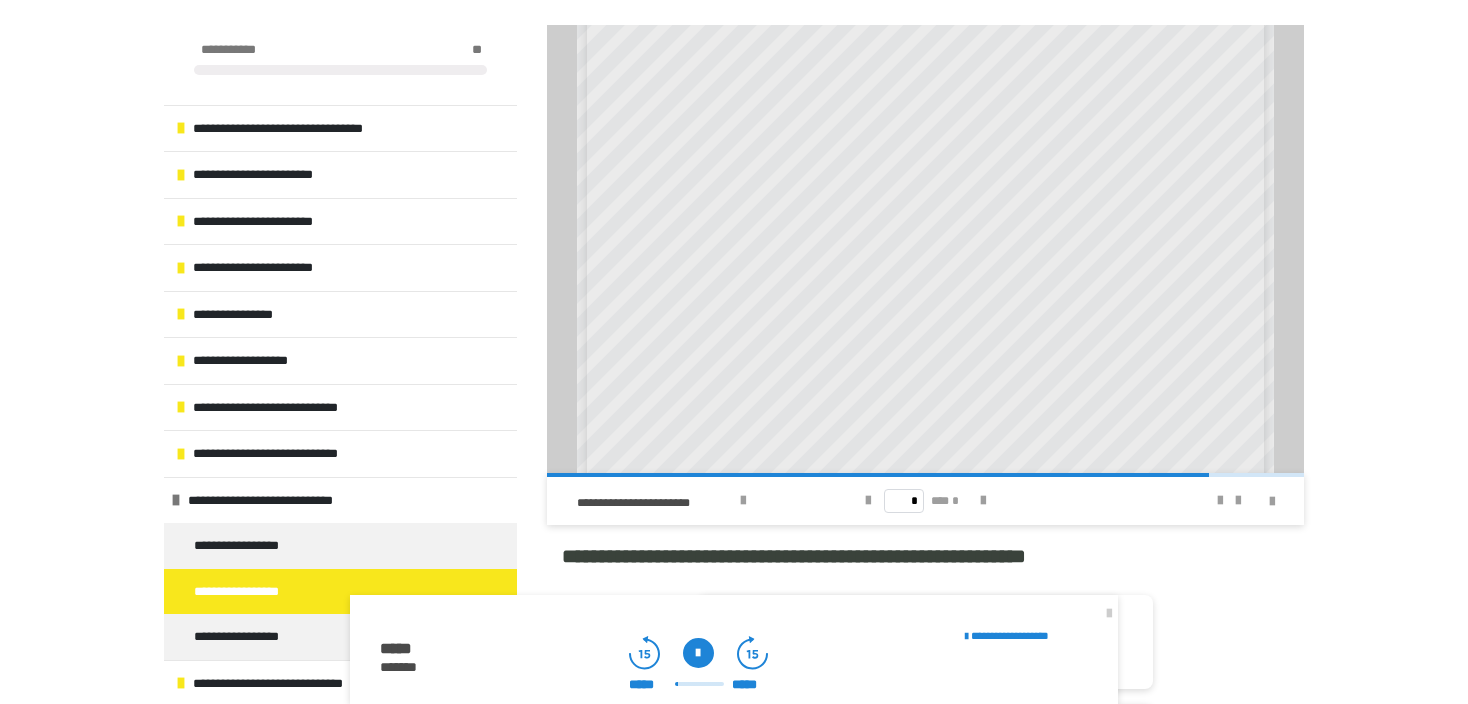 click at bounding box center [698, 653] 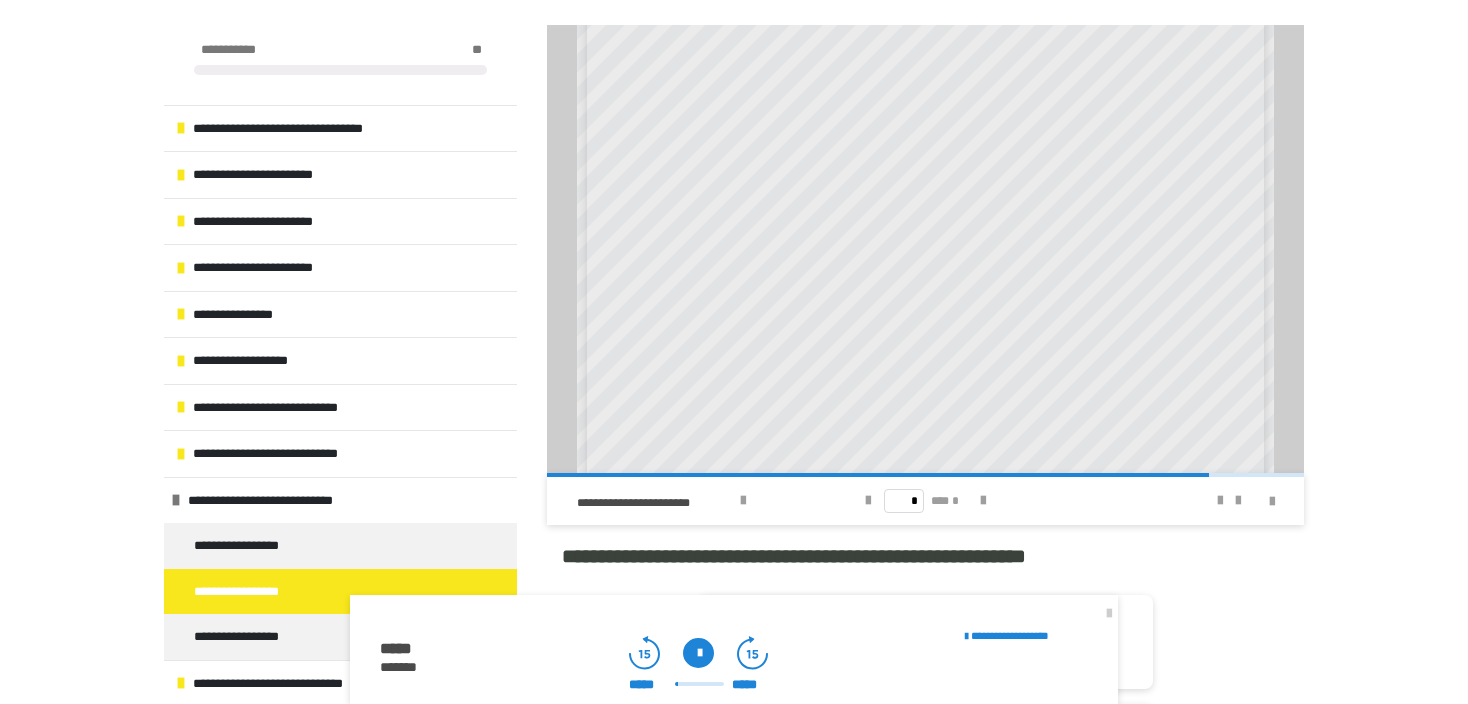 click 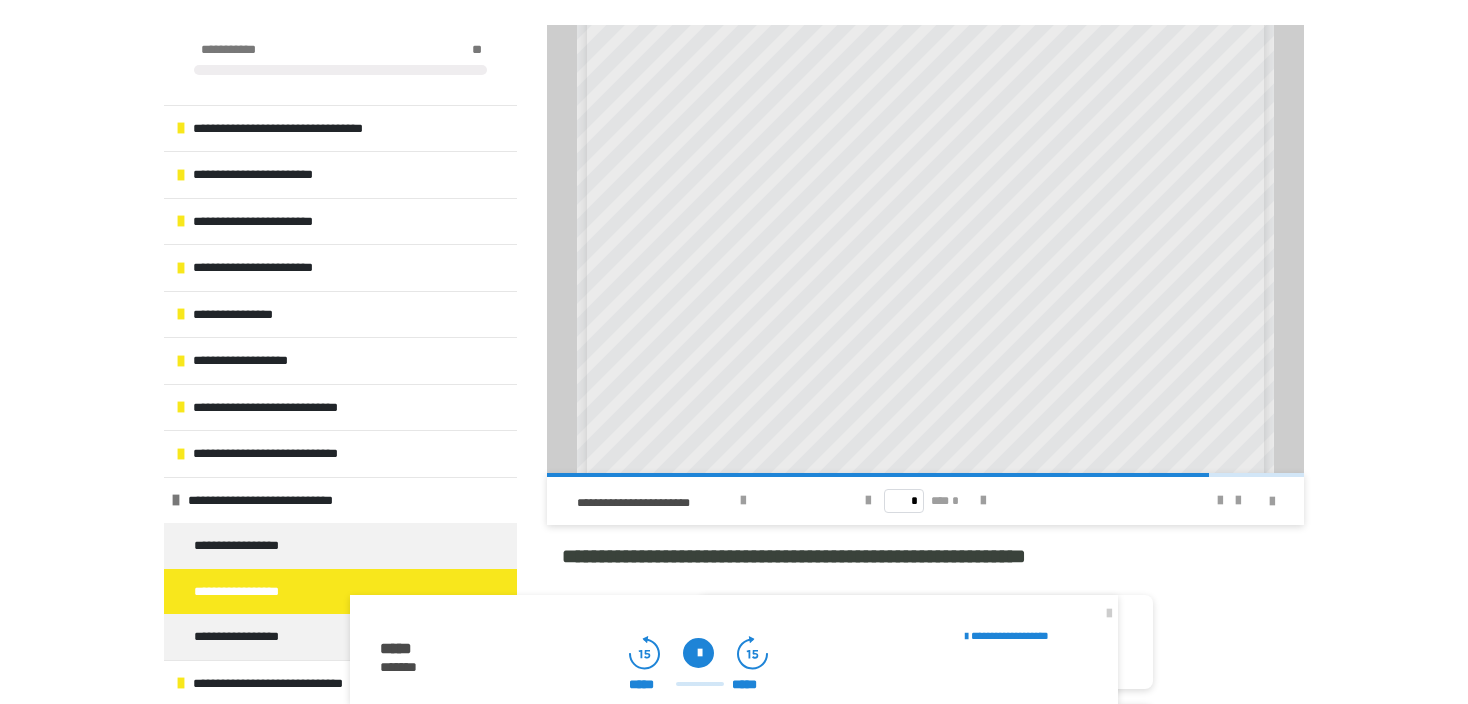 click at bounding box center [698, 653] 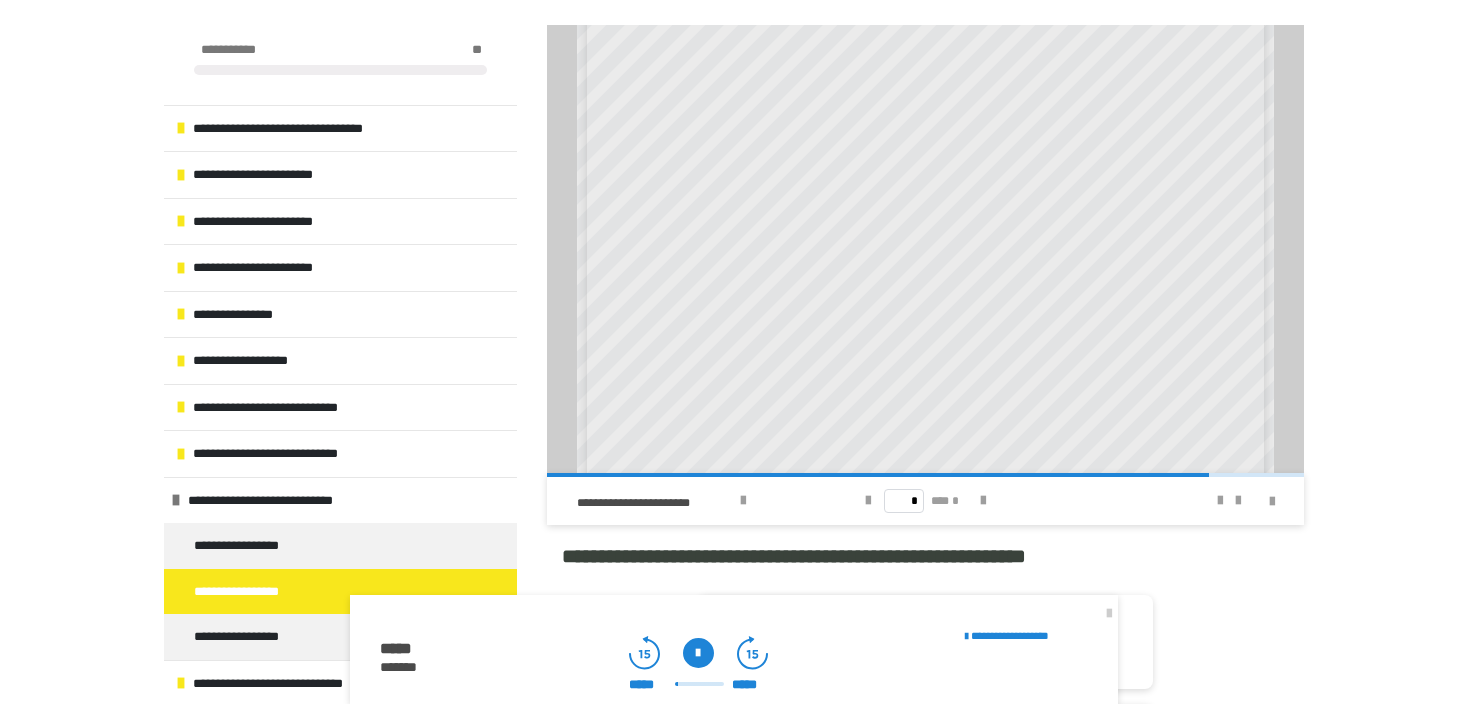 click at bounding box center (698, 653) 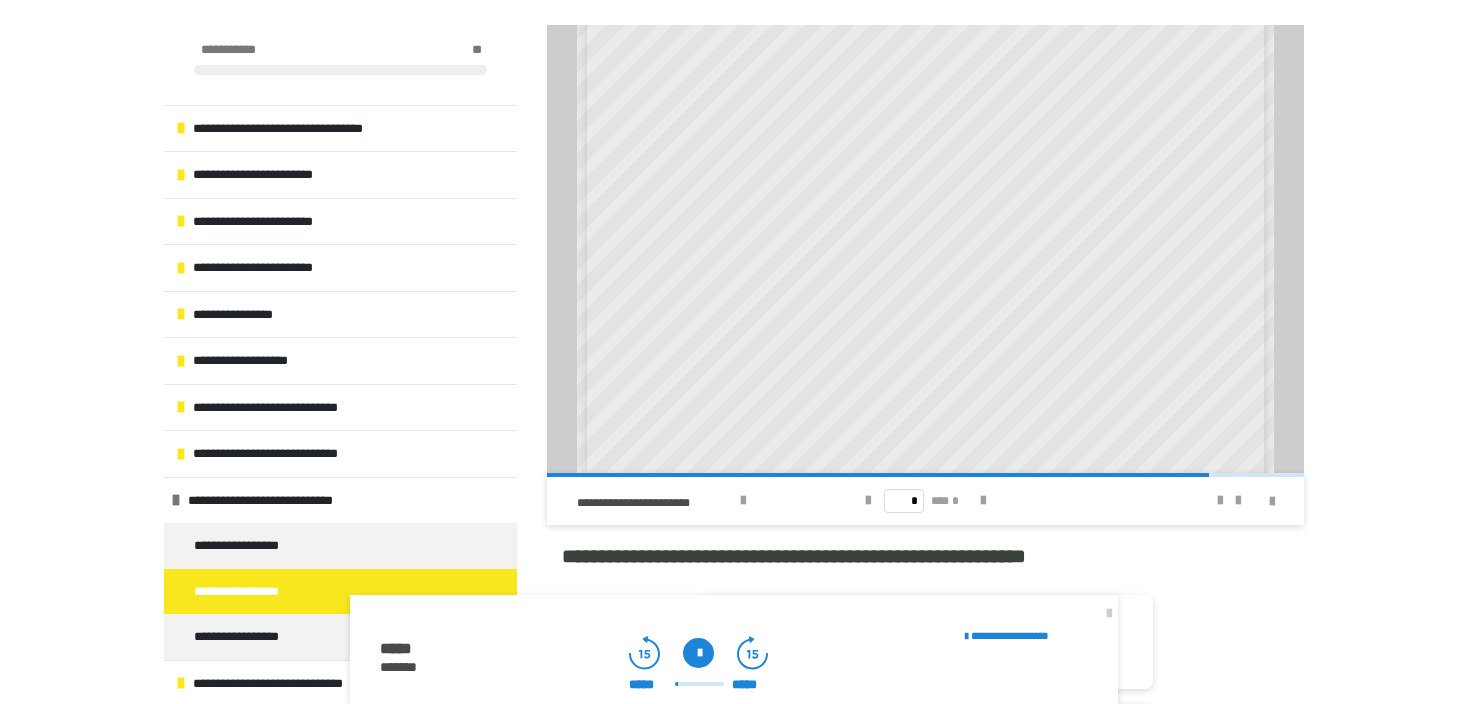 click 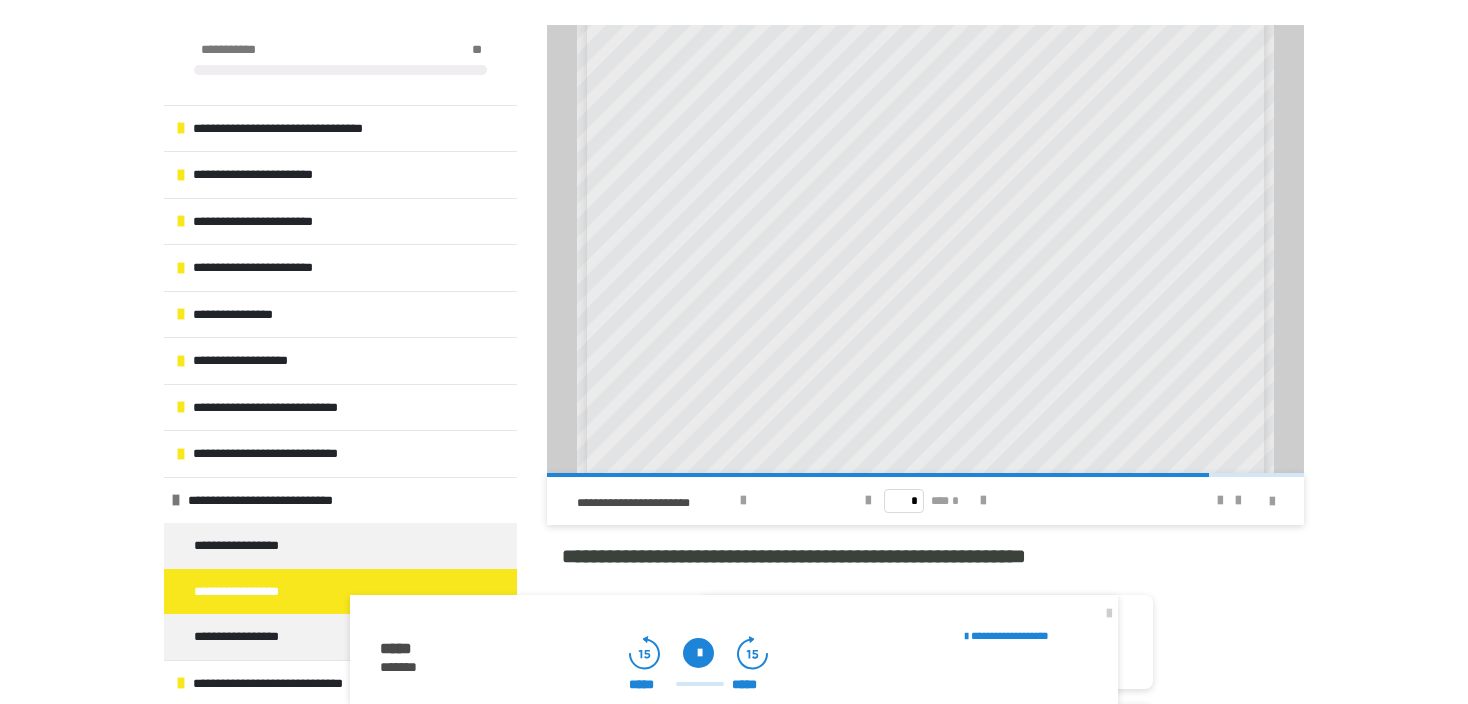 click at bounding box center (698, 653) 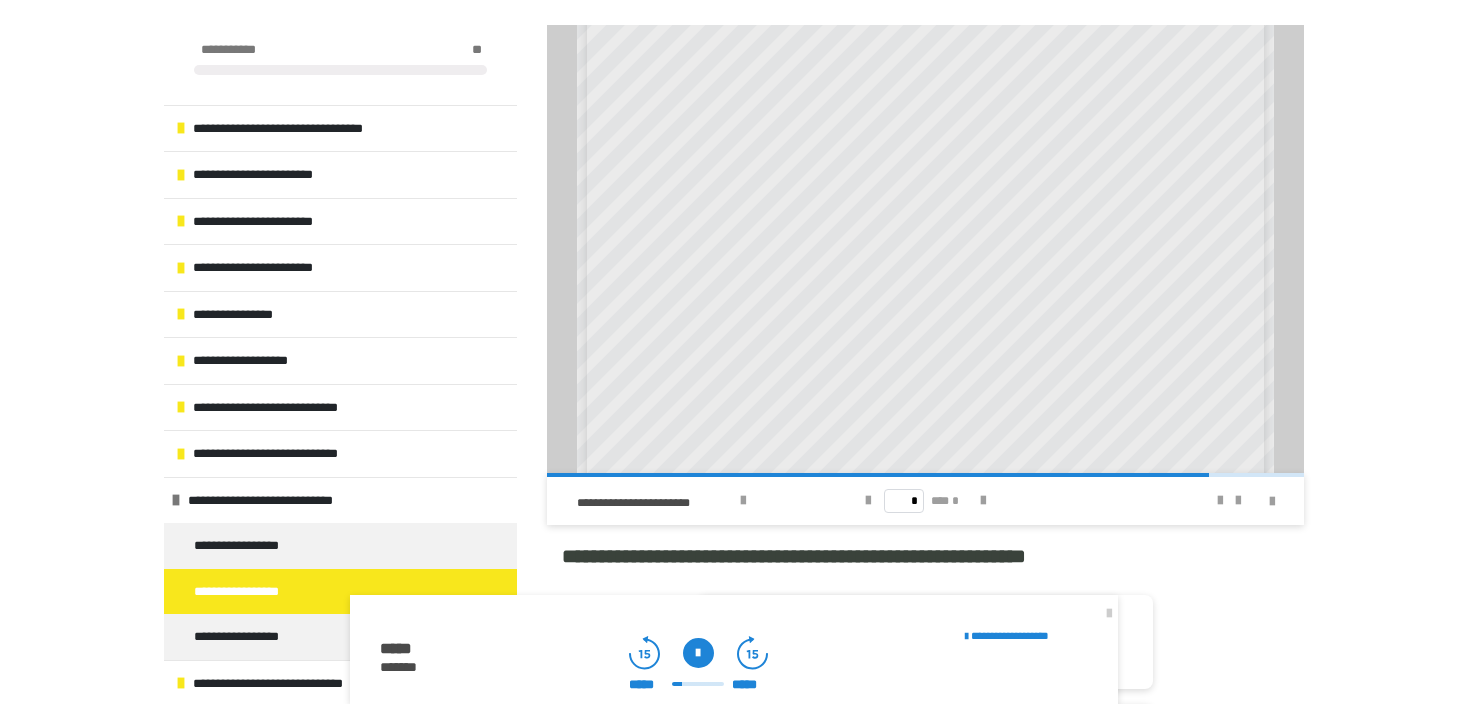 click at bounding box center (698, 653) 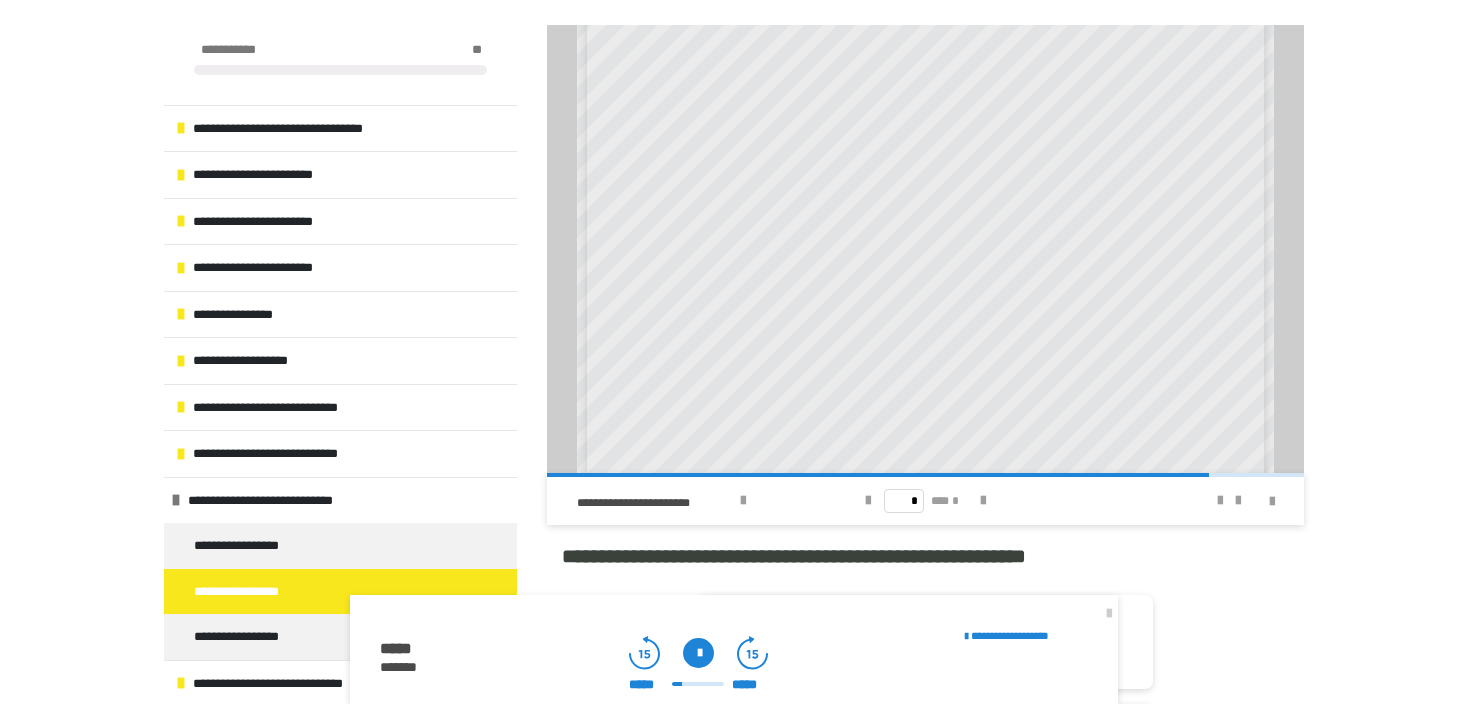 click at bounding box center (698, 653) 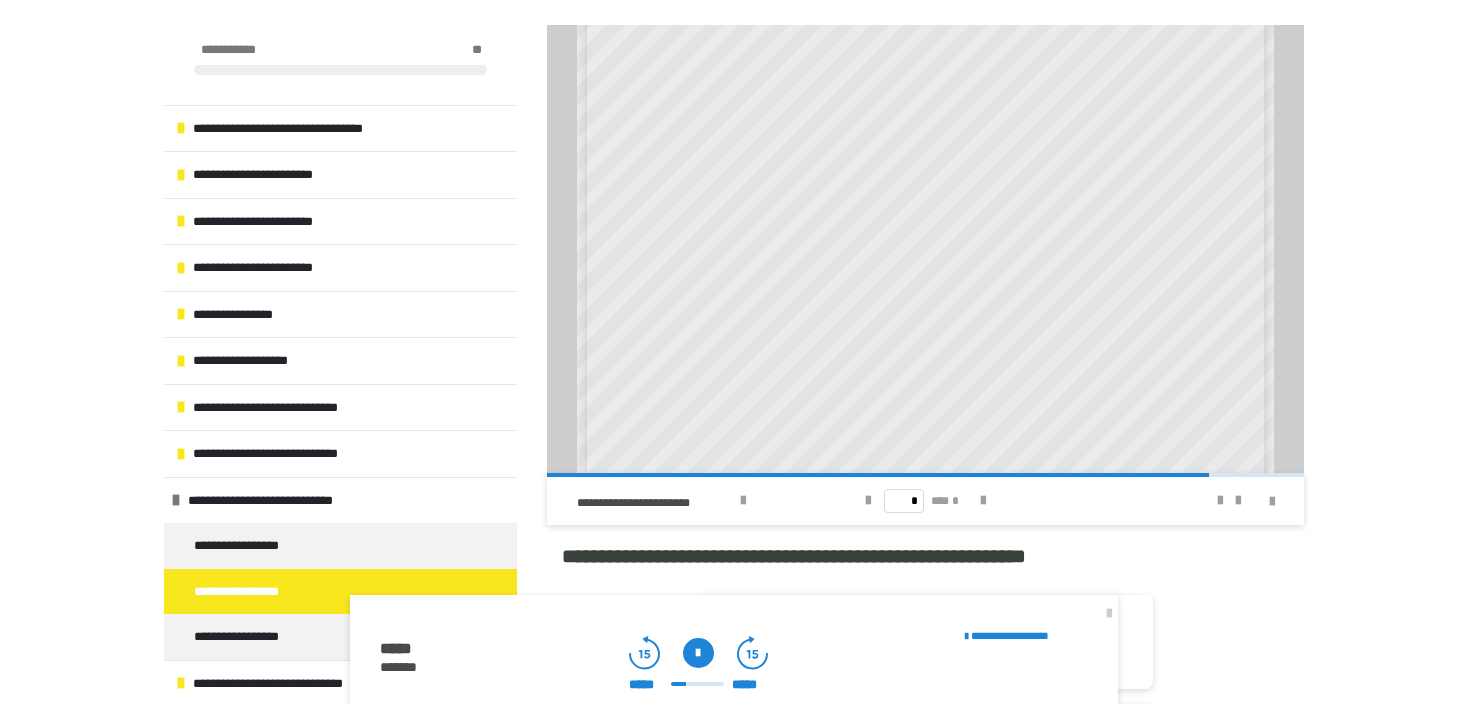 click at bounding box center (698, 653) 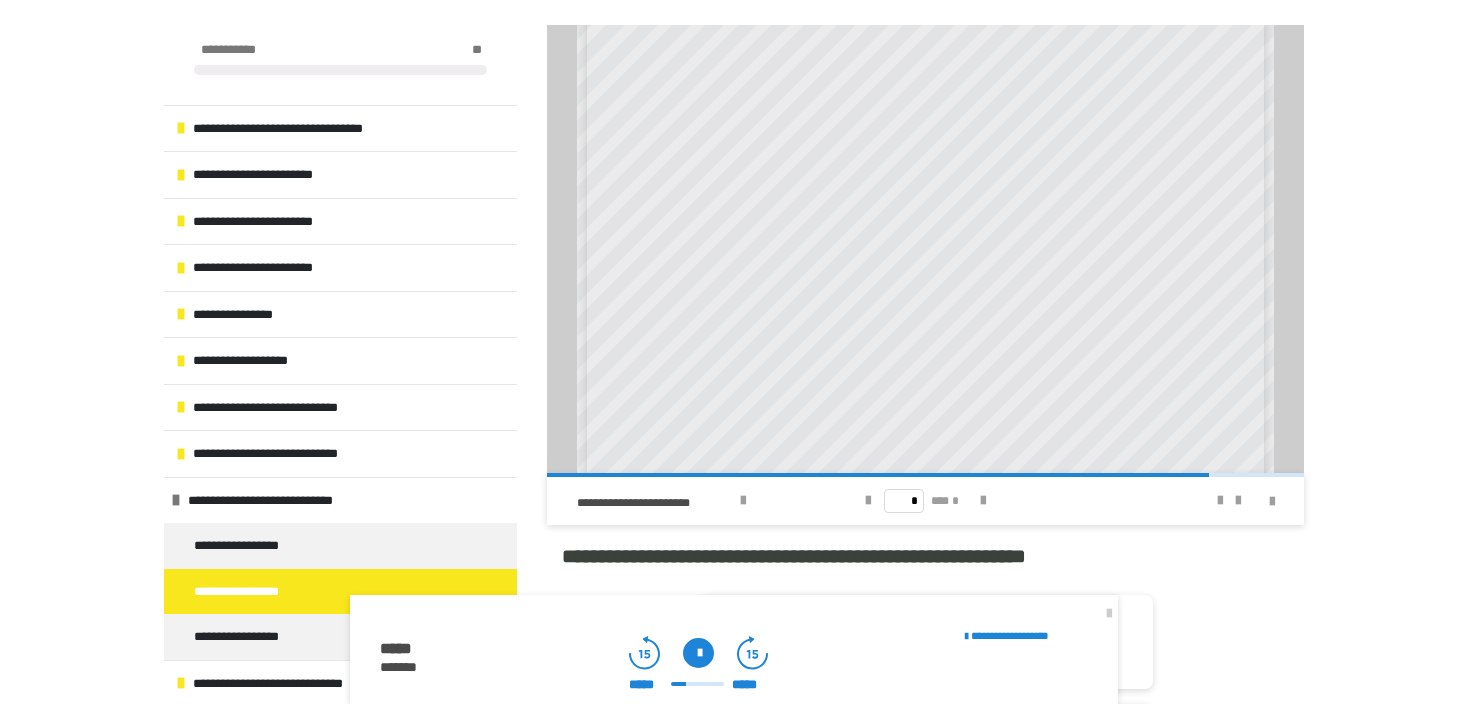 click at bounding box center [697, 684] 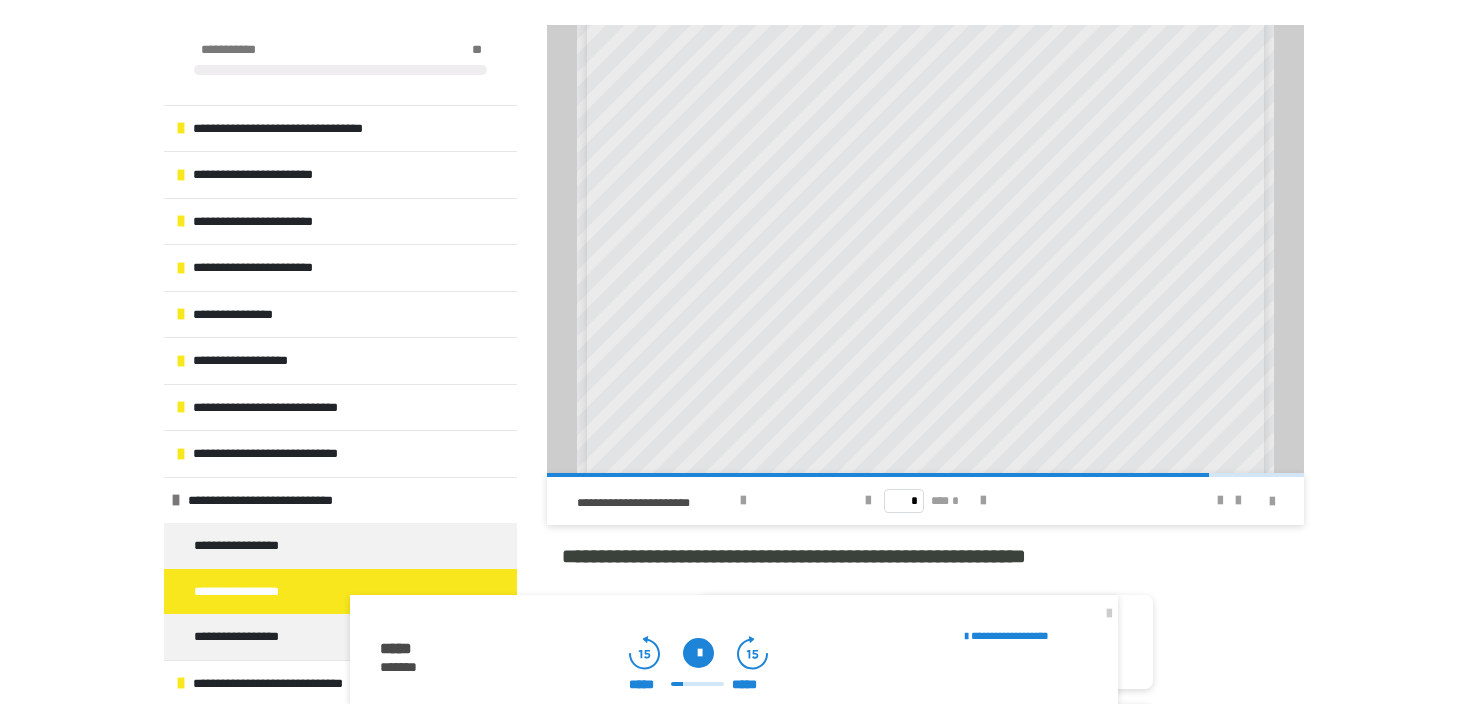 click at bounding box center [698, 653] 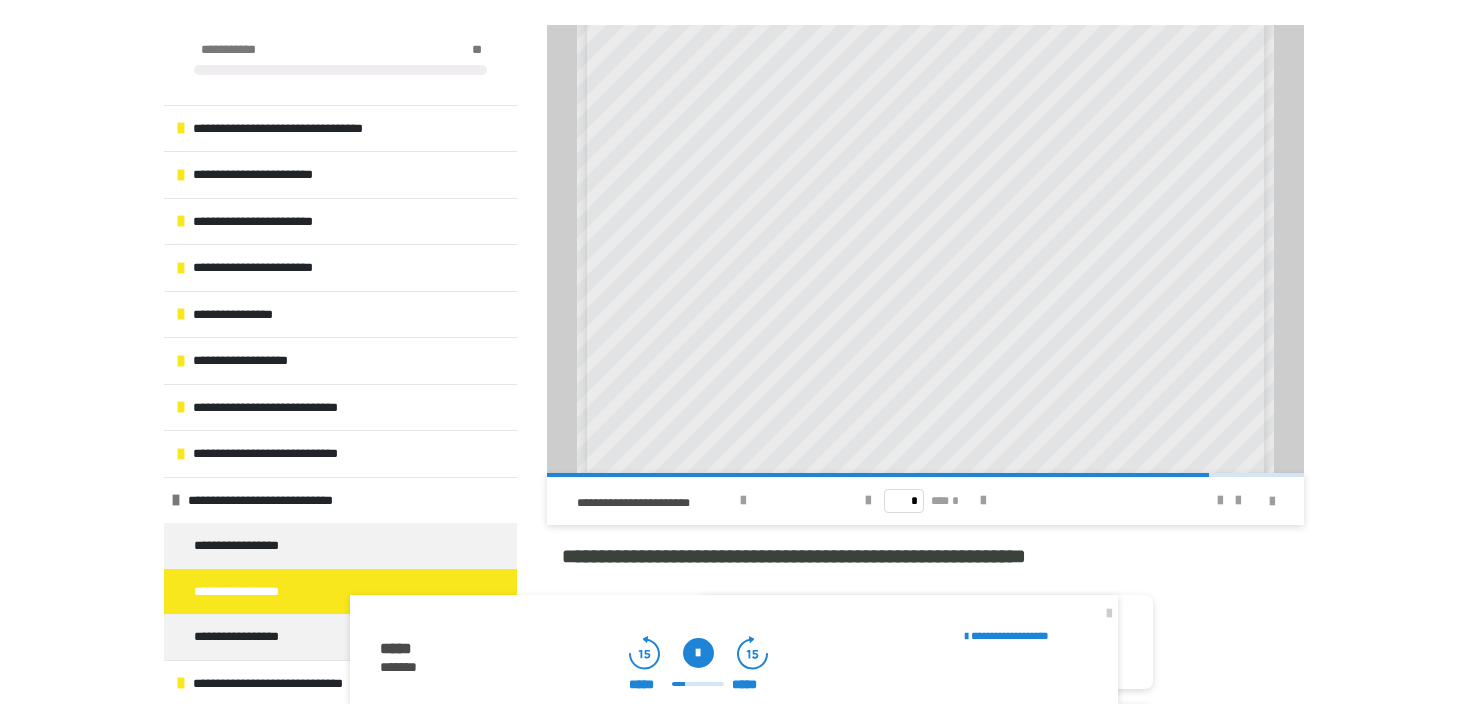click on "***** *****" at bounding box center [698, 685] 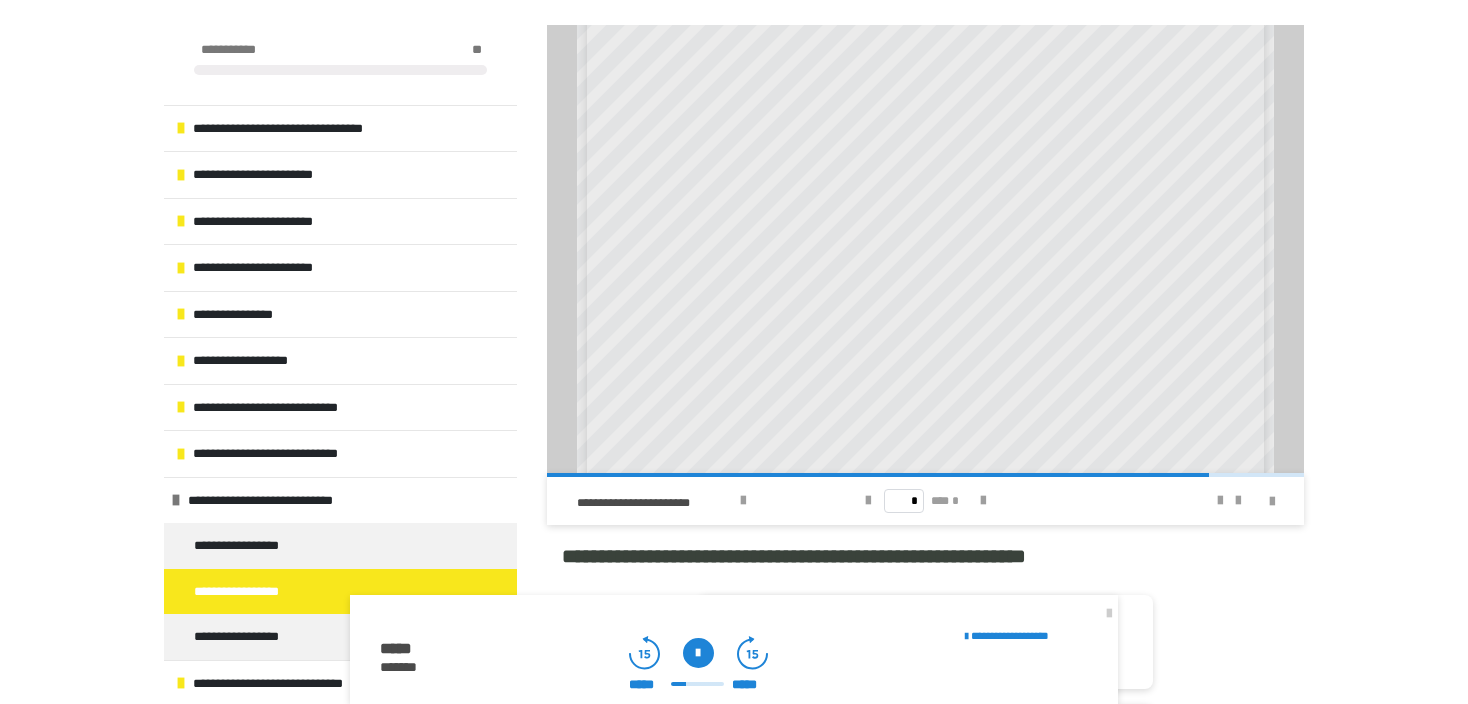 click at bounding box center (697, 684) 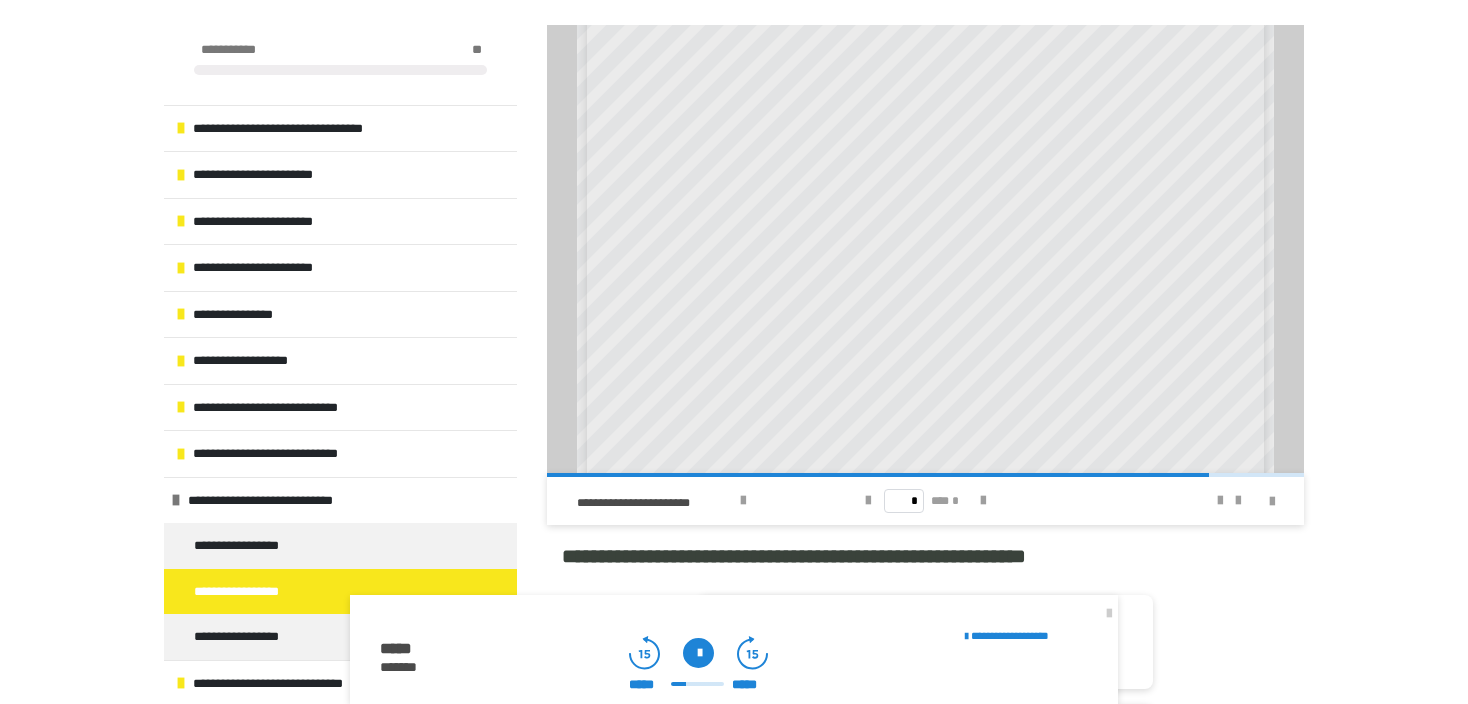click at bounding box center [698, 653] 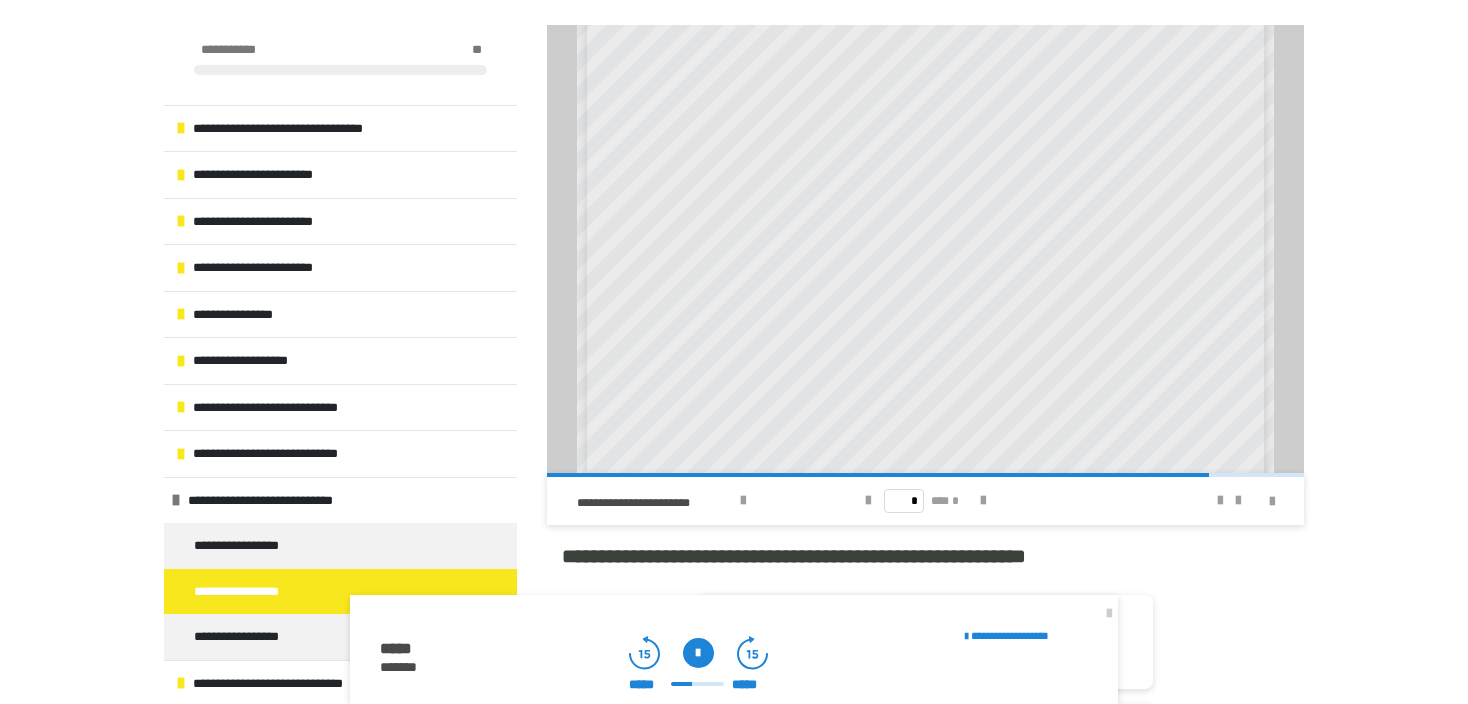 click at bounding box center [698, 653] 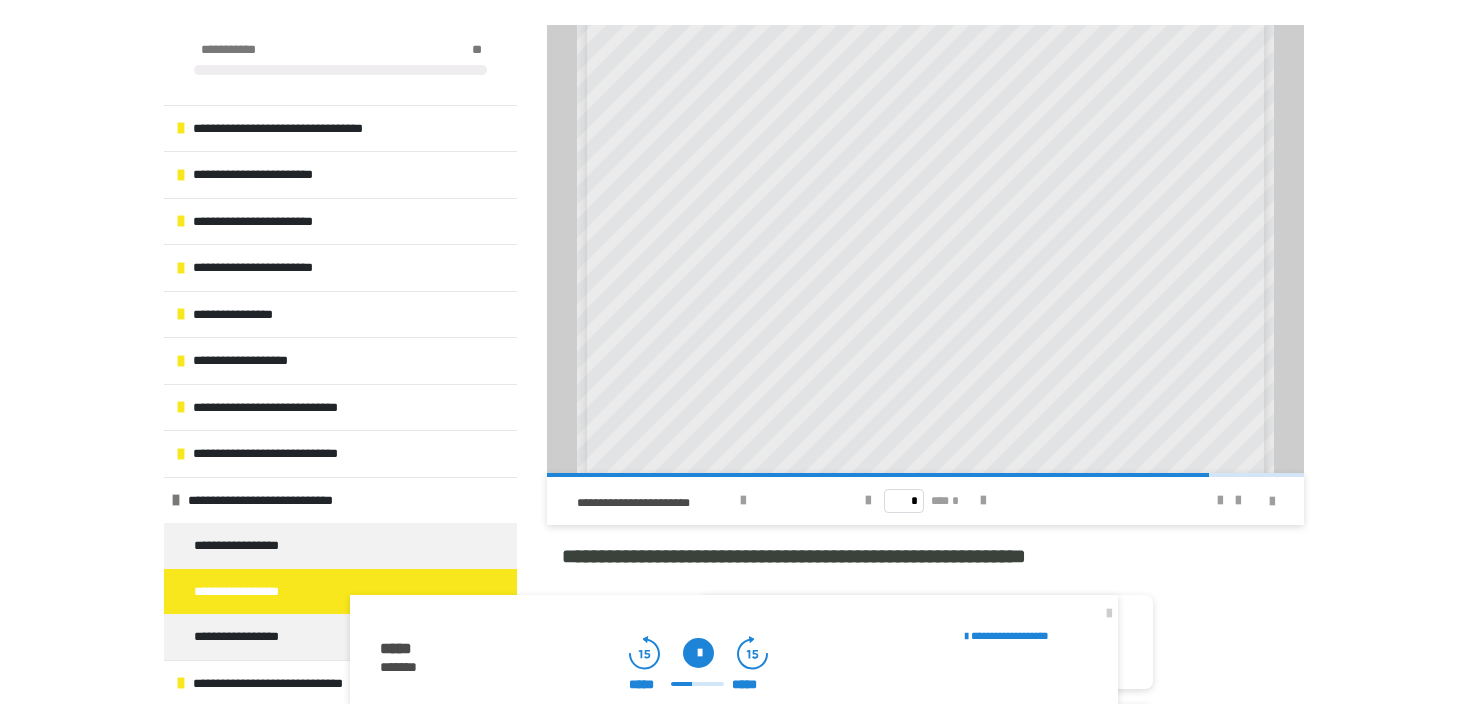 click at bounding box center [698, 653] 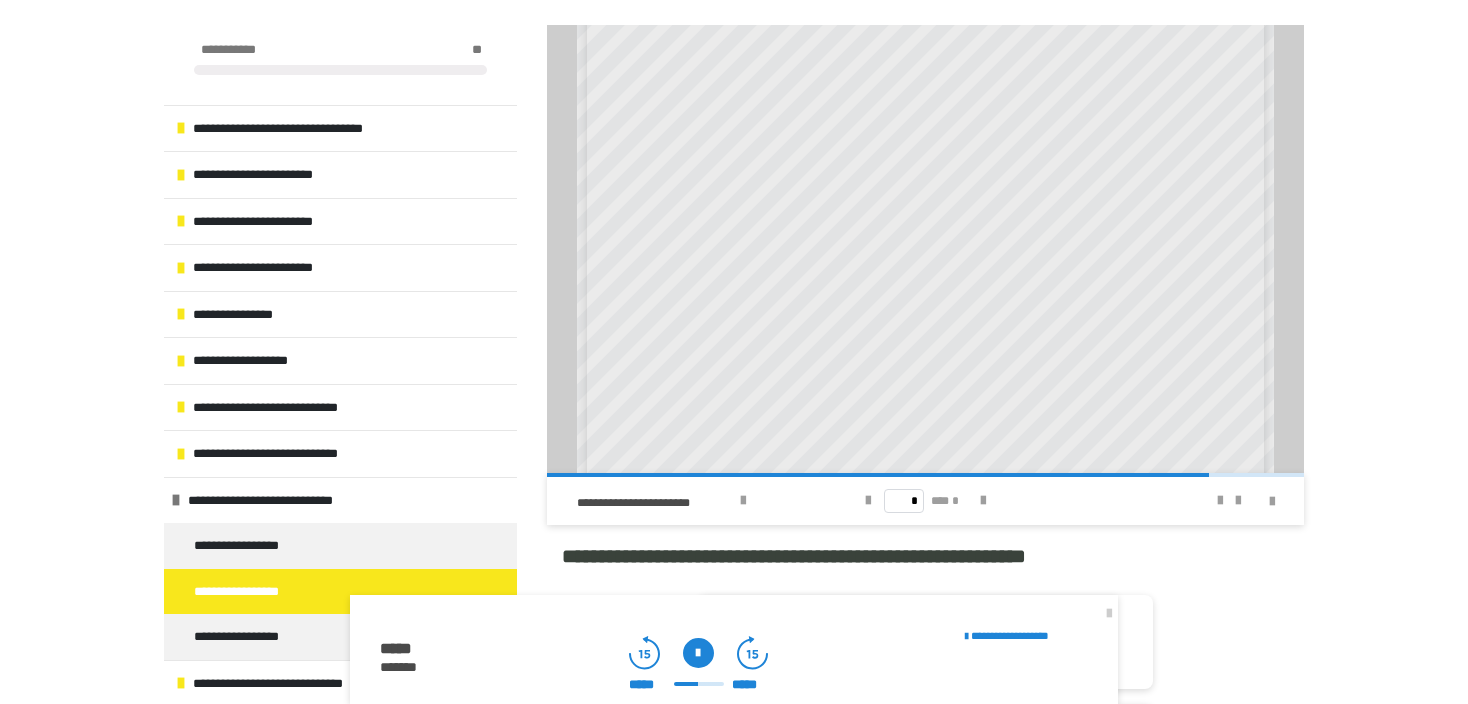 click at bounding box center [698, 653] 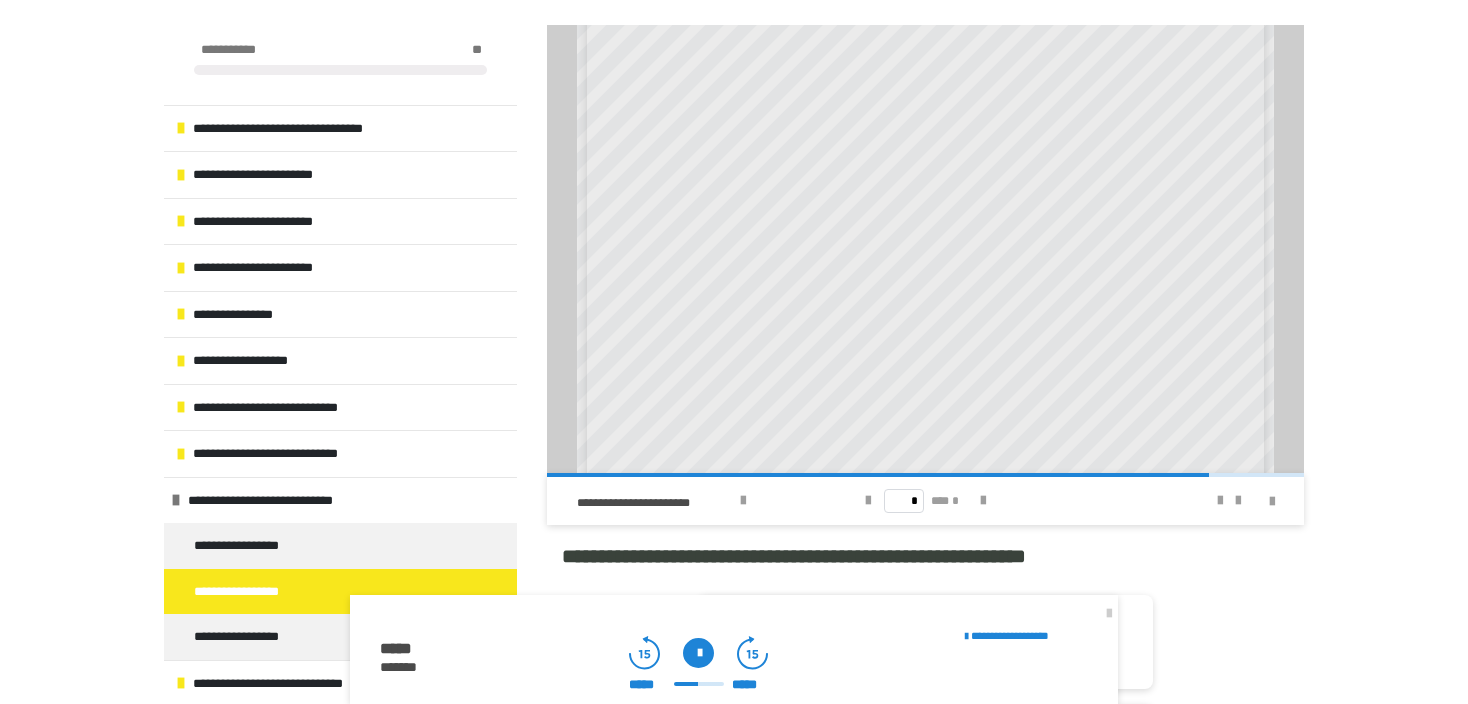 click at bounding box center (698, 653) 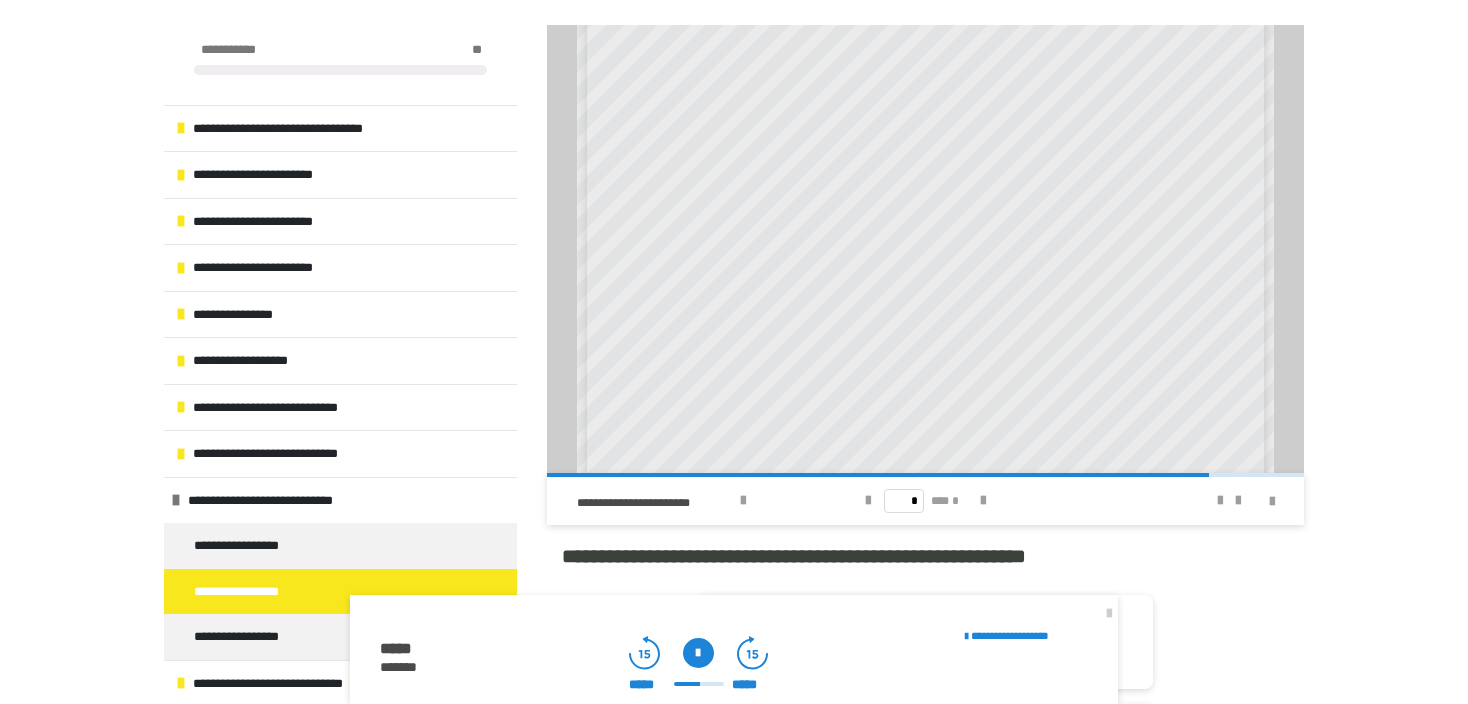 click at bounding box center (699, 684) 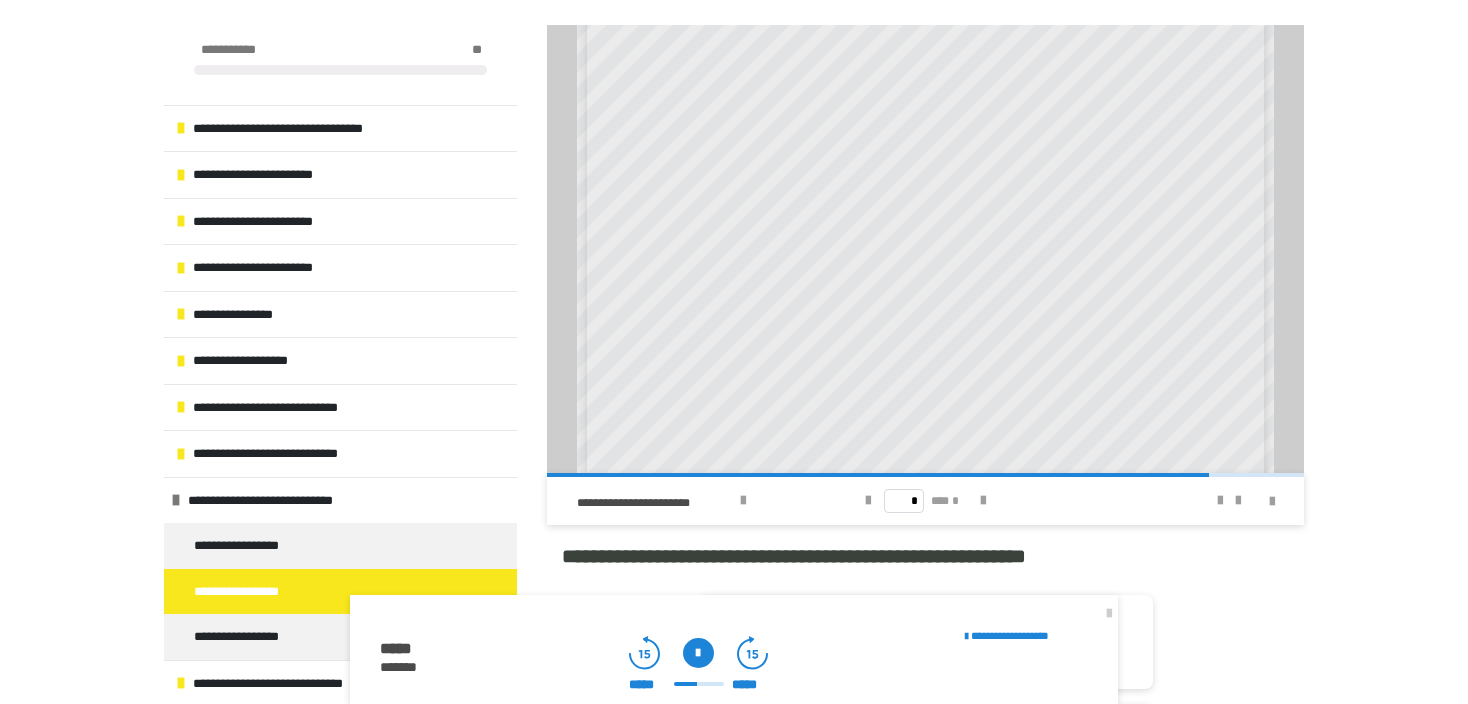 click at bounding box center (698, 653) 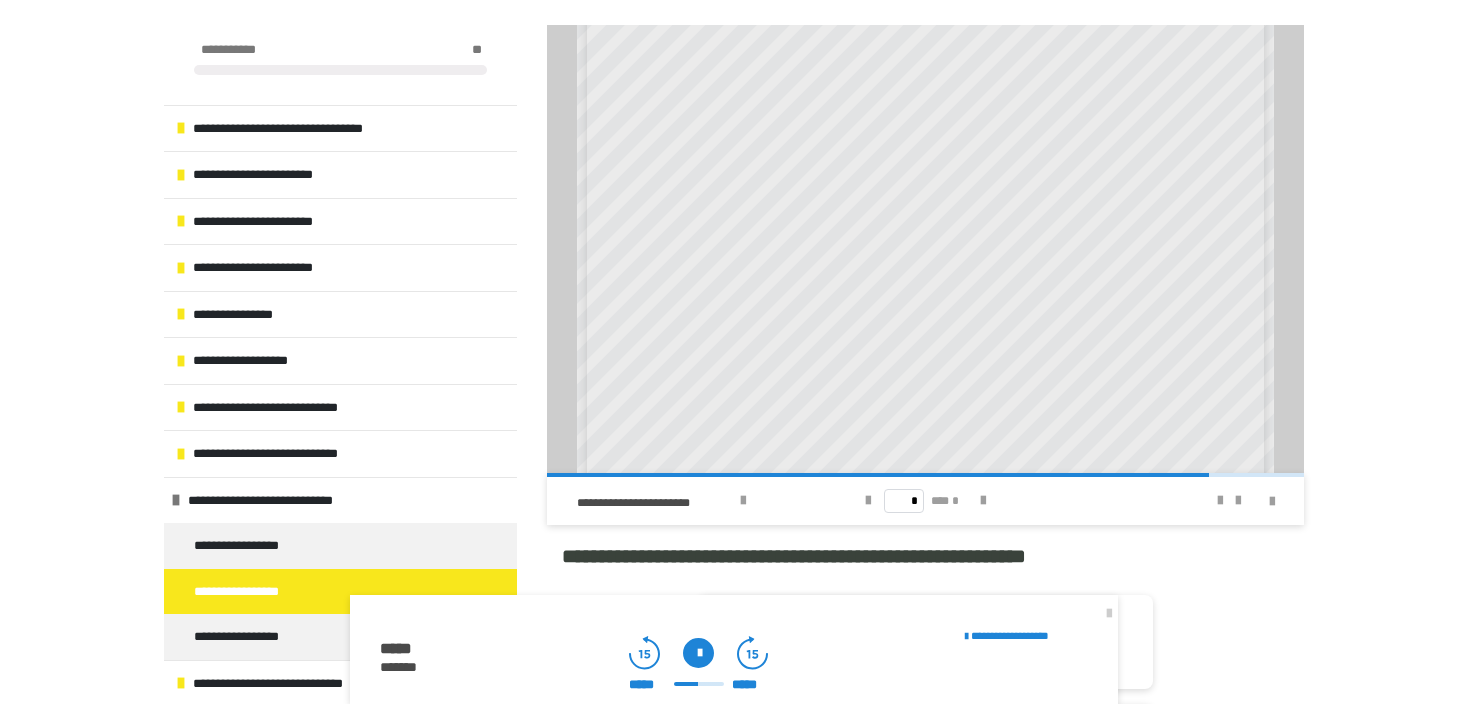 click at bounding box center [698, 653] 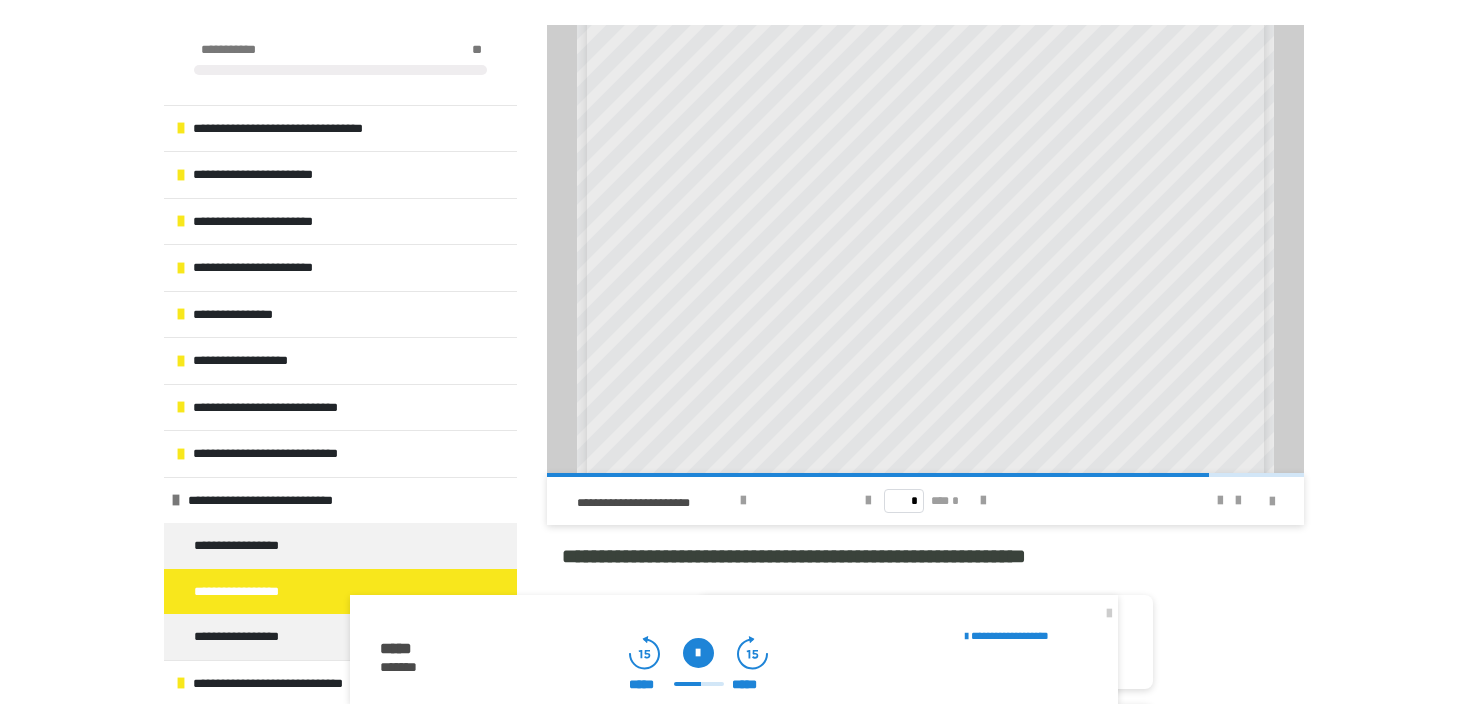 click at bounding box center [698, 653] 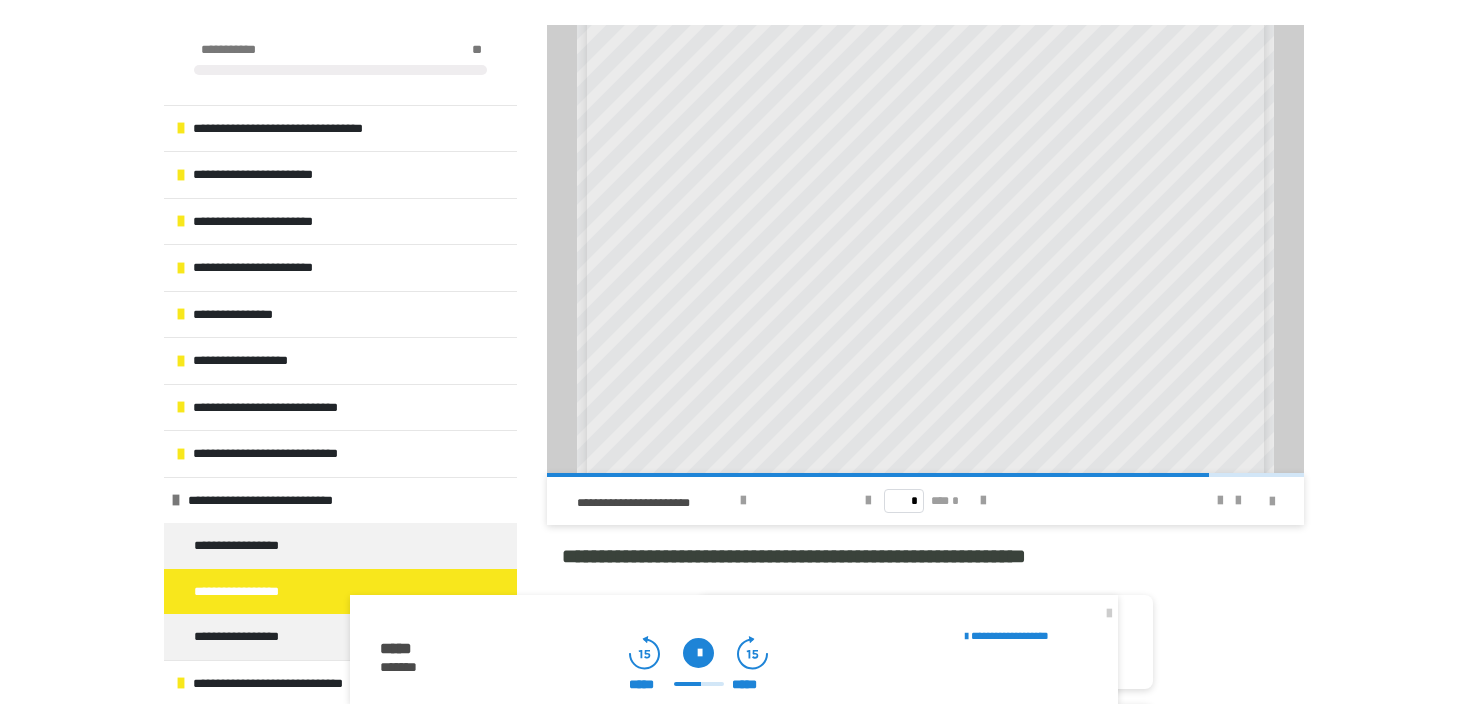 click at bounding box center [698, 653] 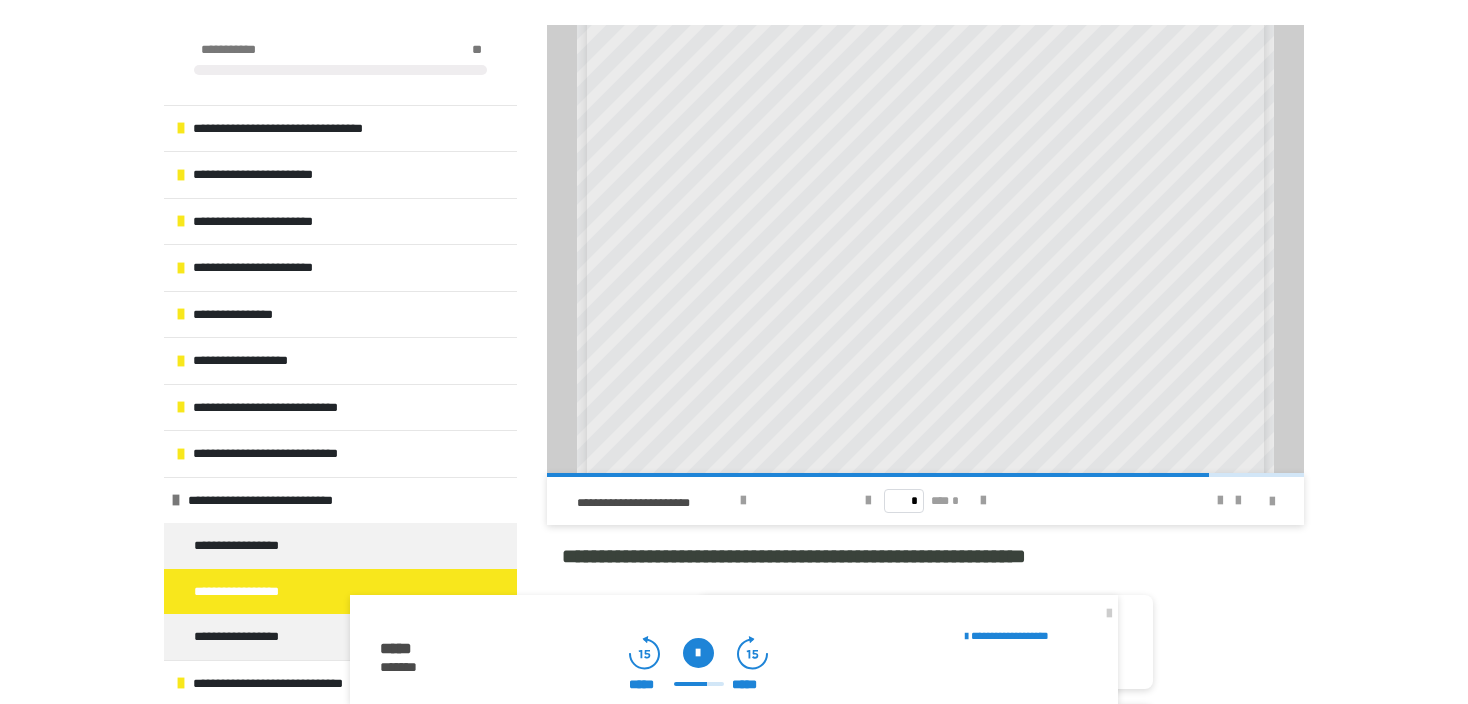 click at bounding box center [698, 653] 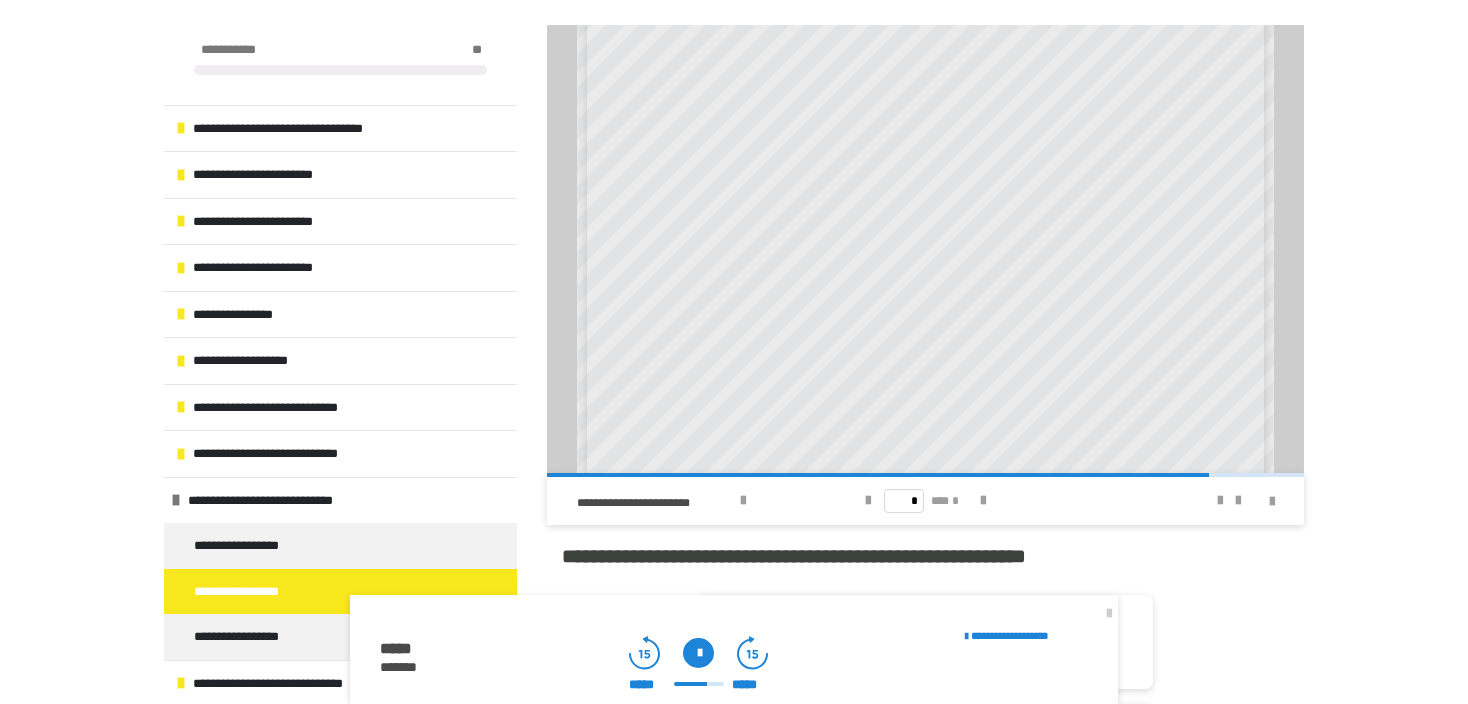 click at bounding box center (699, 684) 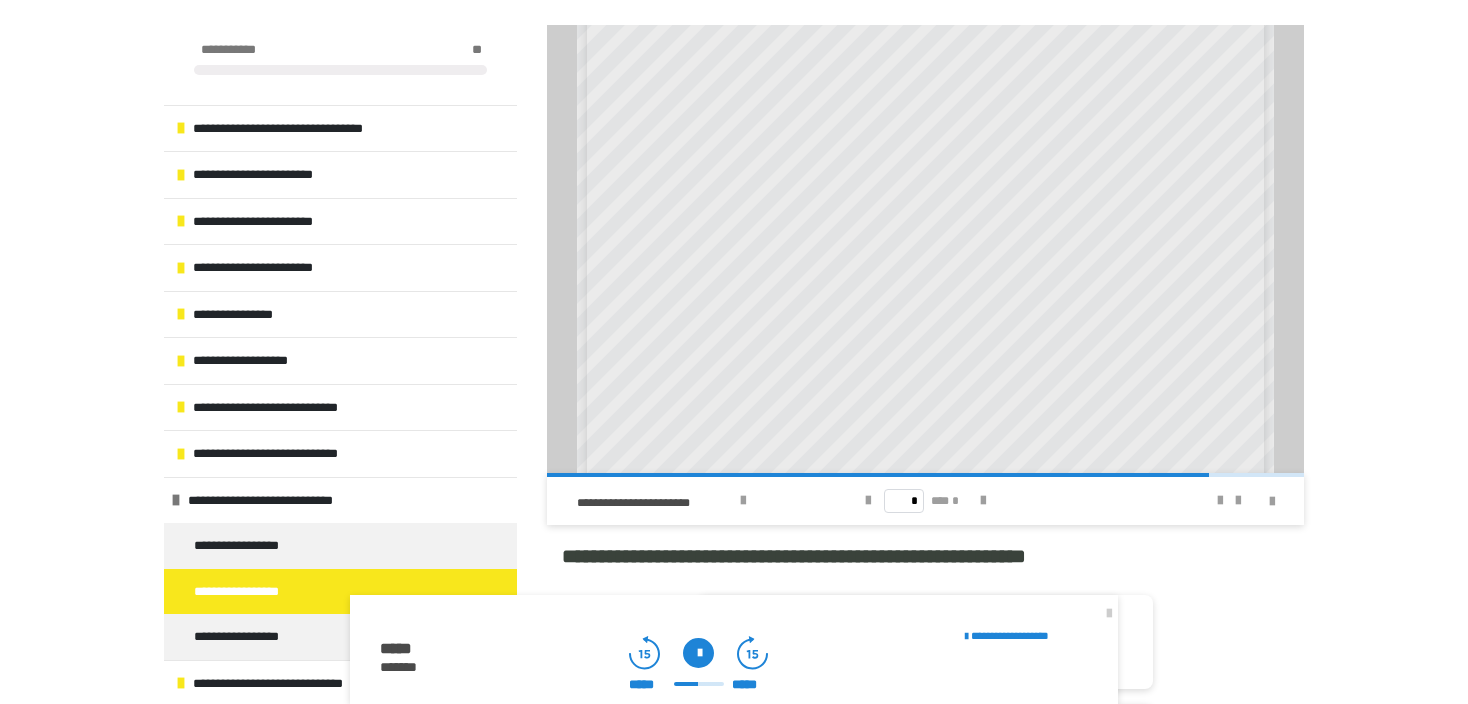 click at bounding box center [698, 653] 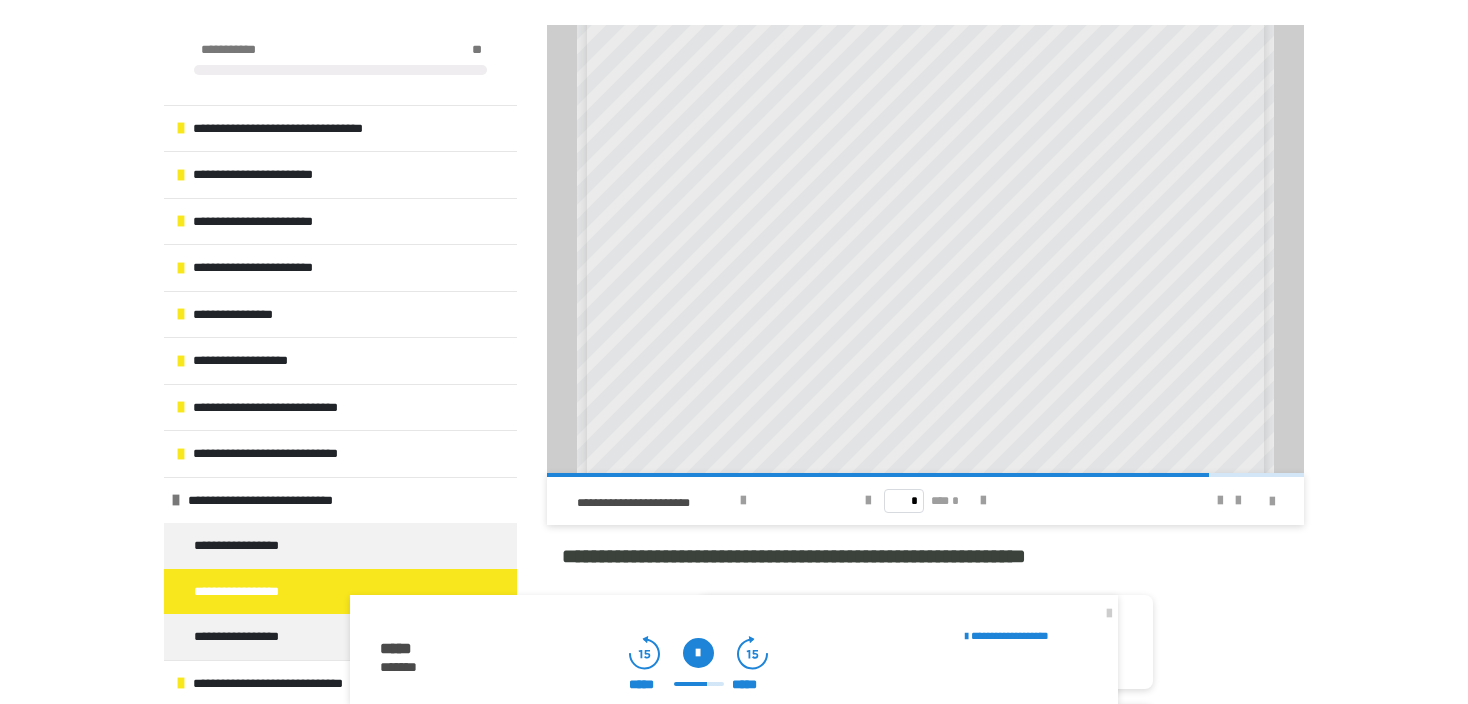 click at bounding box center (698, 653) 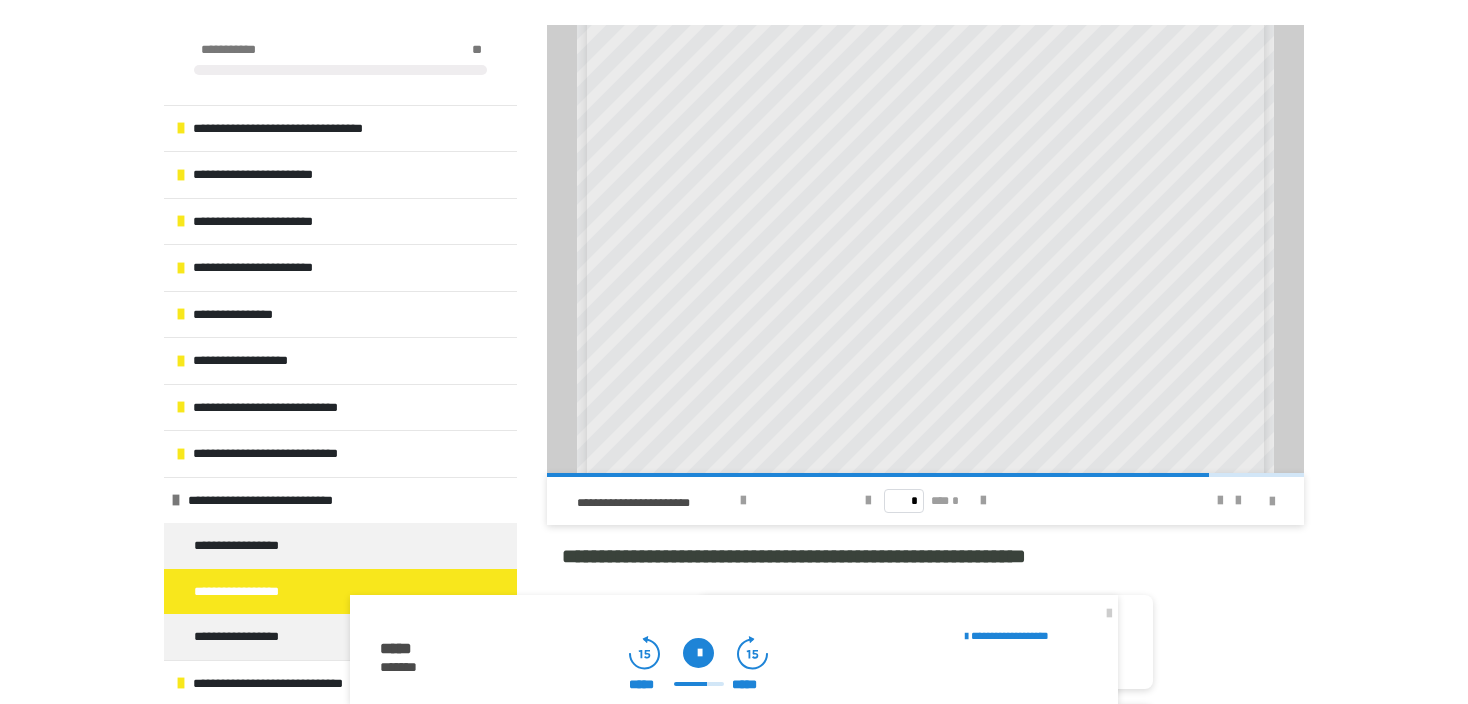 click at bounding box center (698, 653) 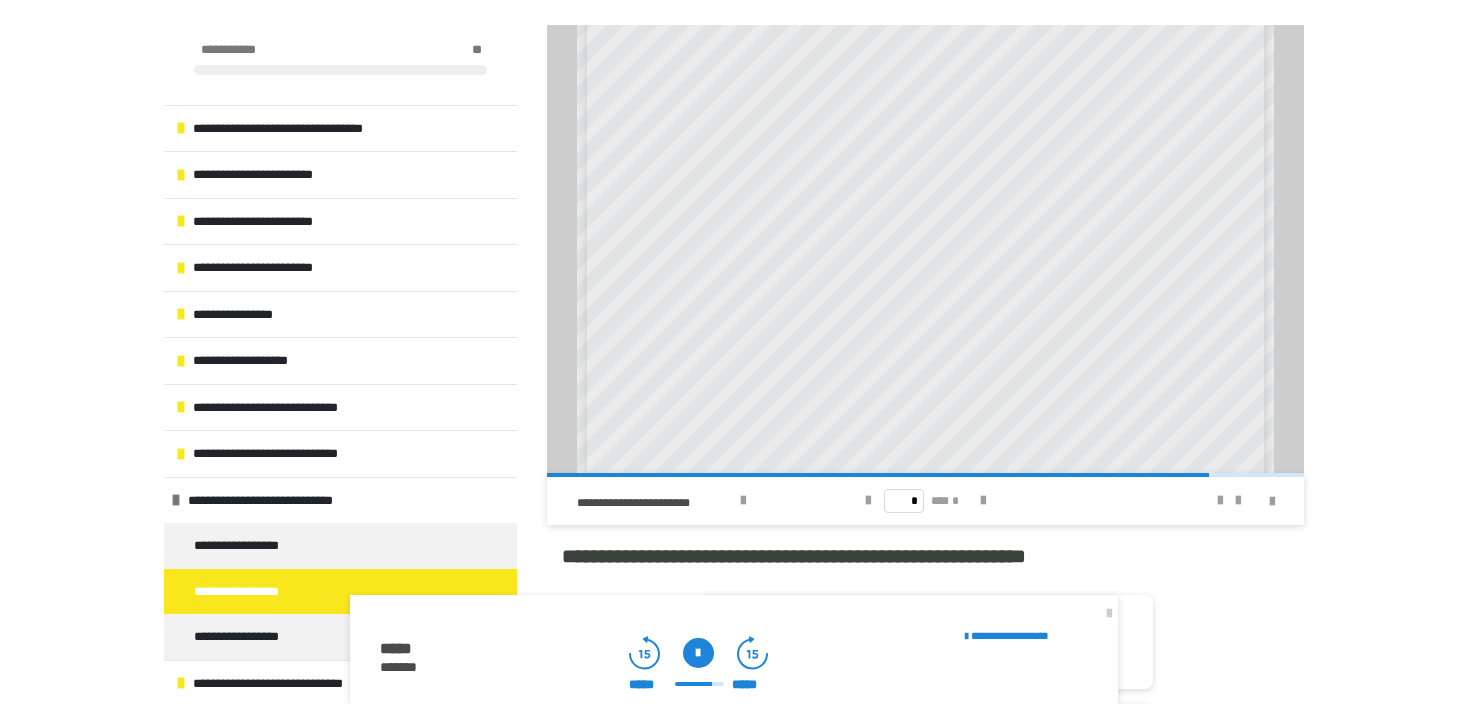 click at bounding box center (698, 653) 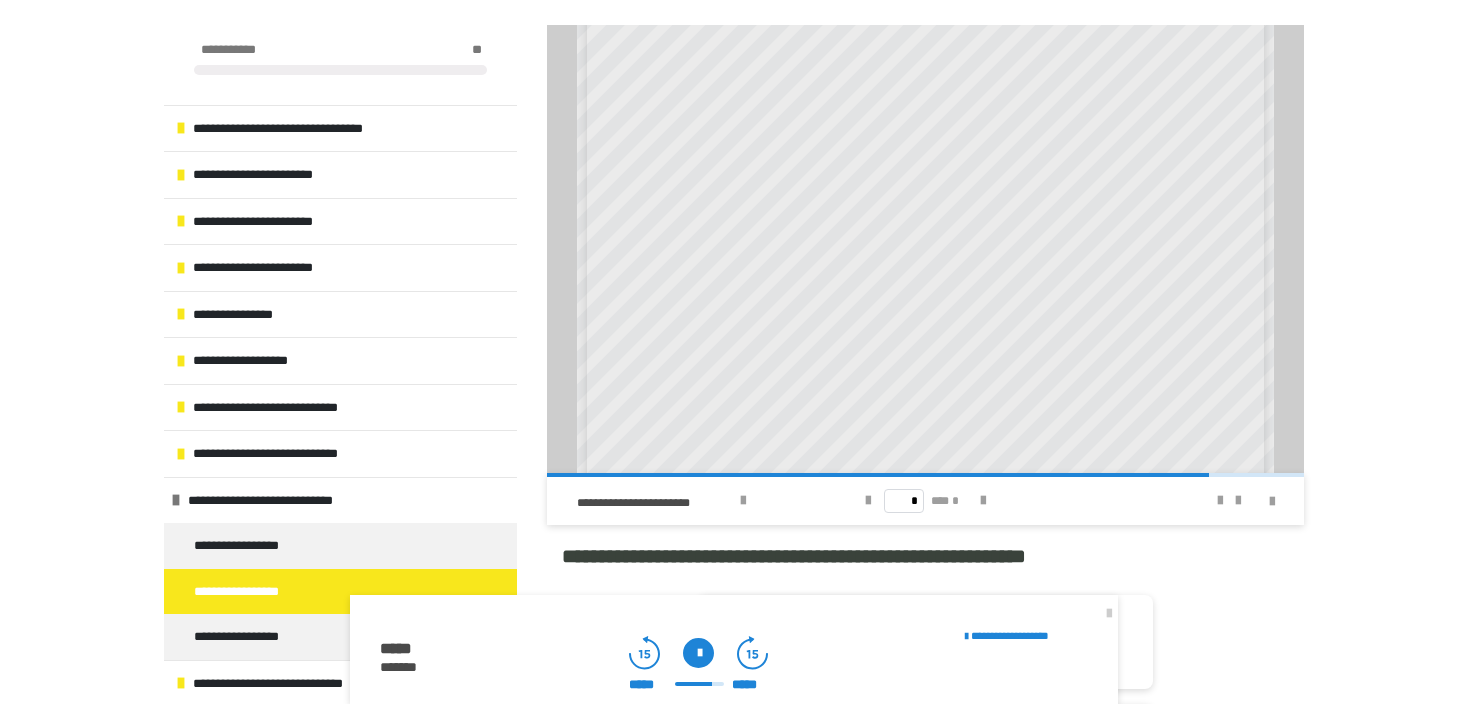 click at bounding box center (699, 684) 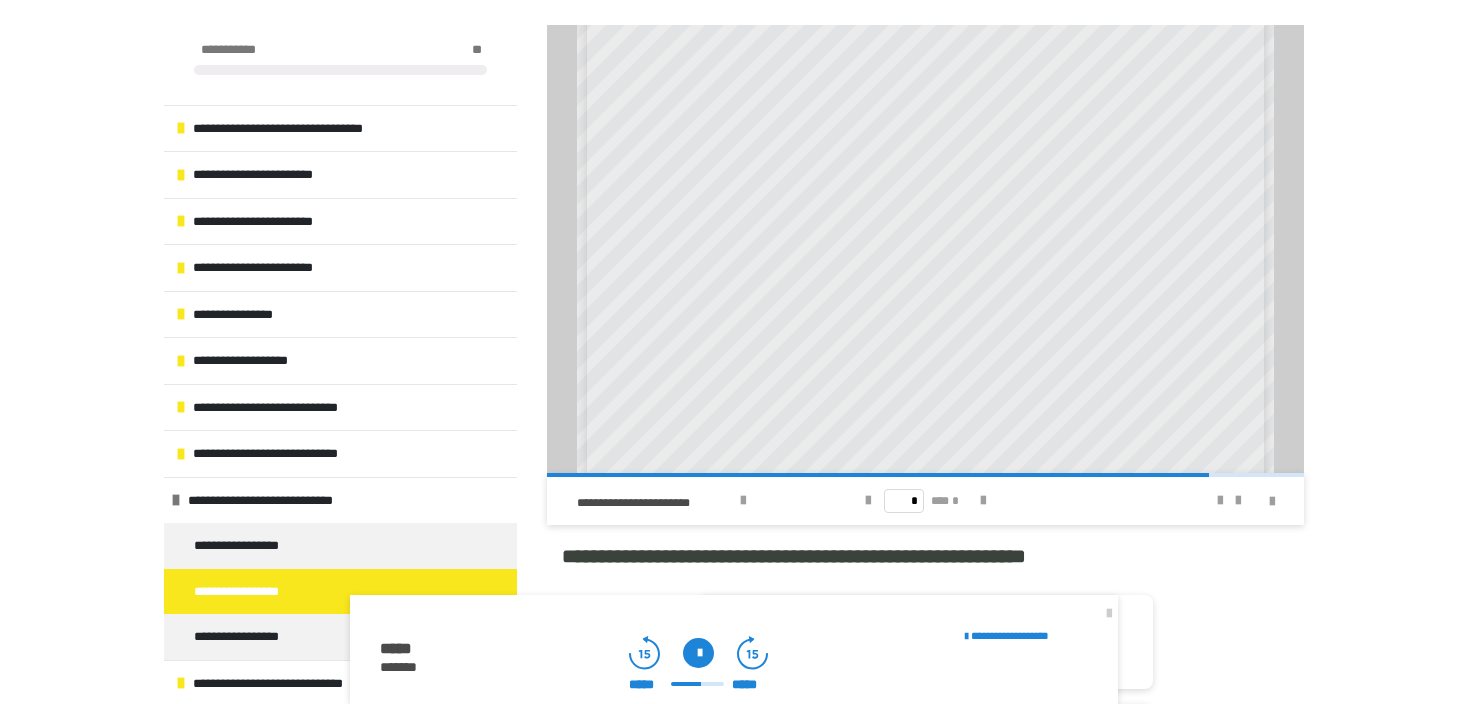 click at bounding box center (698, 653) 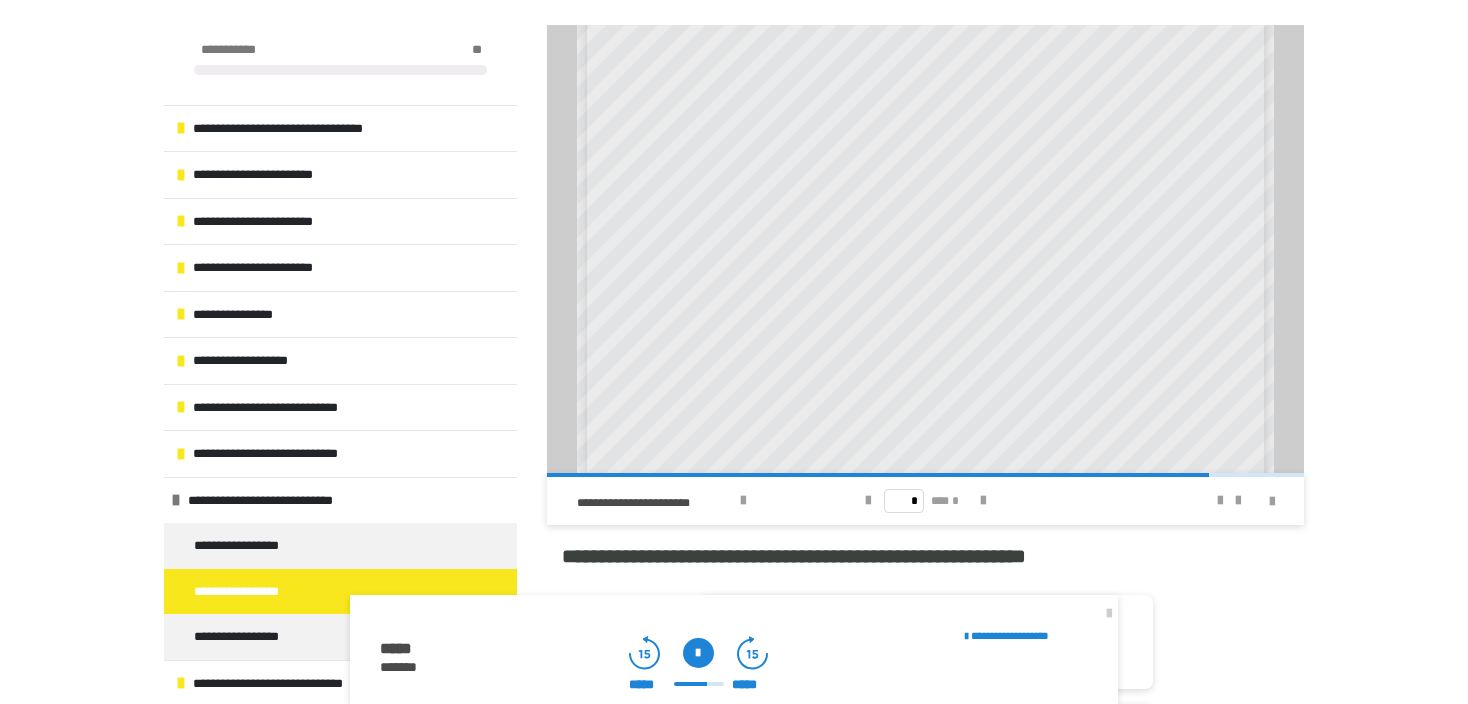 click at bounding box center [698, 653] 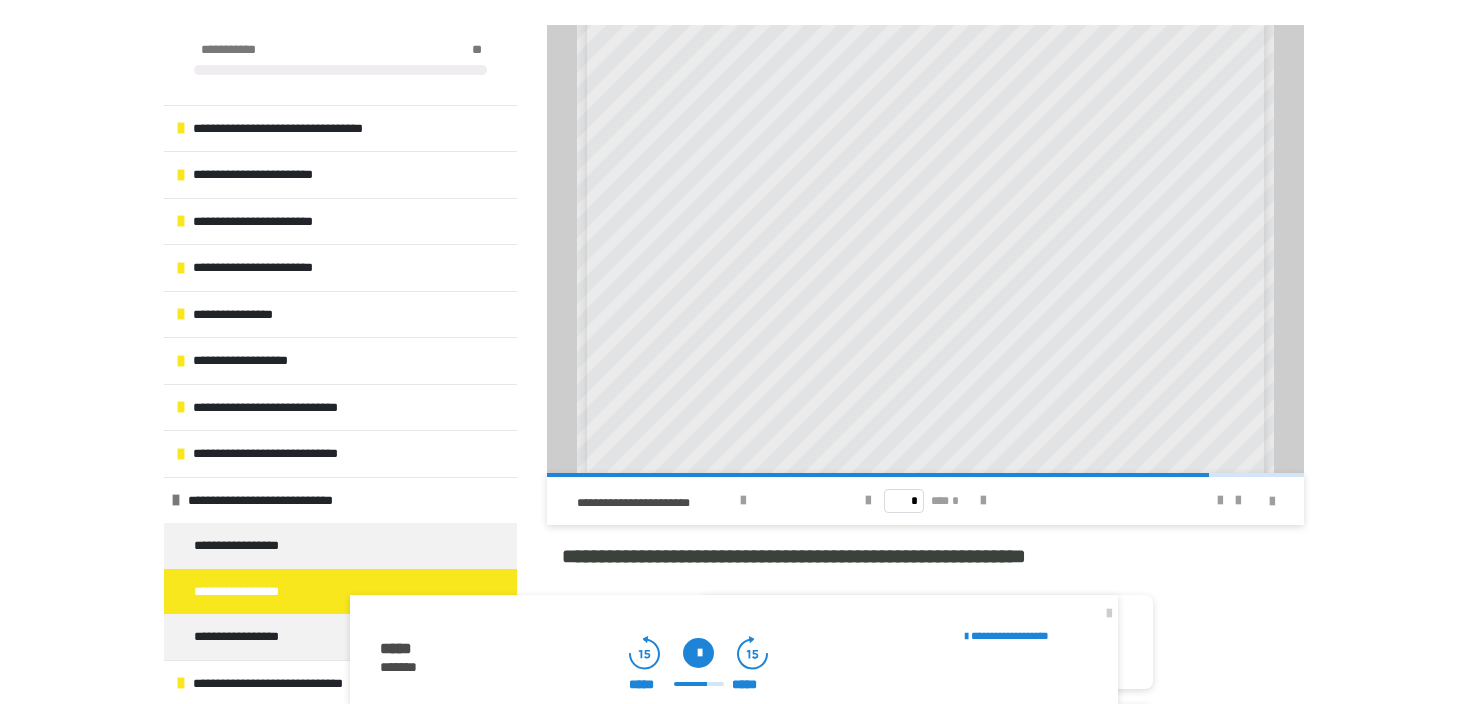 click at bounding box center (698, 653) 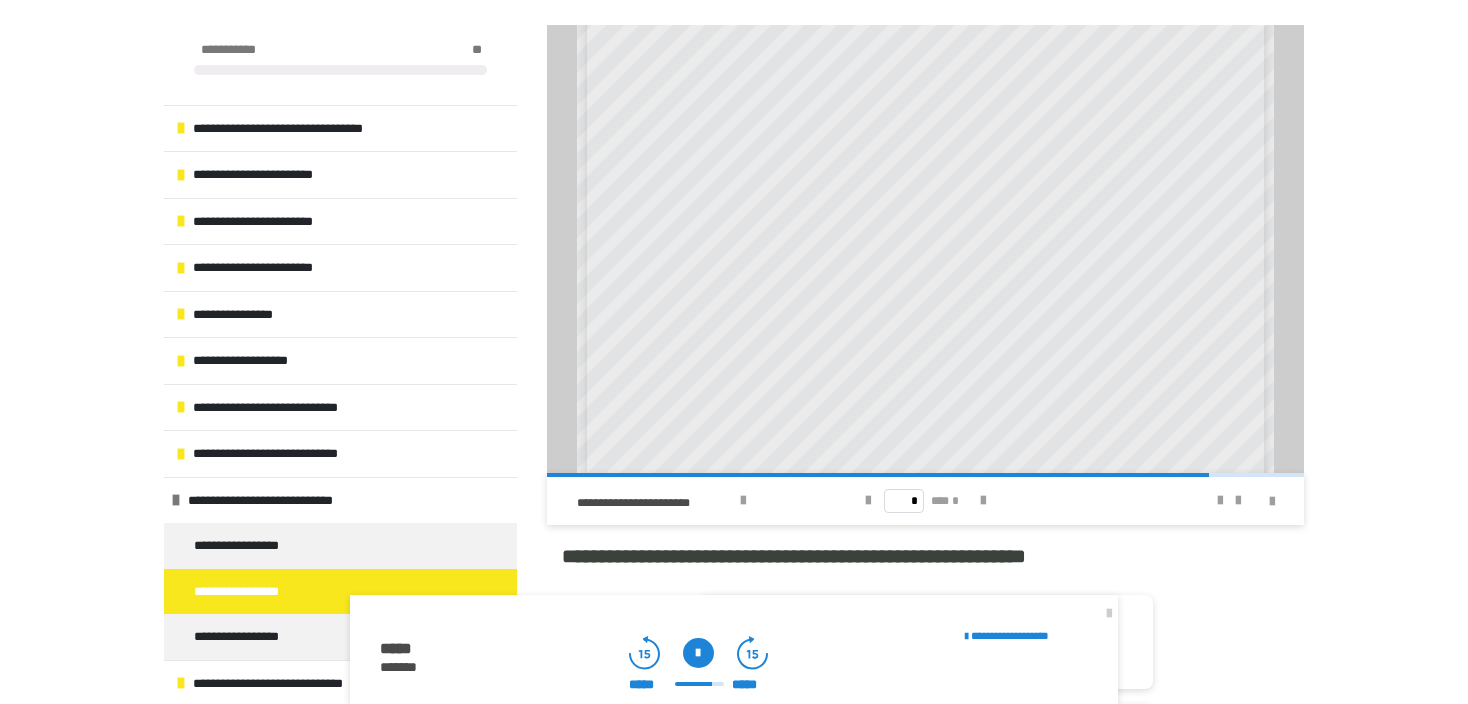 click at bounding box center (698, 653) 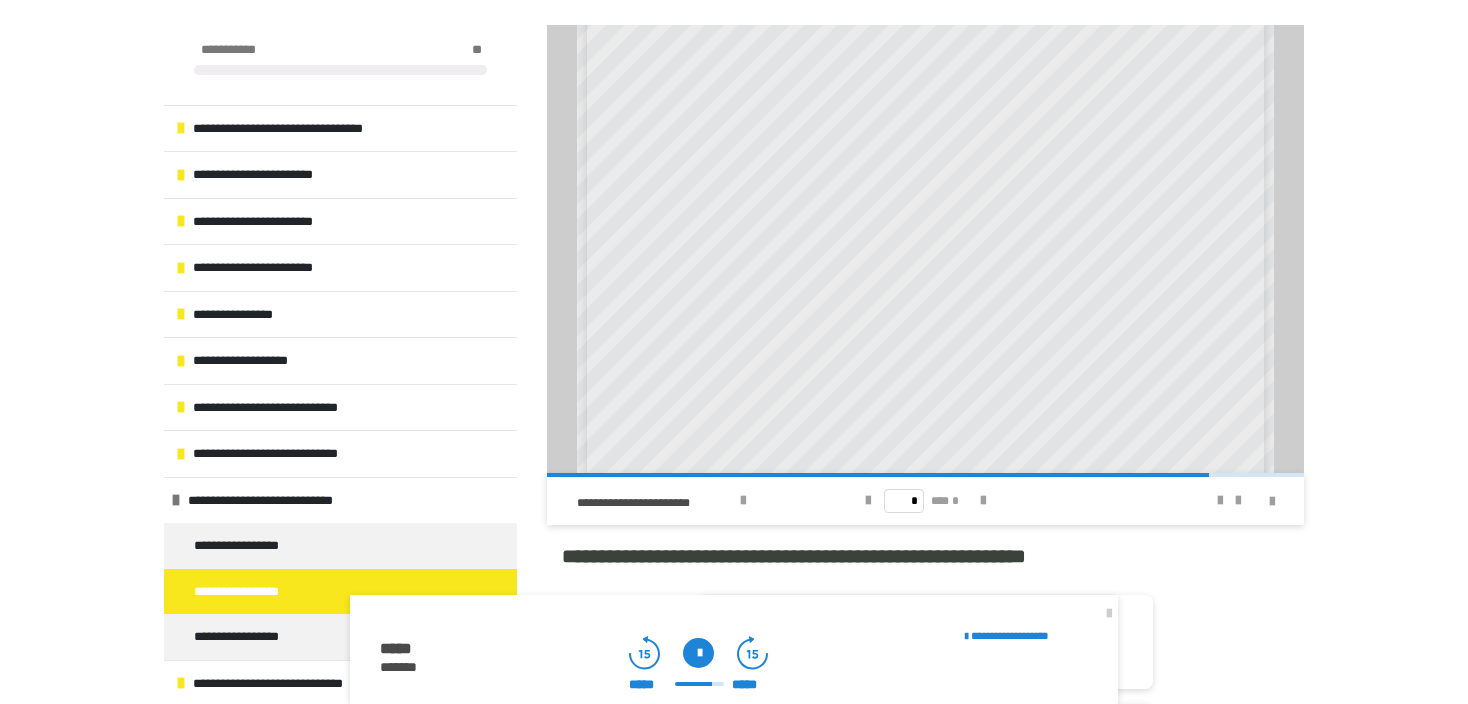 click at bounding box center (698, 653) 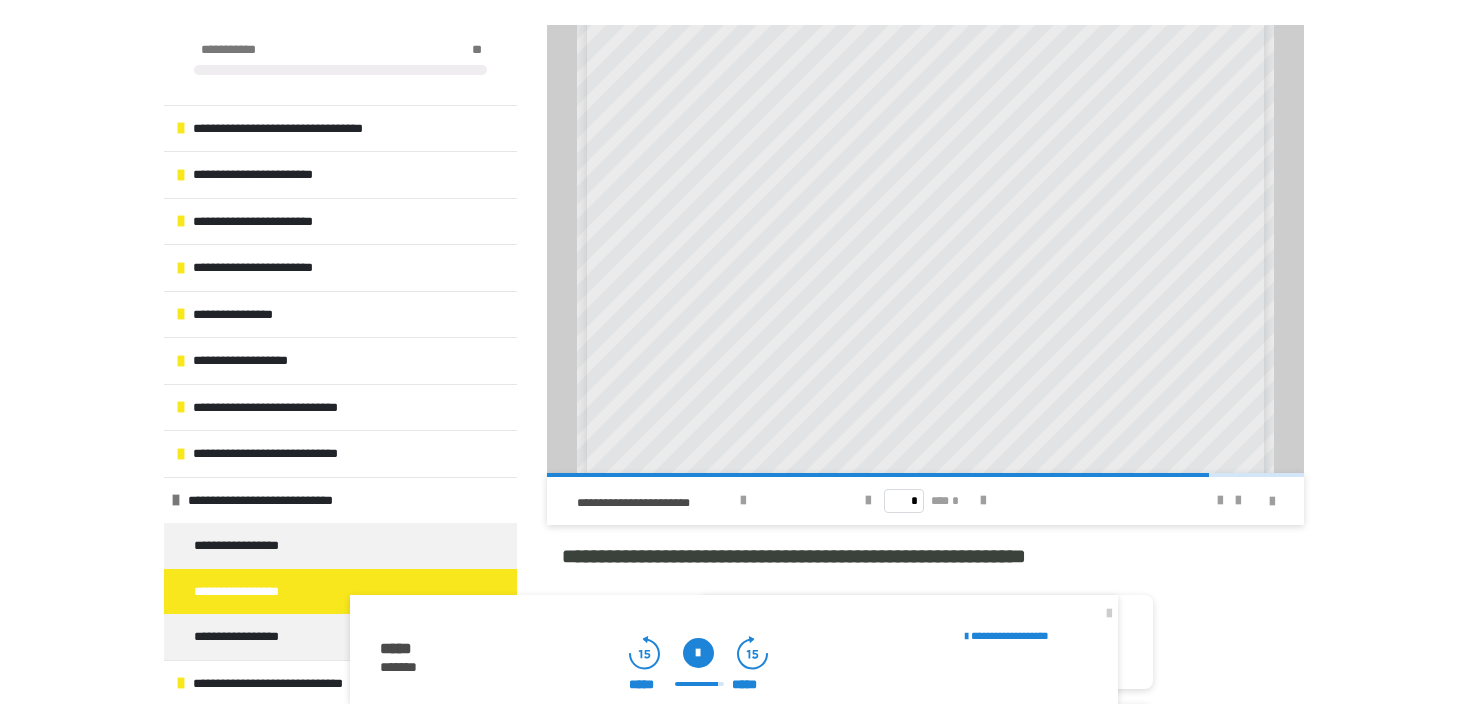 click at bounding box center (698, 653) 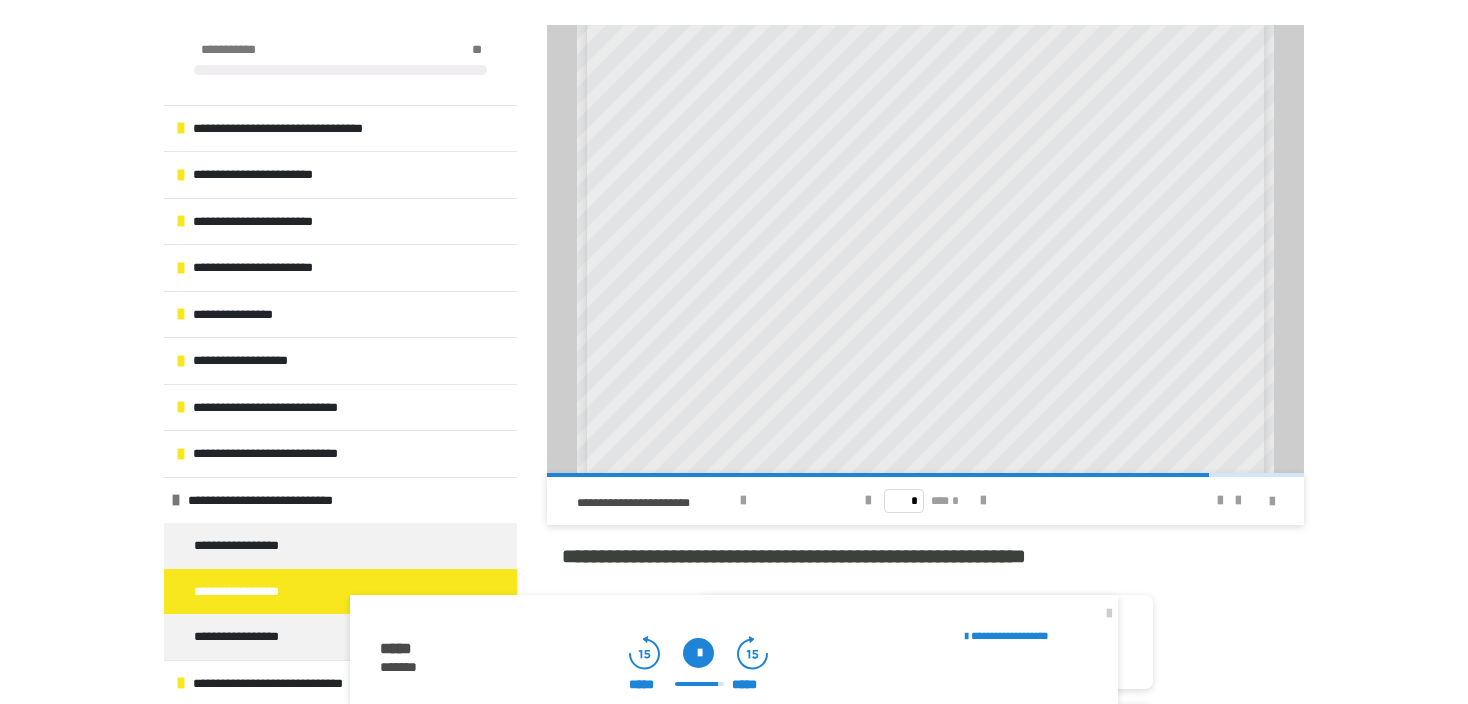 click at bounding box center [698, 653] 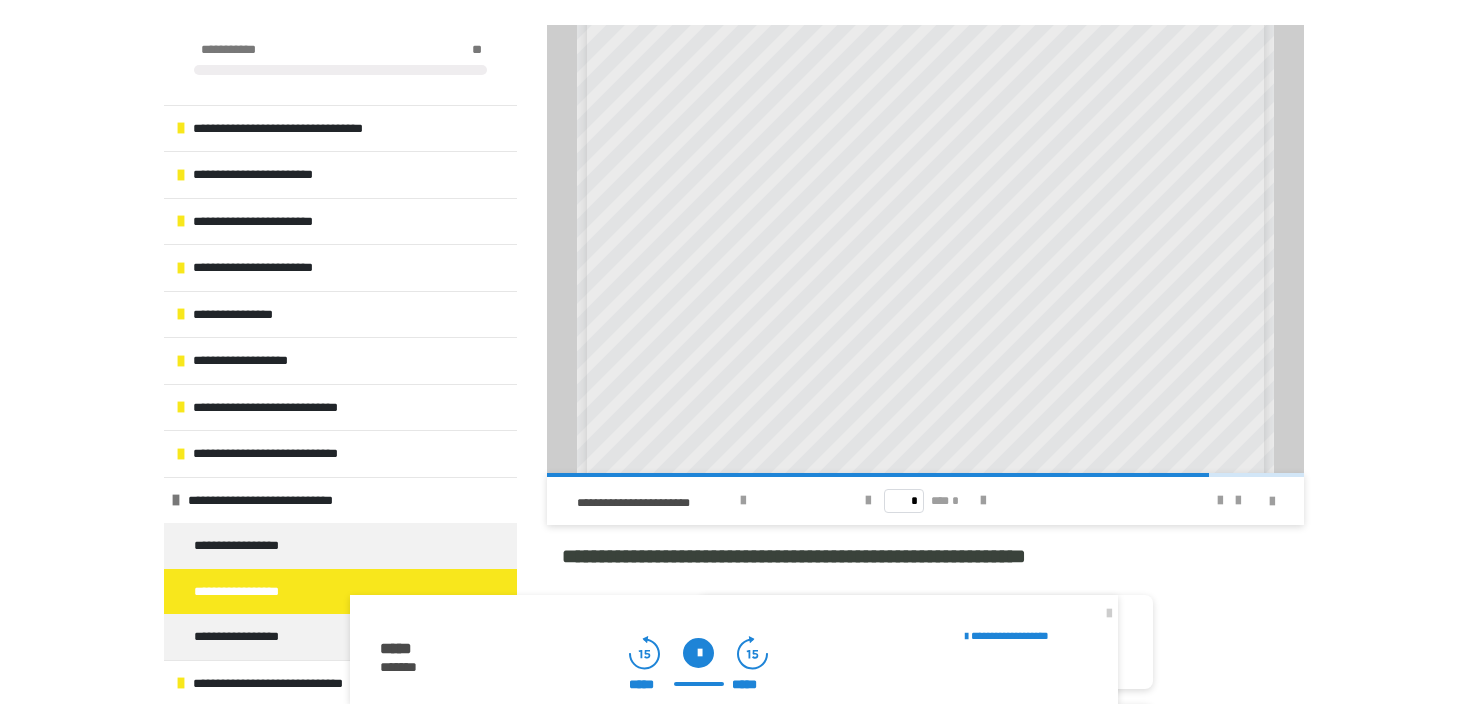 click at bounding box center [698, 653] 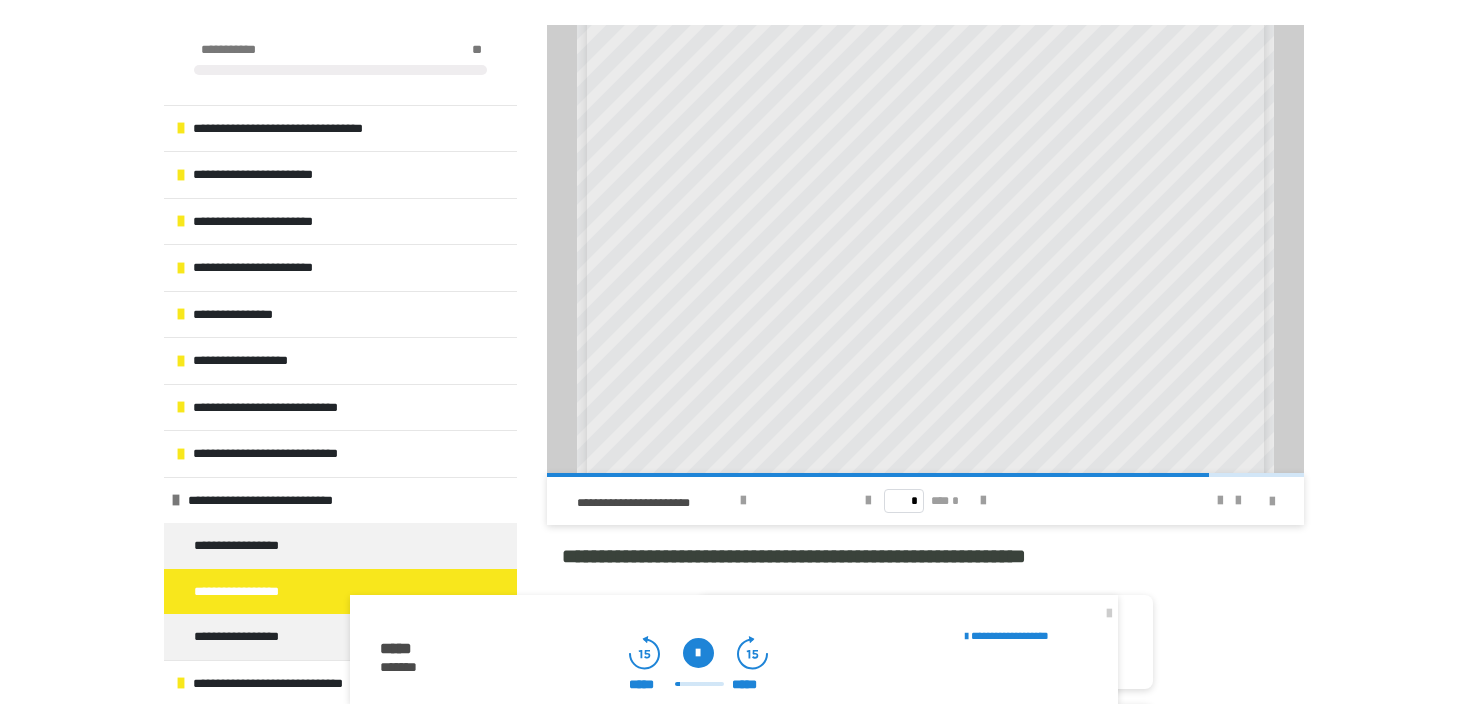 click at bounding box center [698, 653] 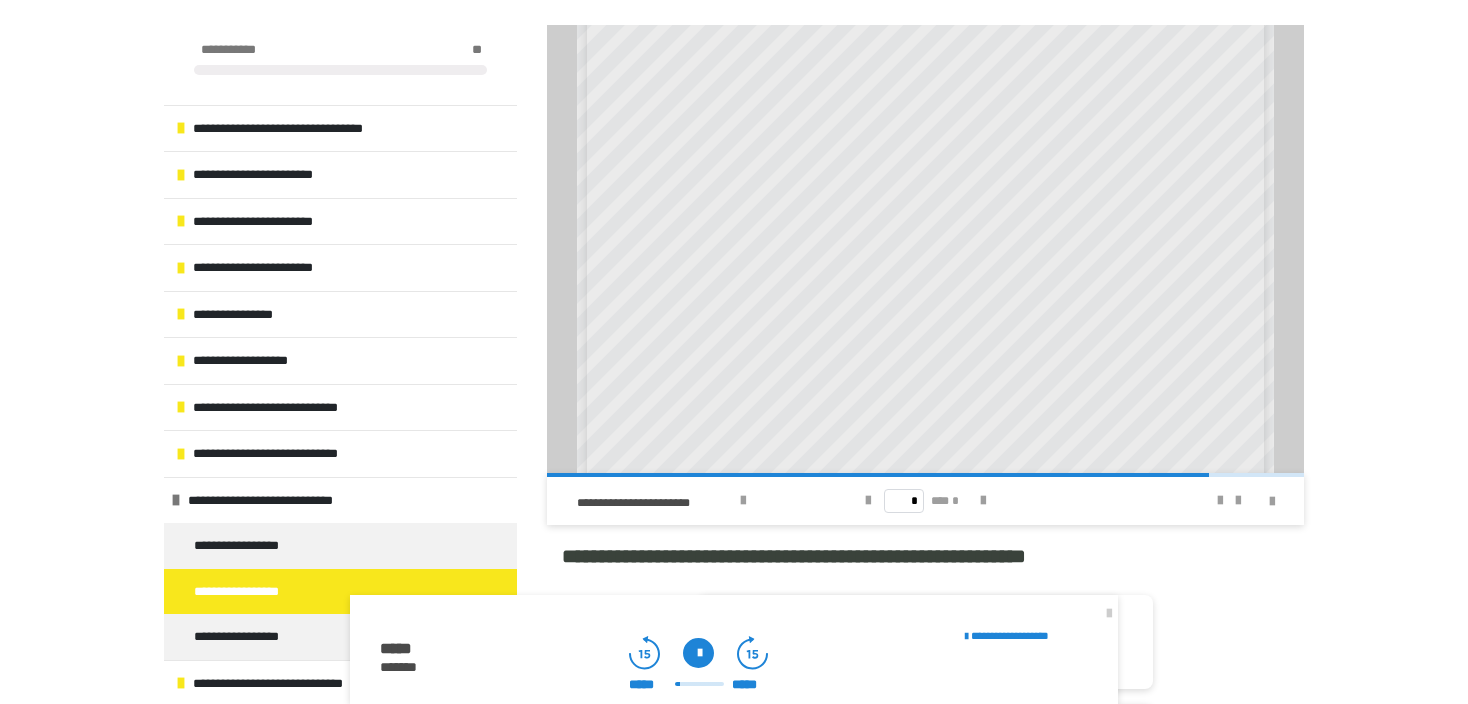 click at bounding box center (698, 653) 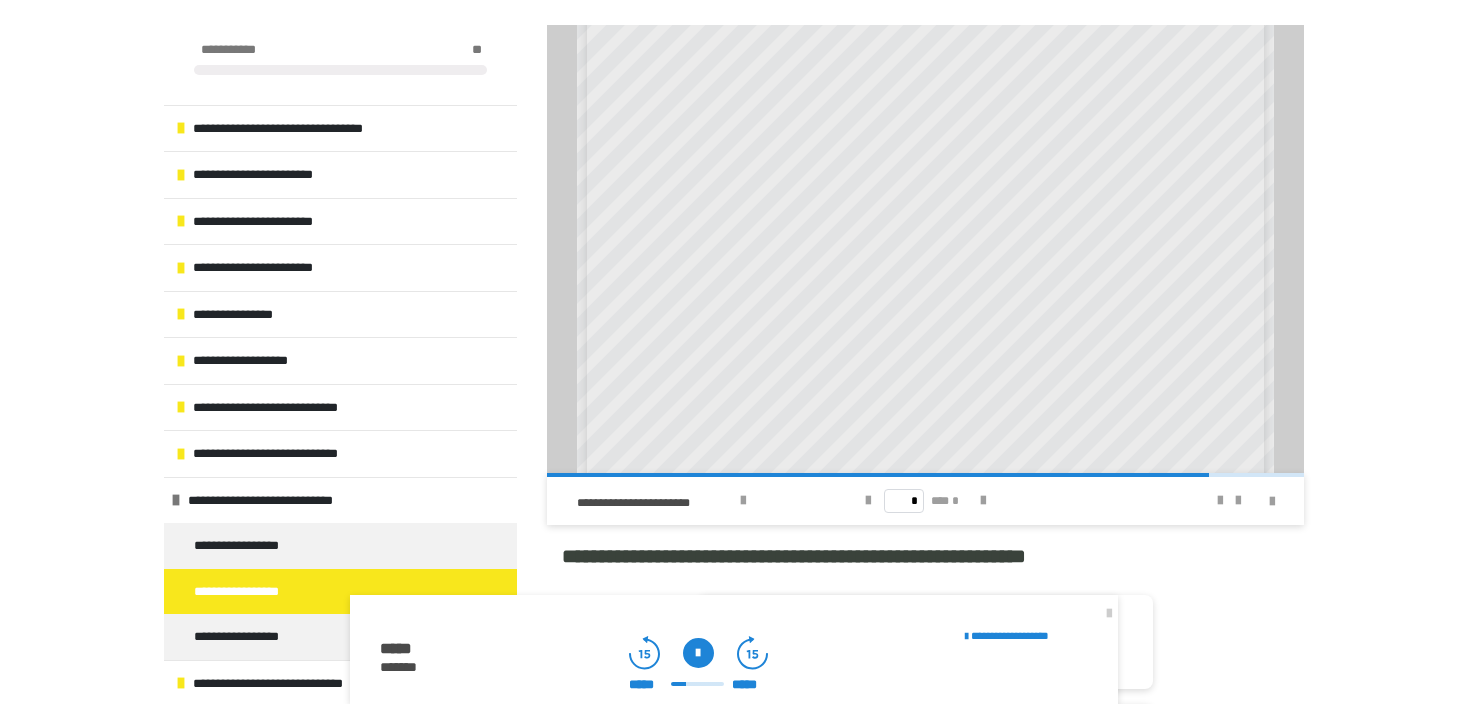 click at bounding box center [697, 684] 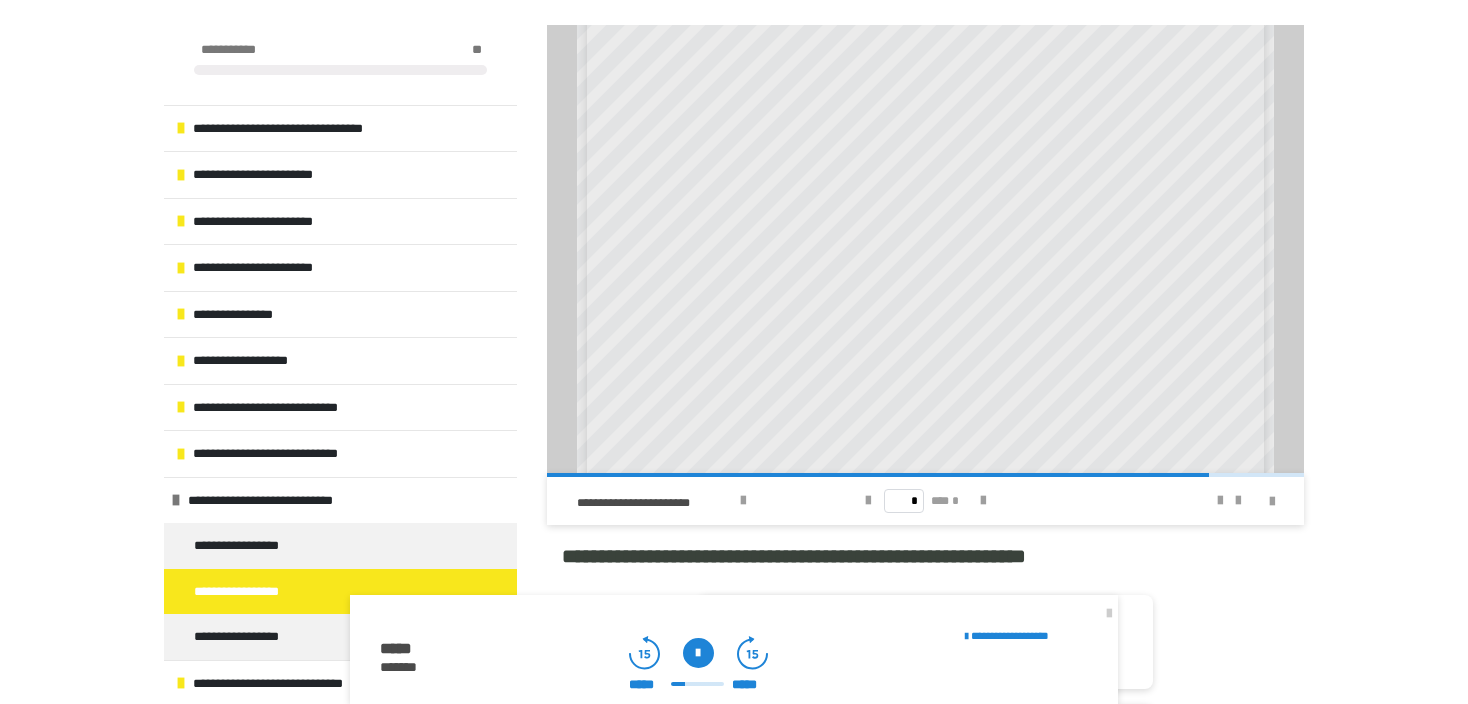 click at bounding box center (698, 653) 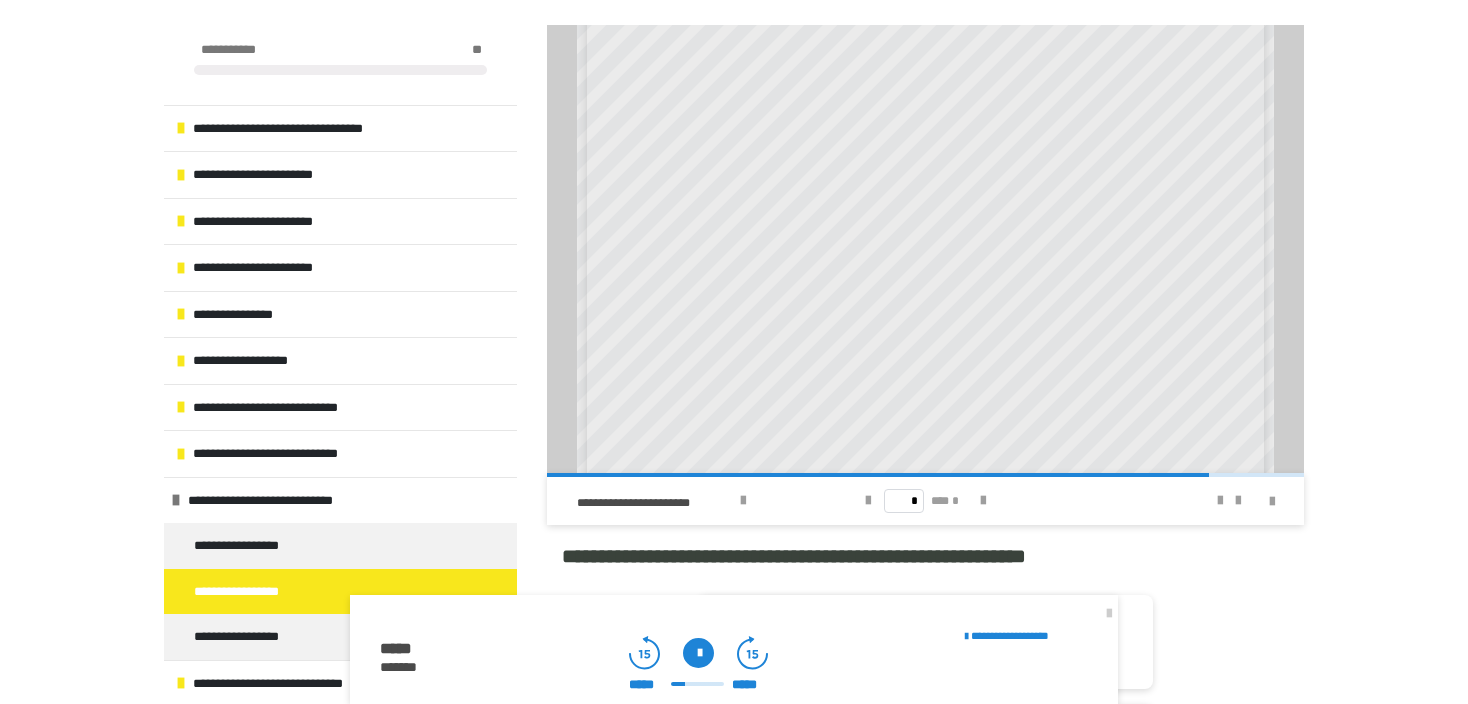 click at bounding box center [698, 653] 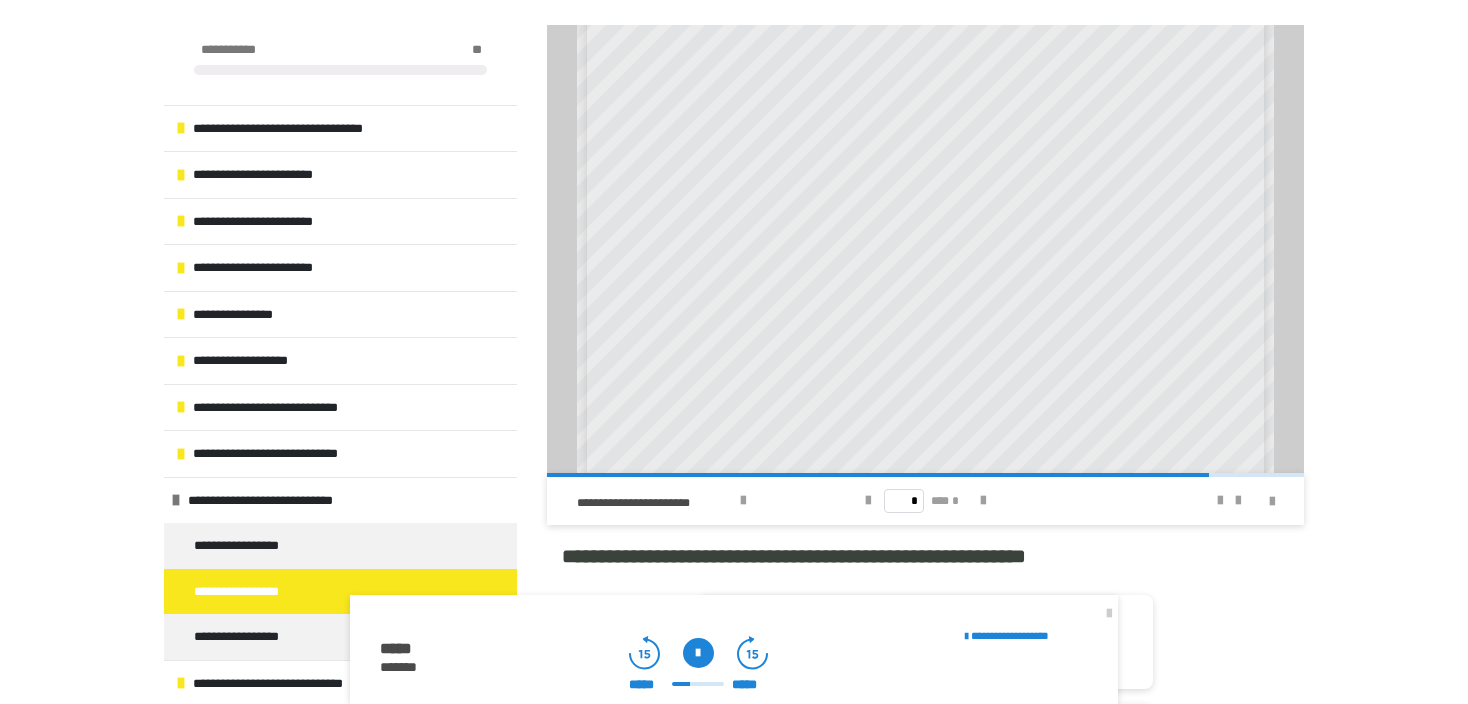 click at bounding box center (698, 653) 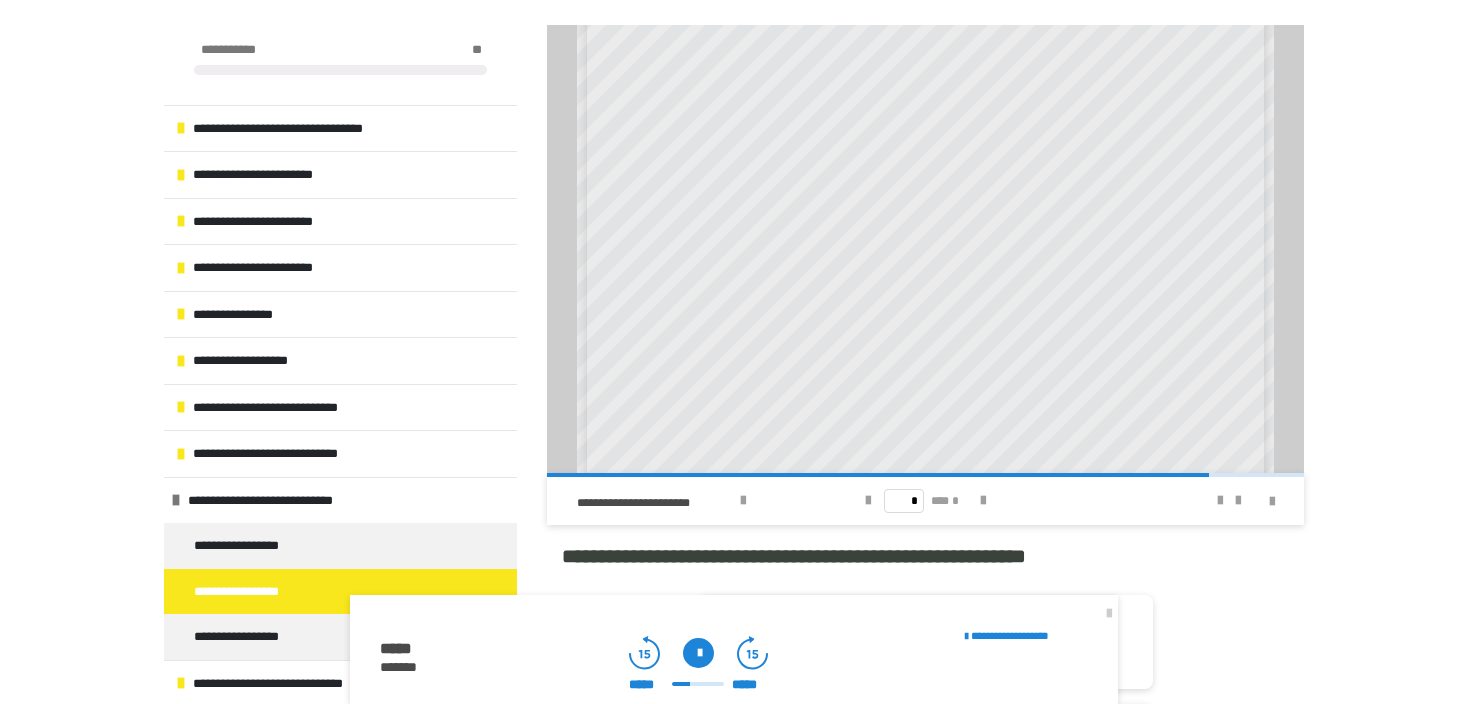 click at bounding box center [698, 653] 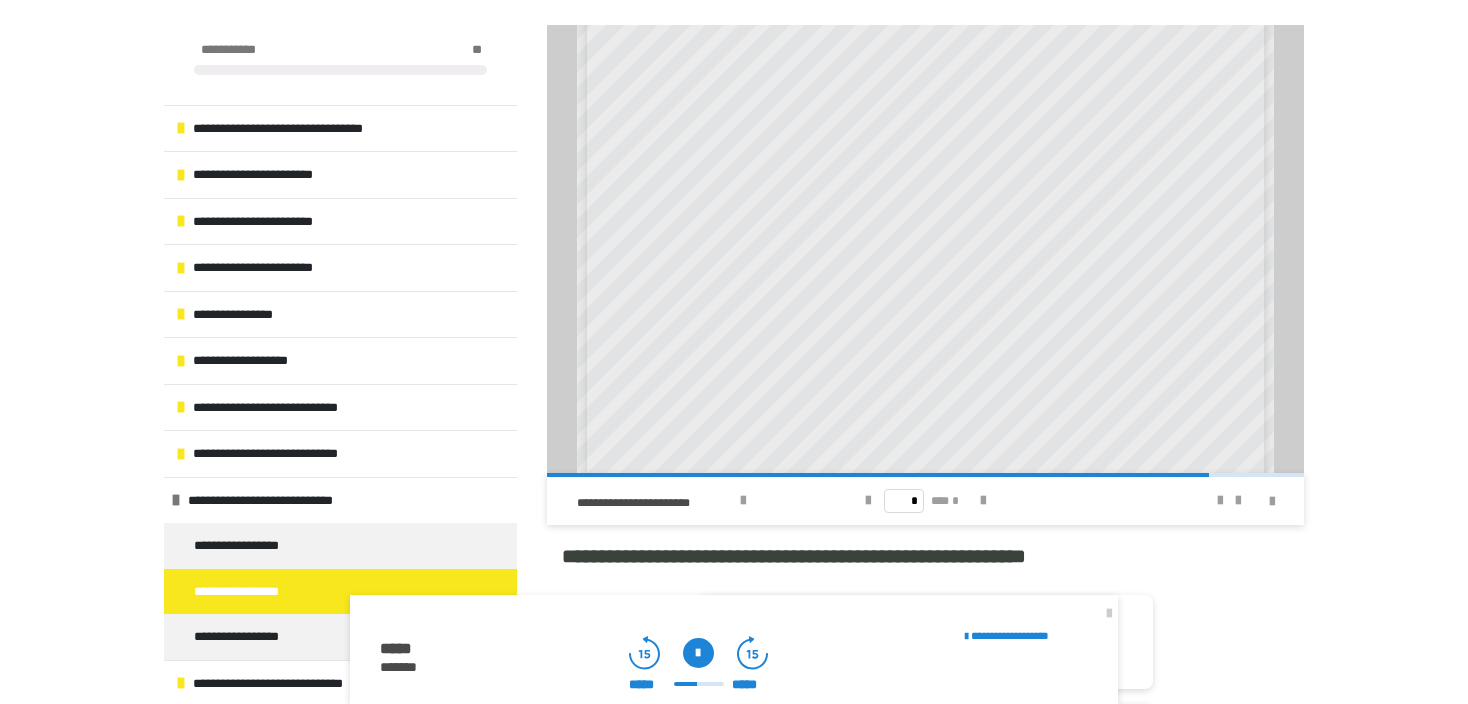 click at bounding box center [698, 653] 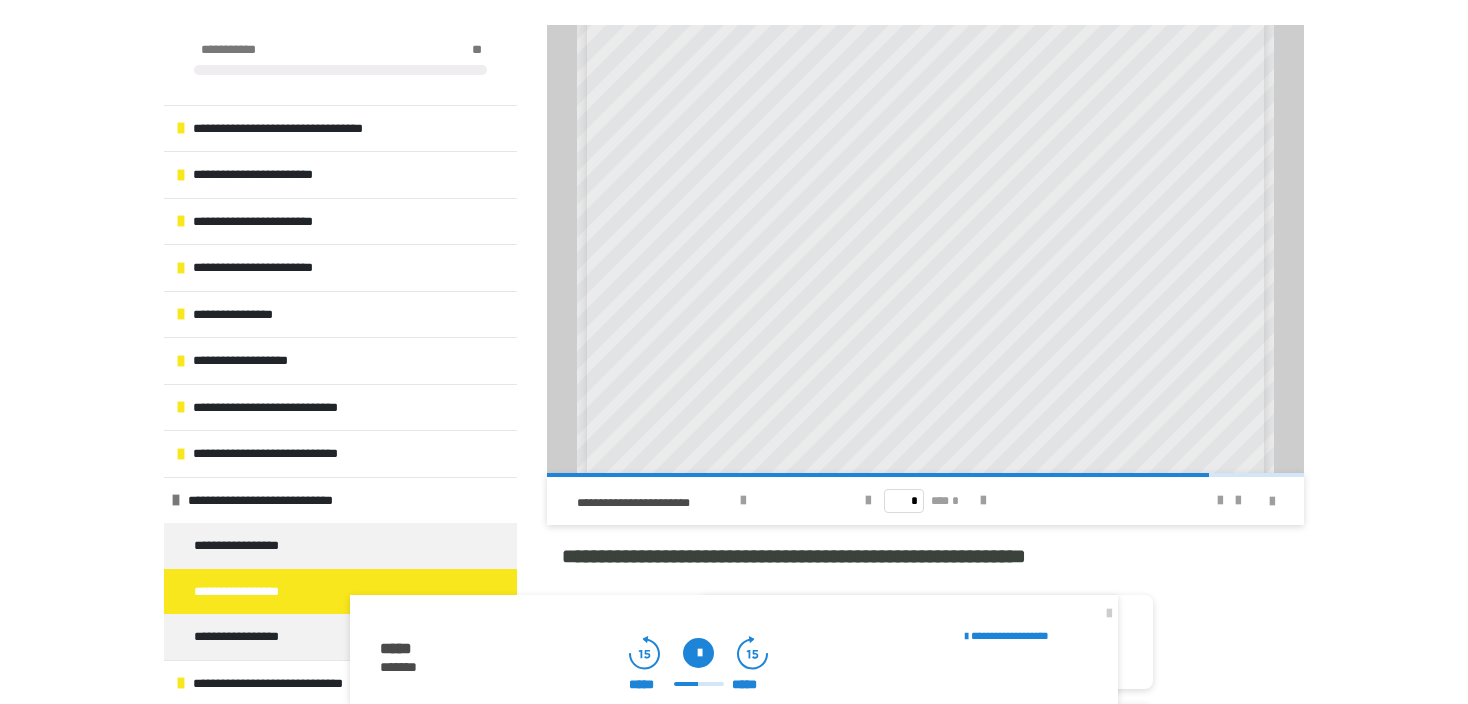 click at bounding box center (698, 653) 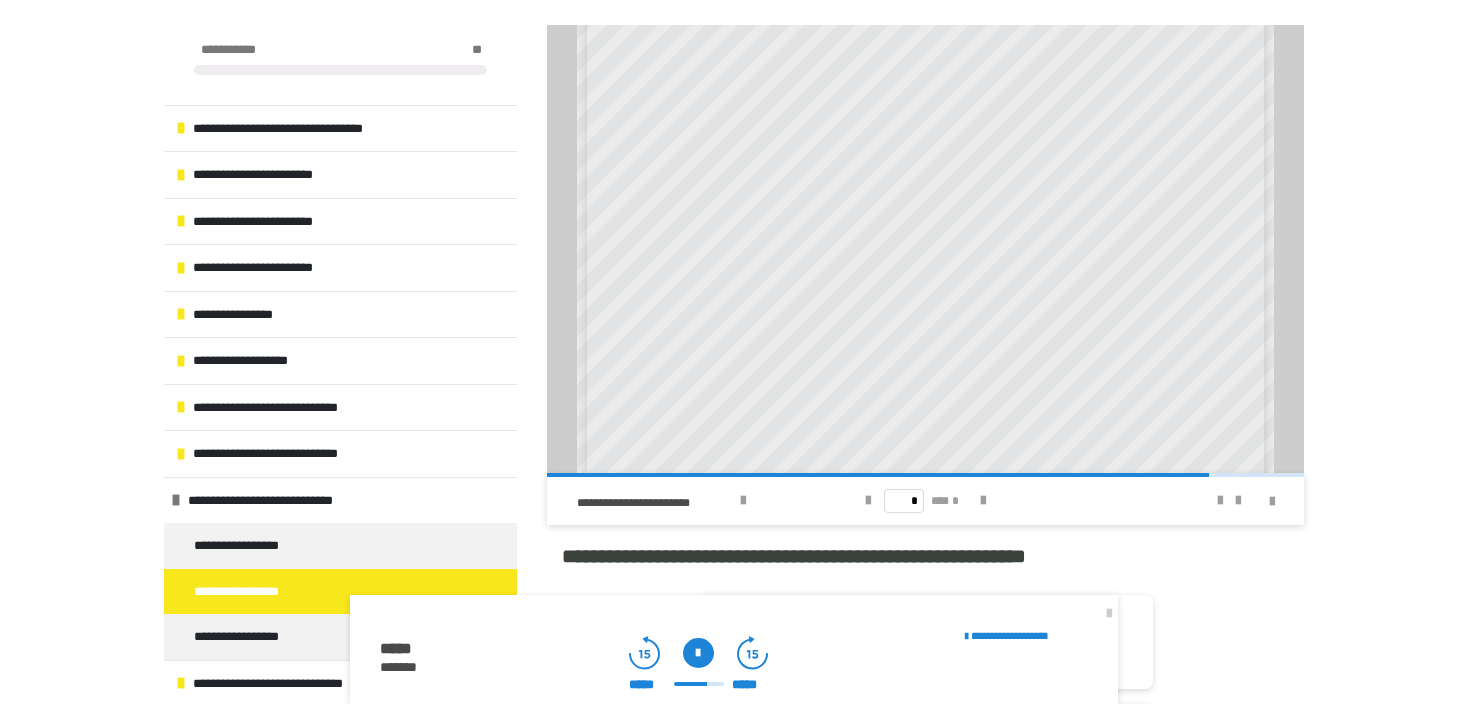click at bounding box center [698, 653] 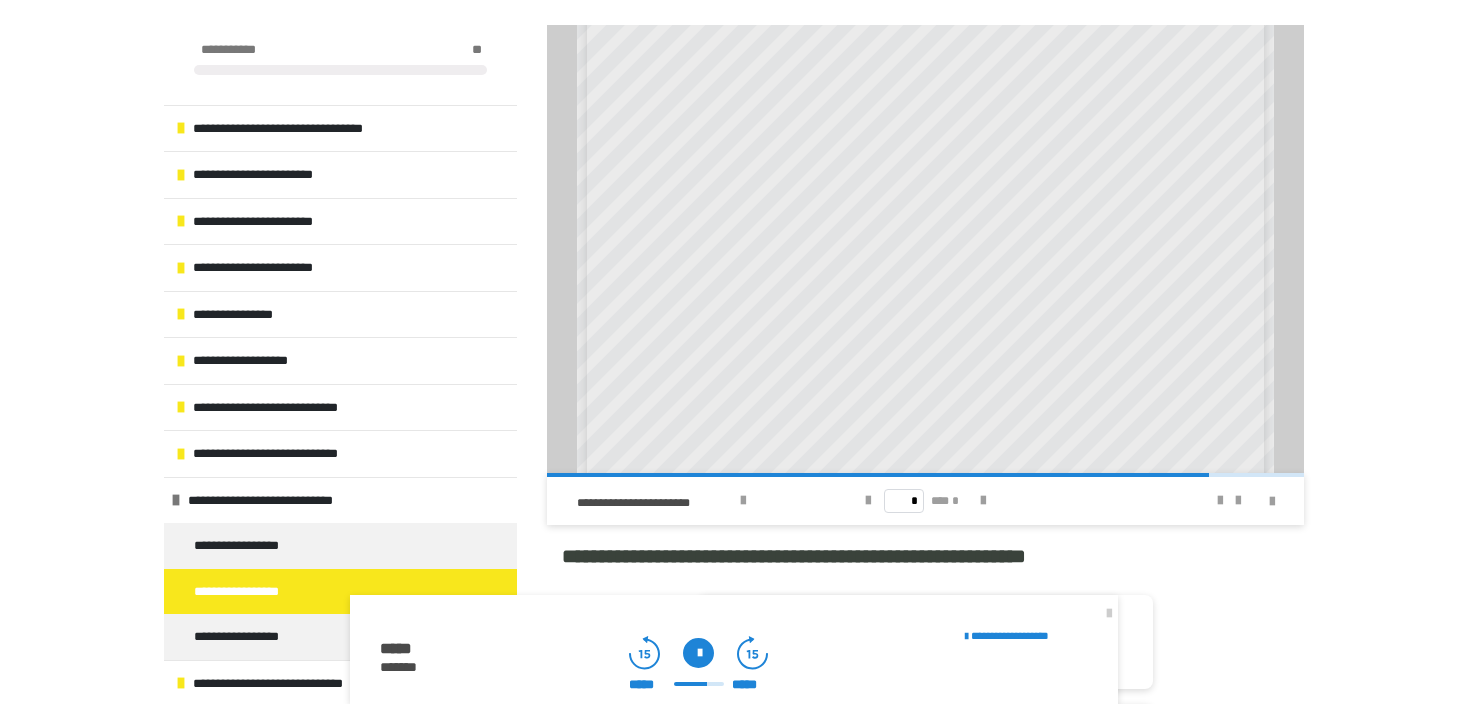 click at bounding box center (698, 653) 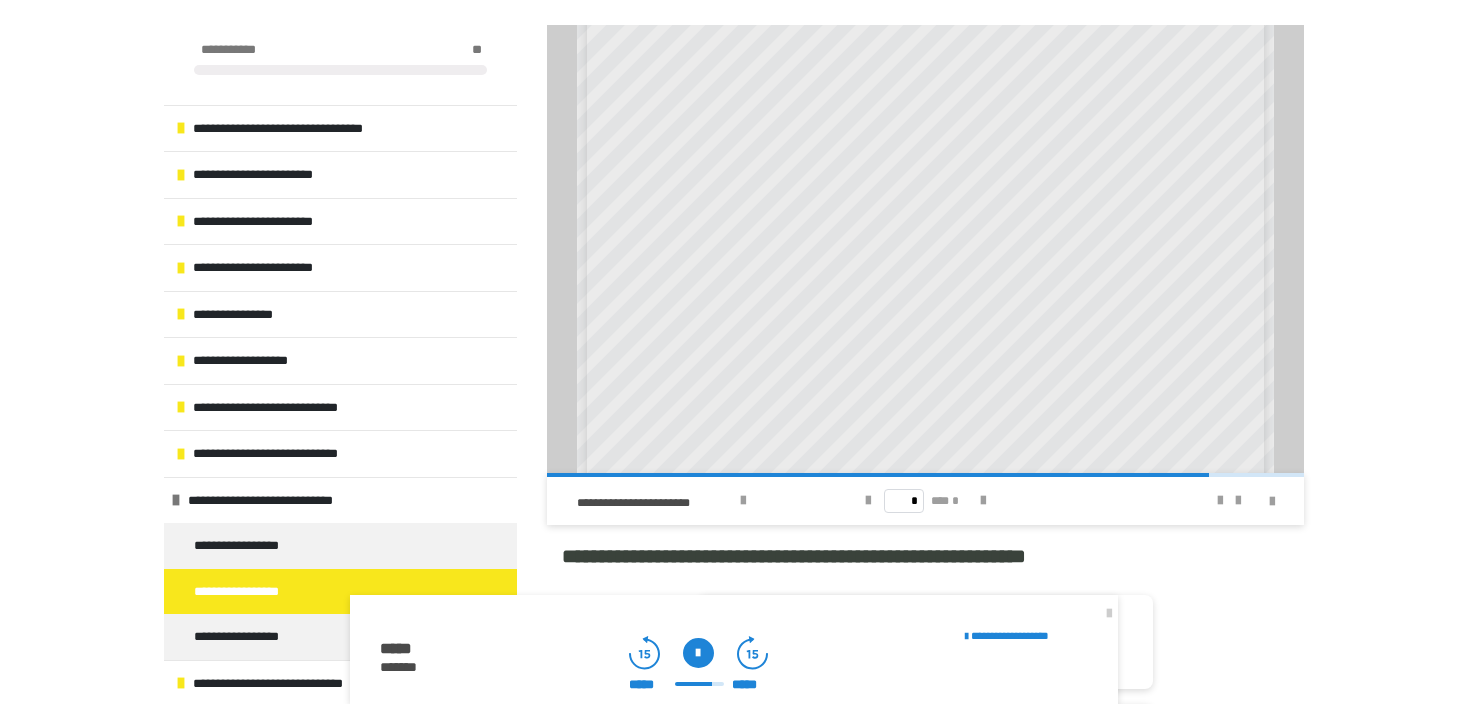 click at bounding box center (698, 653) 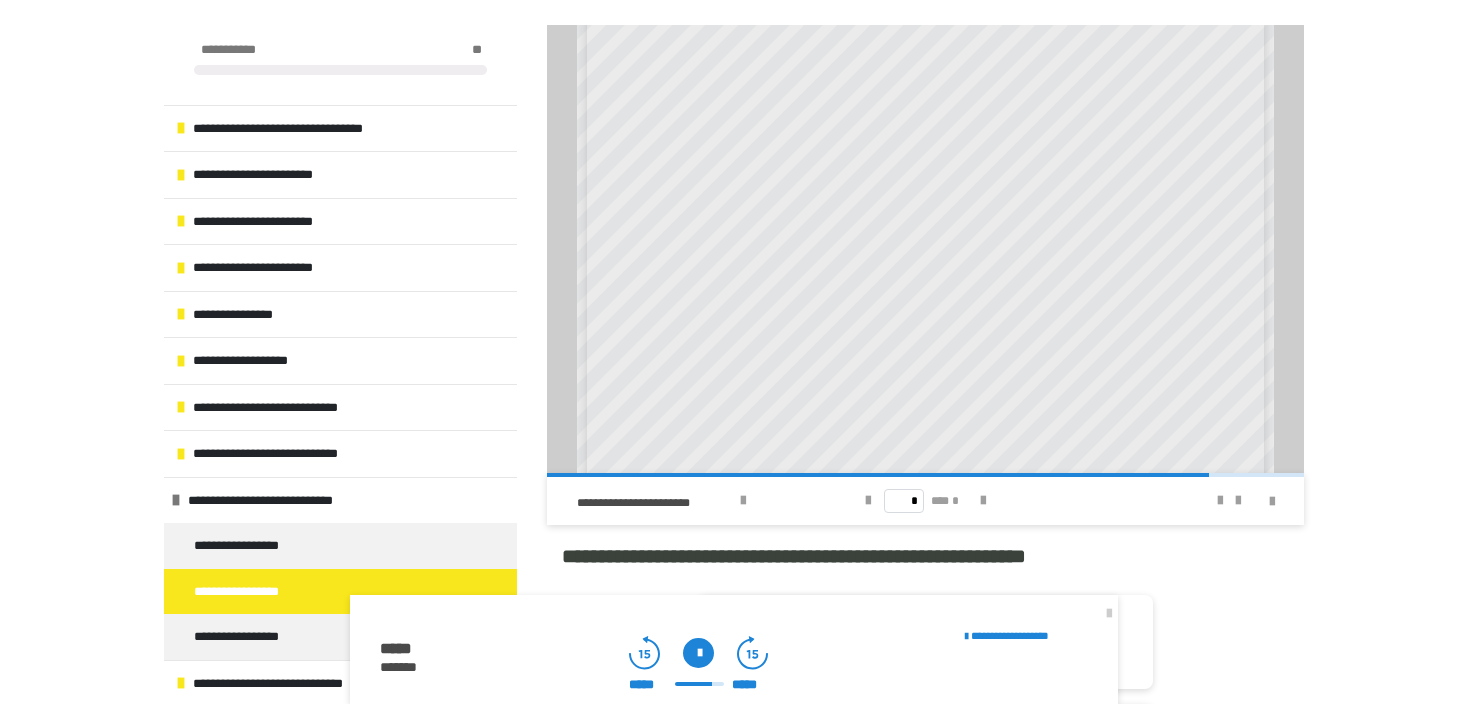 click at bounding box center [698, 653] 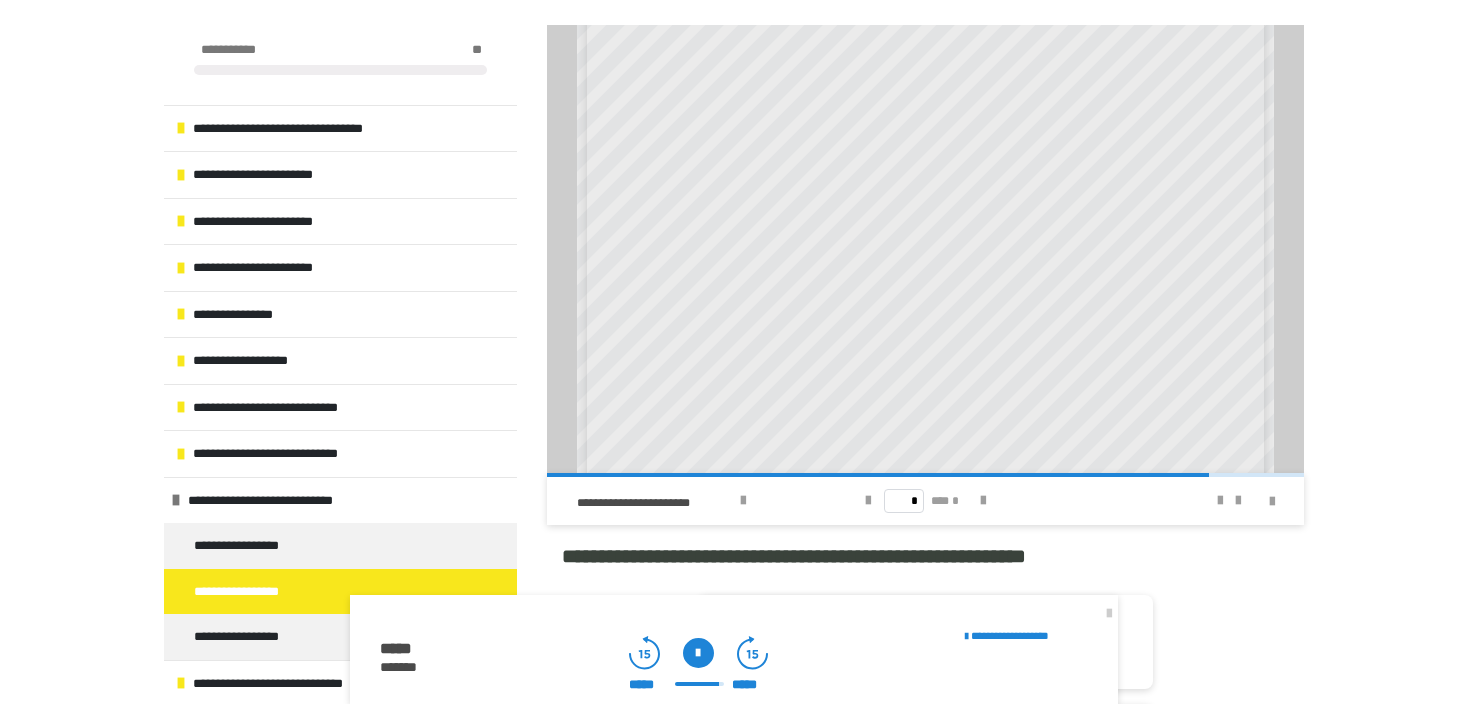 click at bounding box center (698, 653) 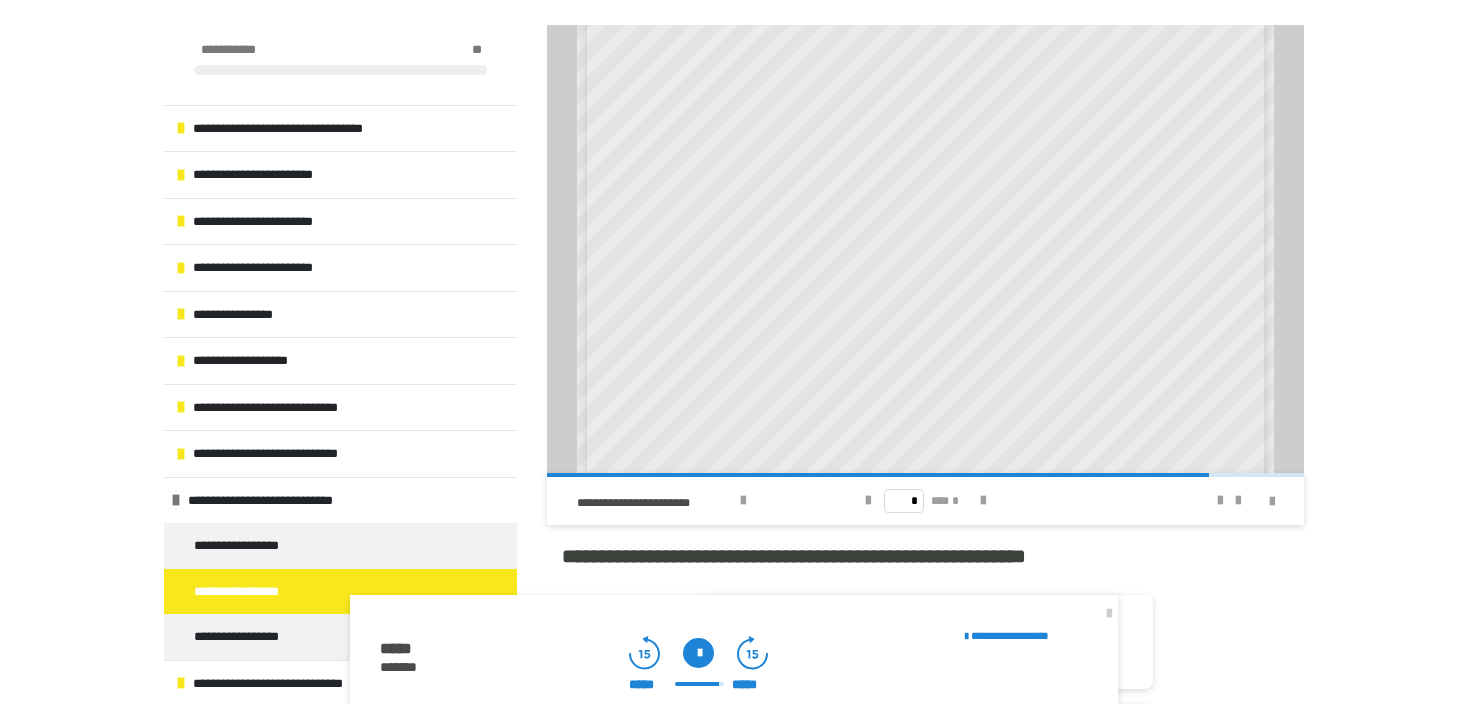 click at bounding box center [698, 653] 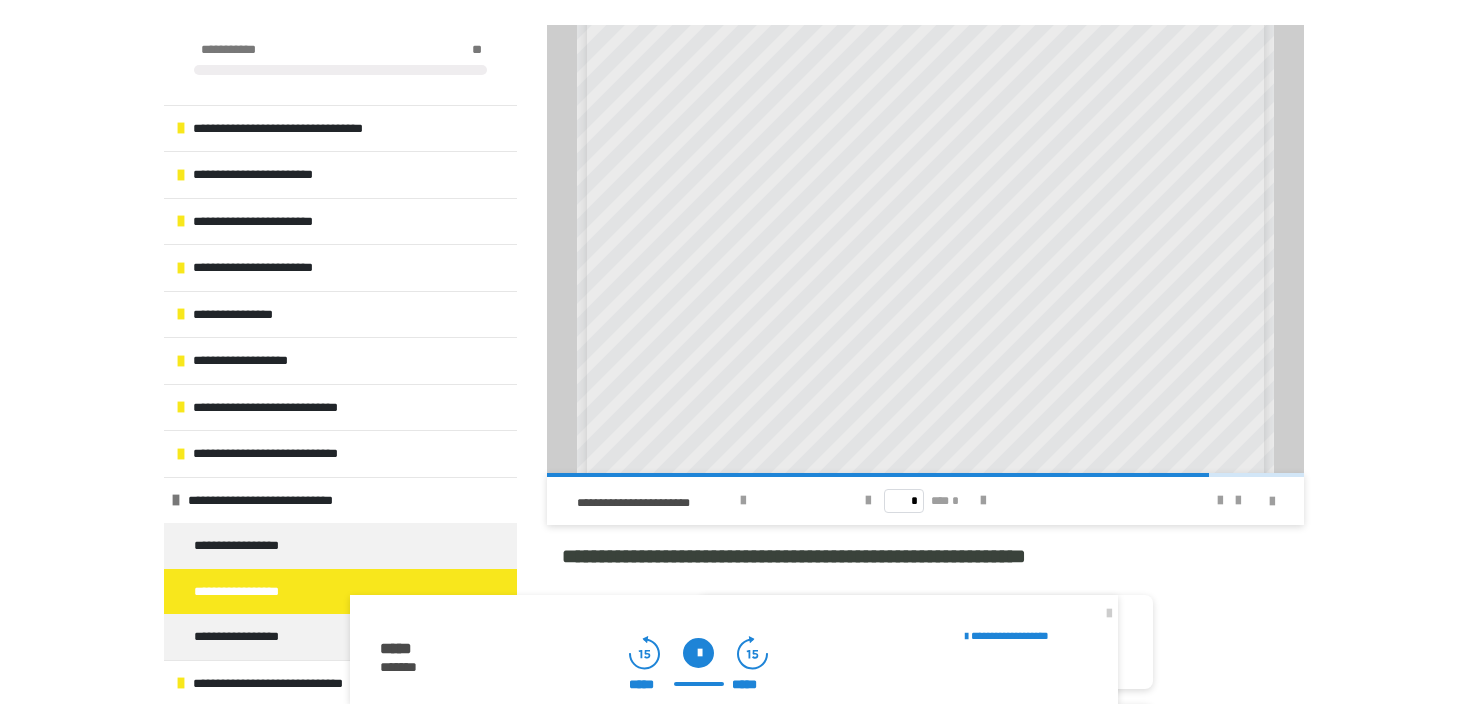 click at bounding box center (698, 653) 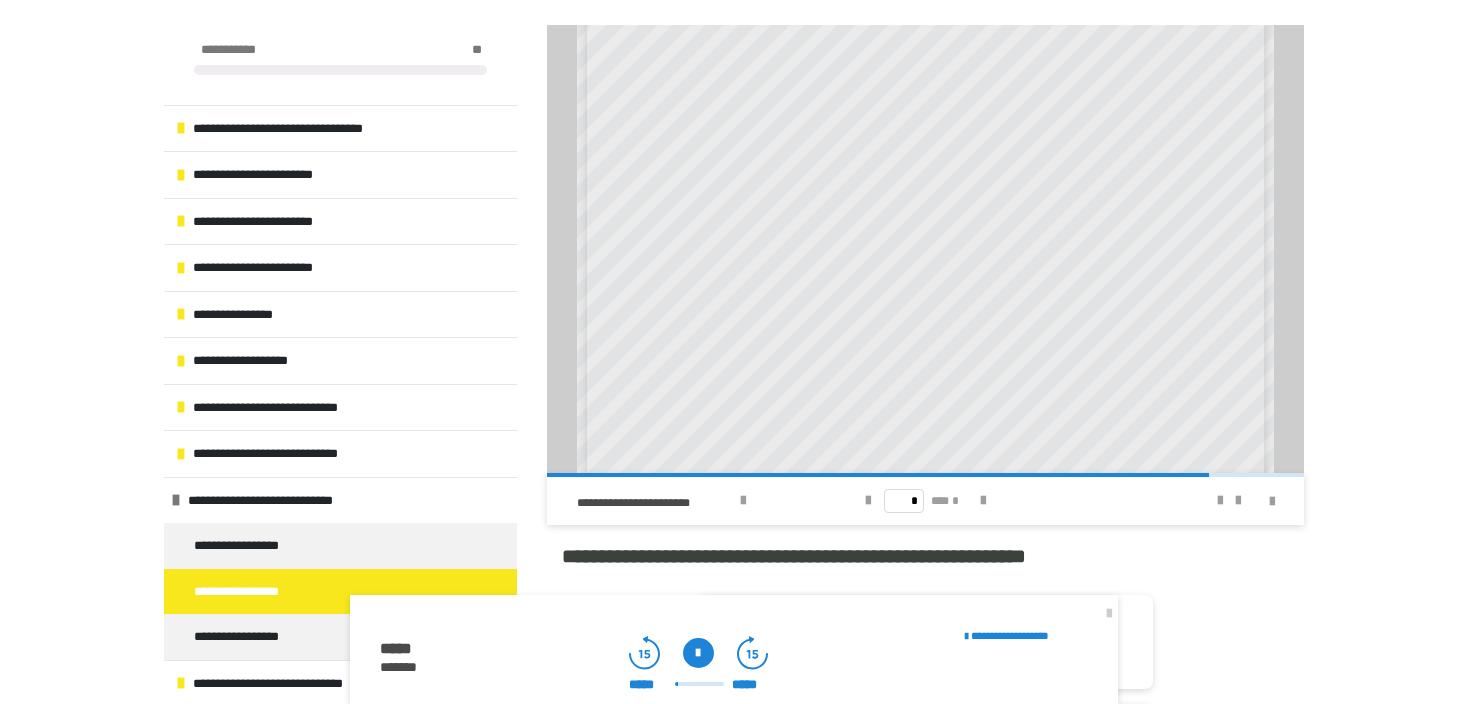 drag, startPoint x: 626, startPoint y: 653, endPoint x: 663, endPoint y: 659, distance: 37.48333 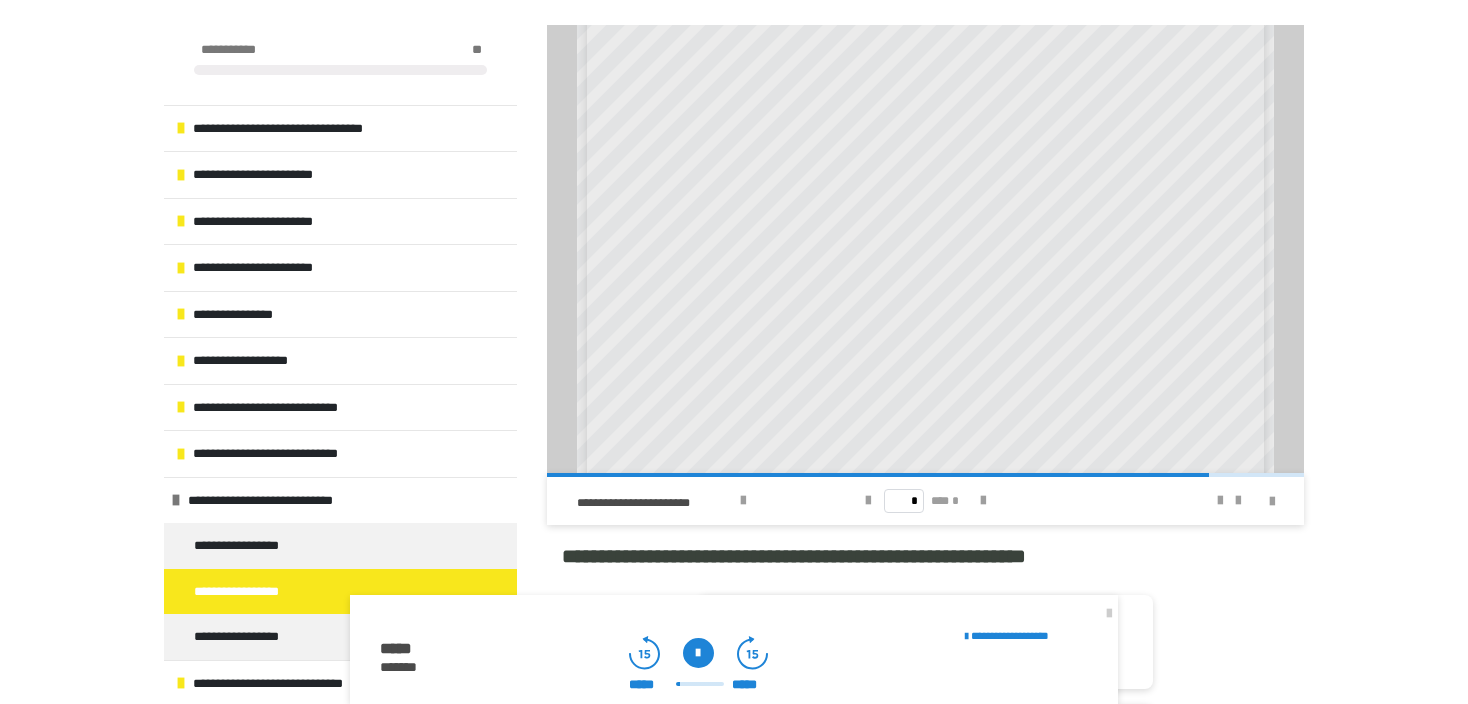 drag, startPoint x: 642, startPoint y: 646, endPoint x: 690, endPoint y: 653, distance: 48.507732 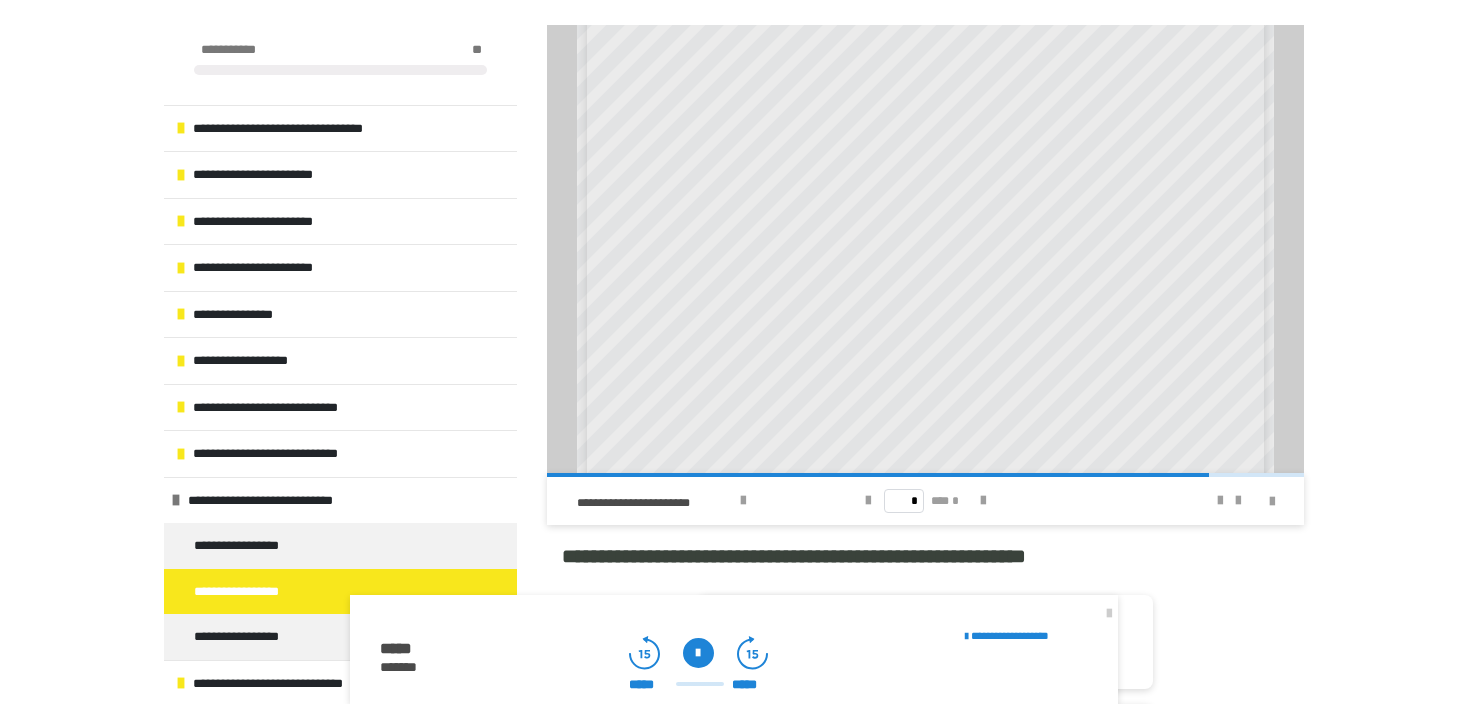 click at bounding box center [698, 653] 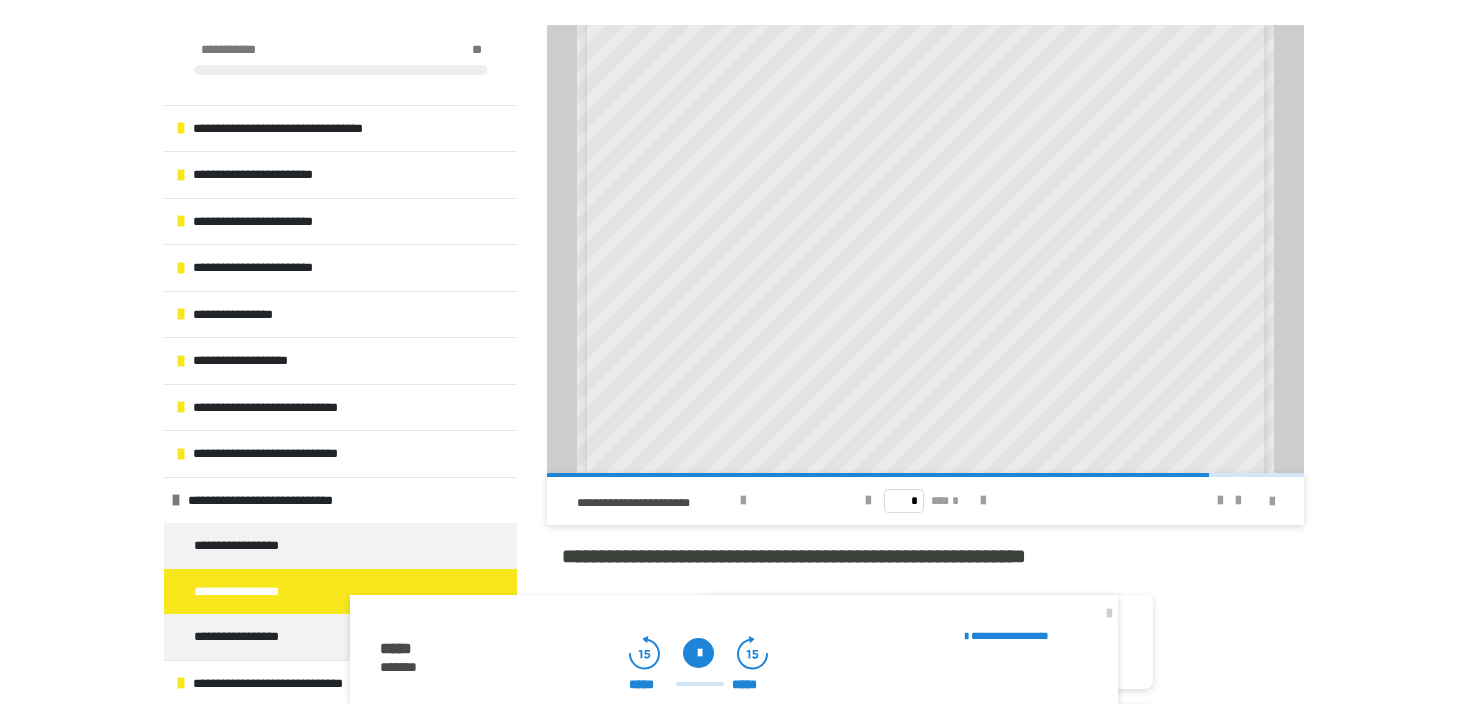 click at bounding box center [698, 653] 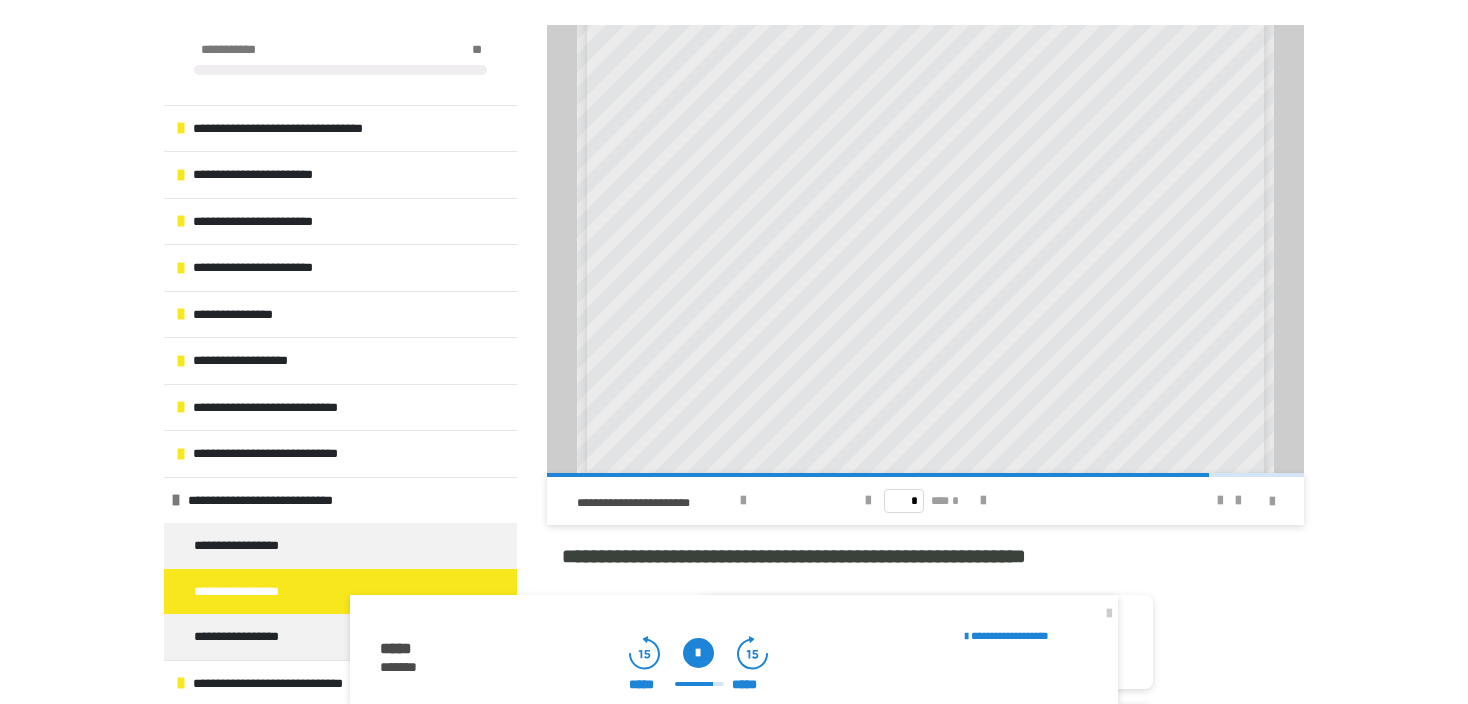 click at bounding box center [698, 653] 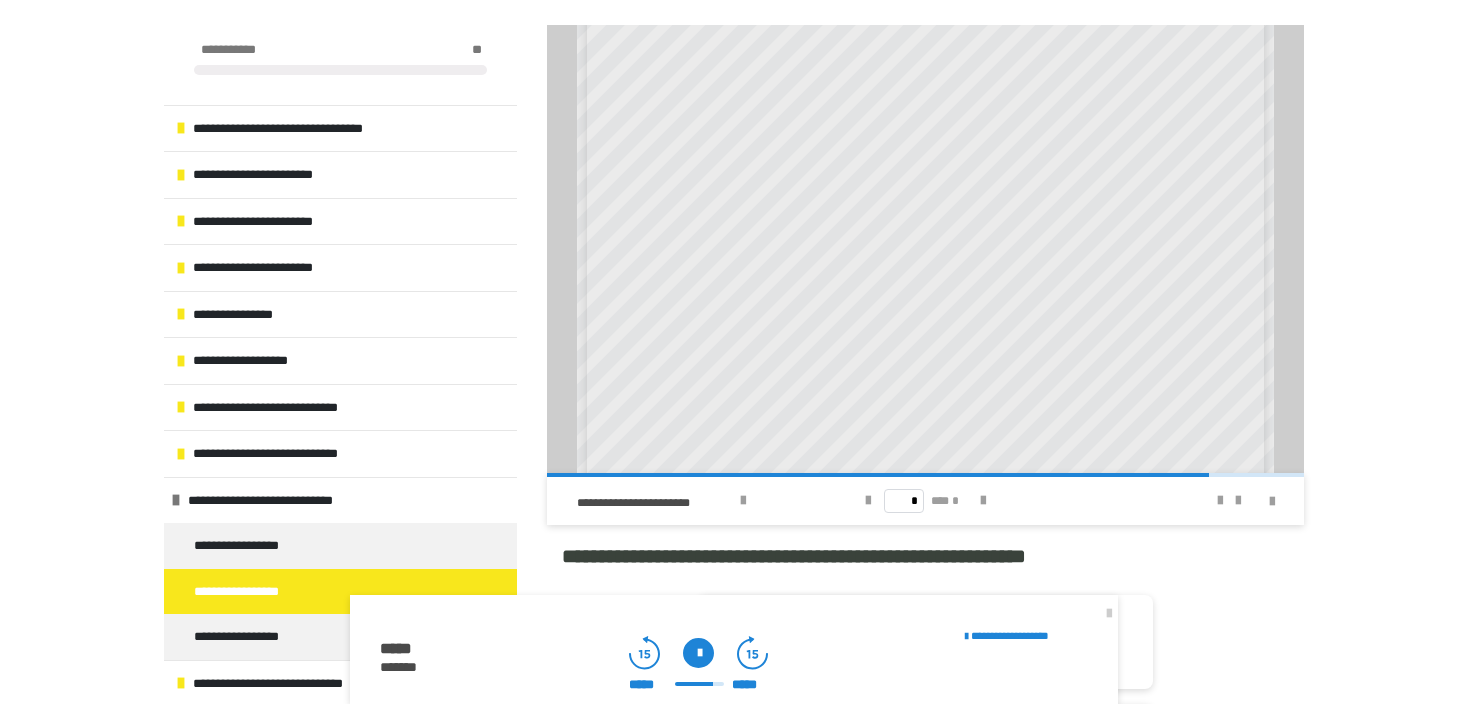 click at bounding box center (698, 653) 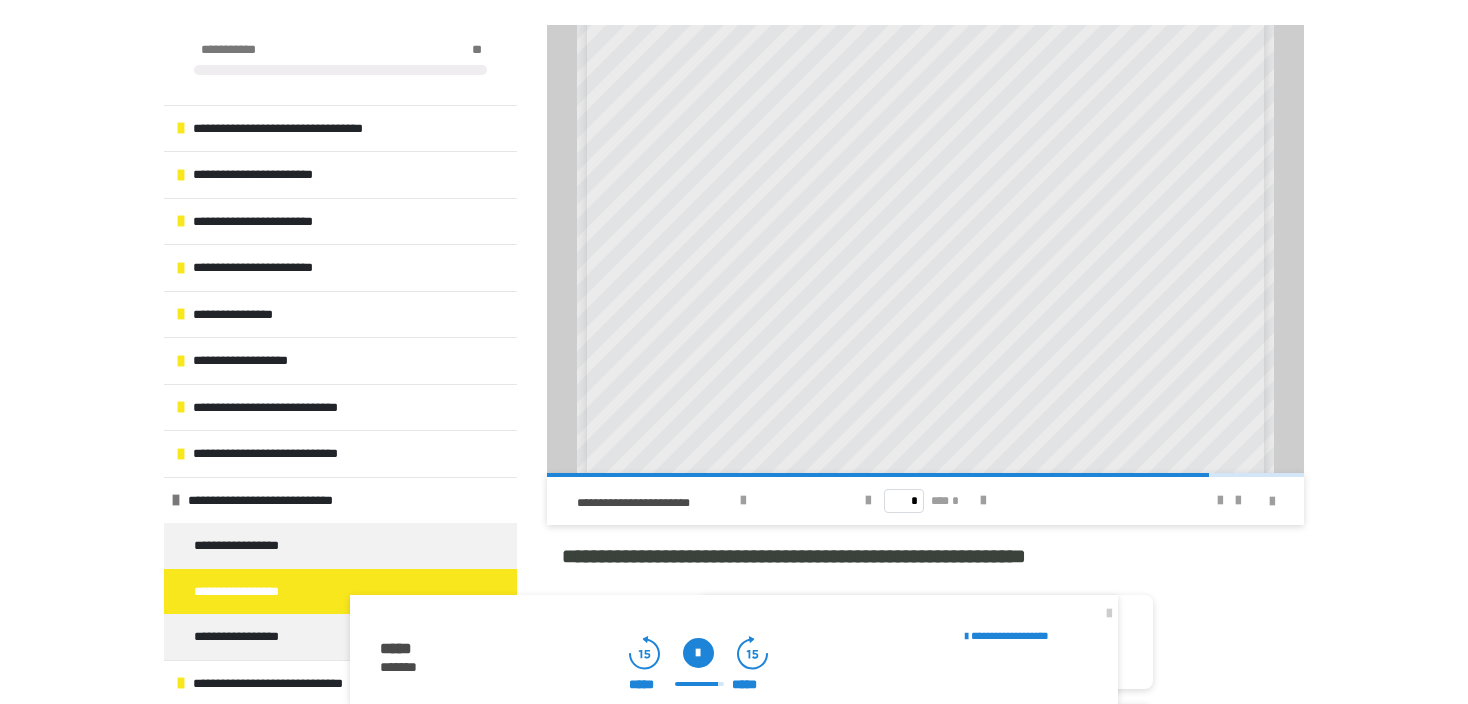 click at bounding box center (698, 653) 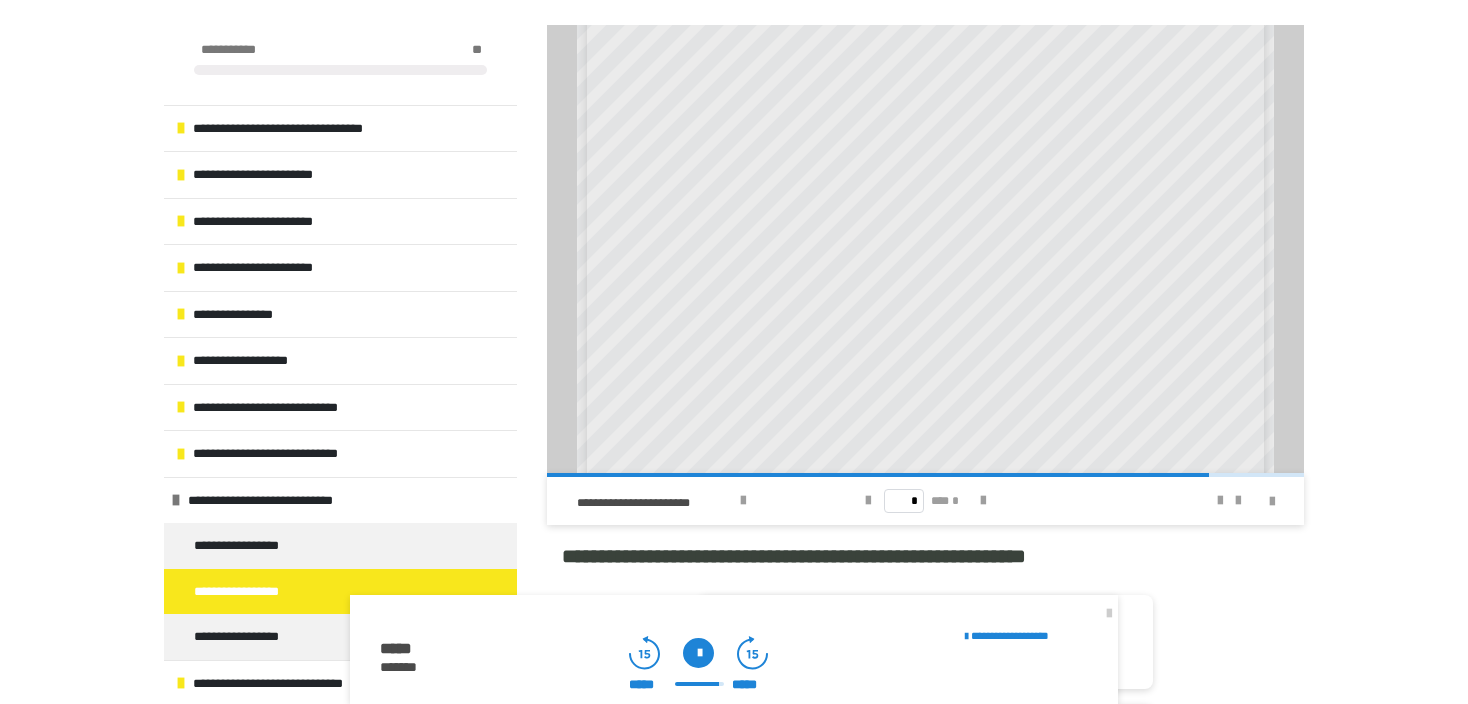 click at bounding box center (698, 653) 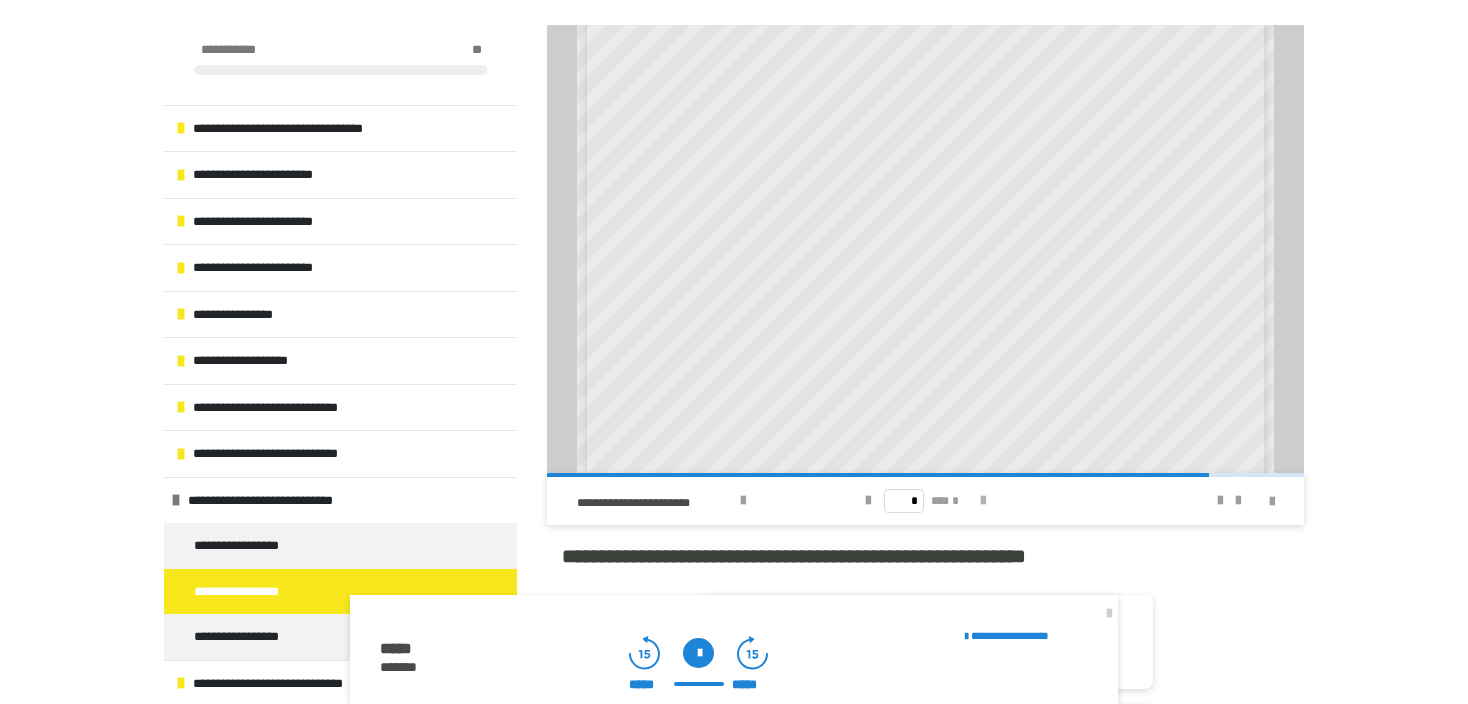 click at bounding box center [983, 501] 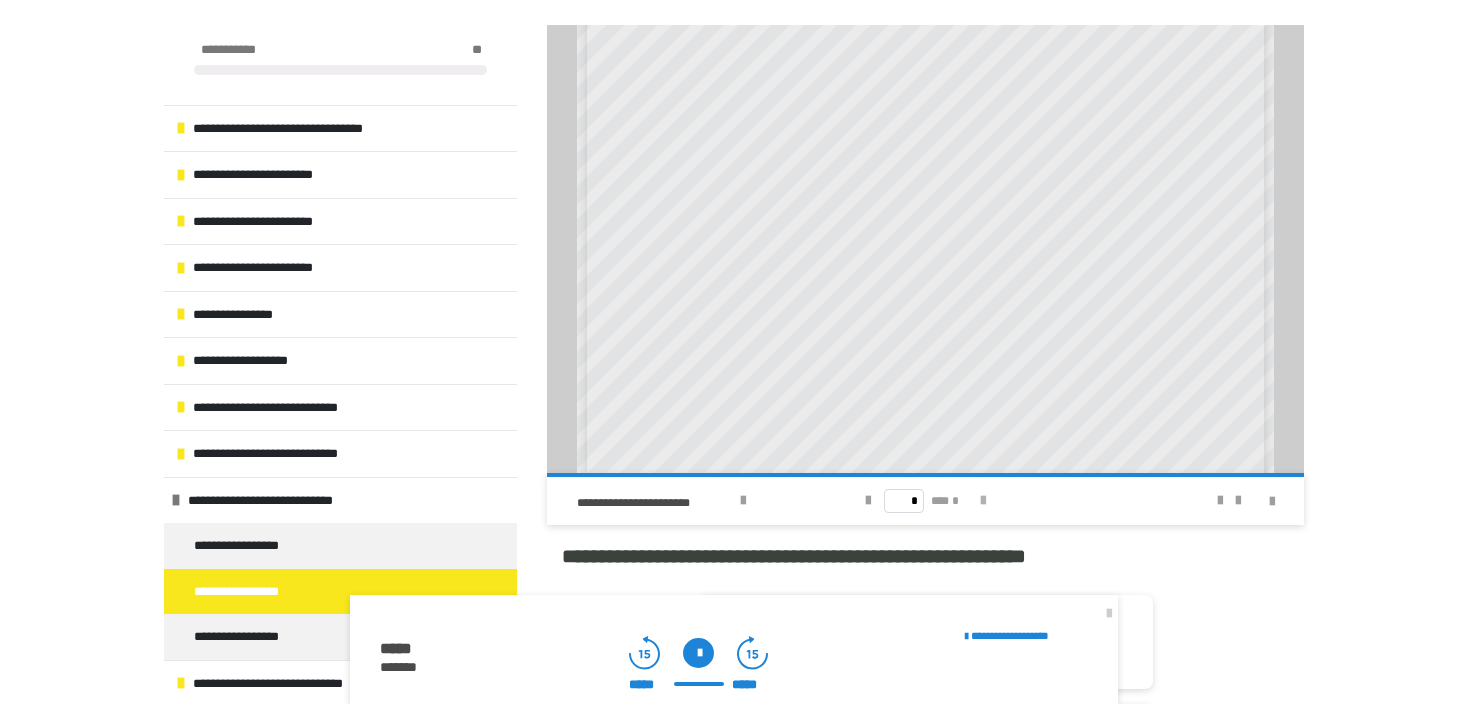 scroll, scrollTop: 0, scrollLeft: 0, axis: both 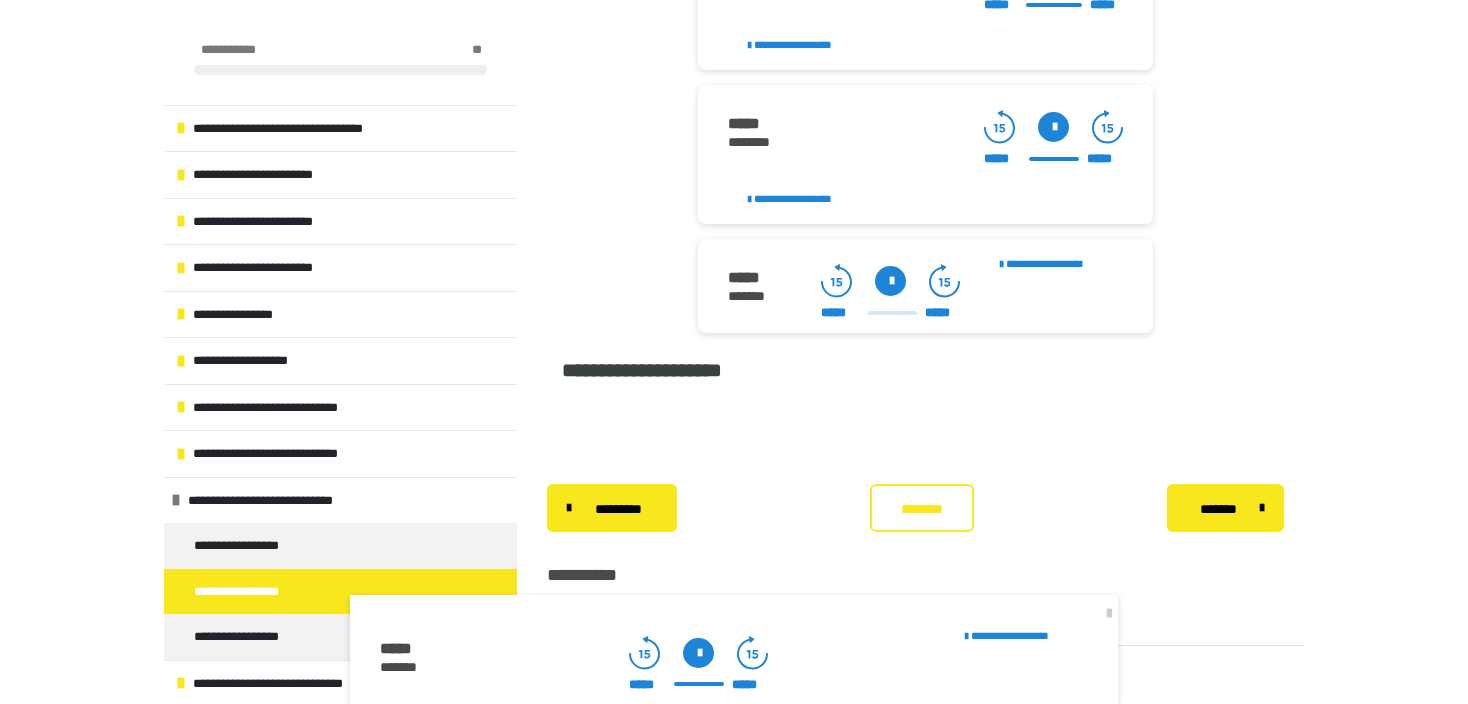 click at bounding box center (890, 281) 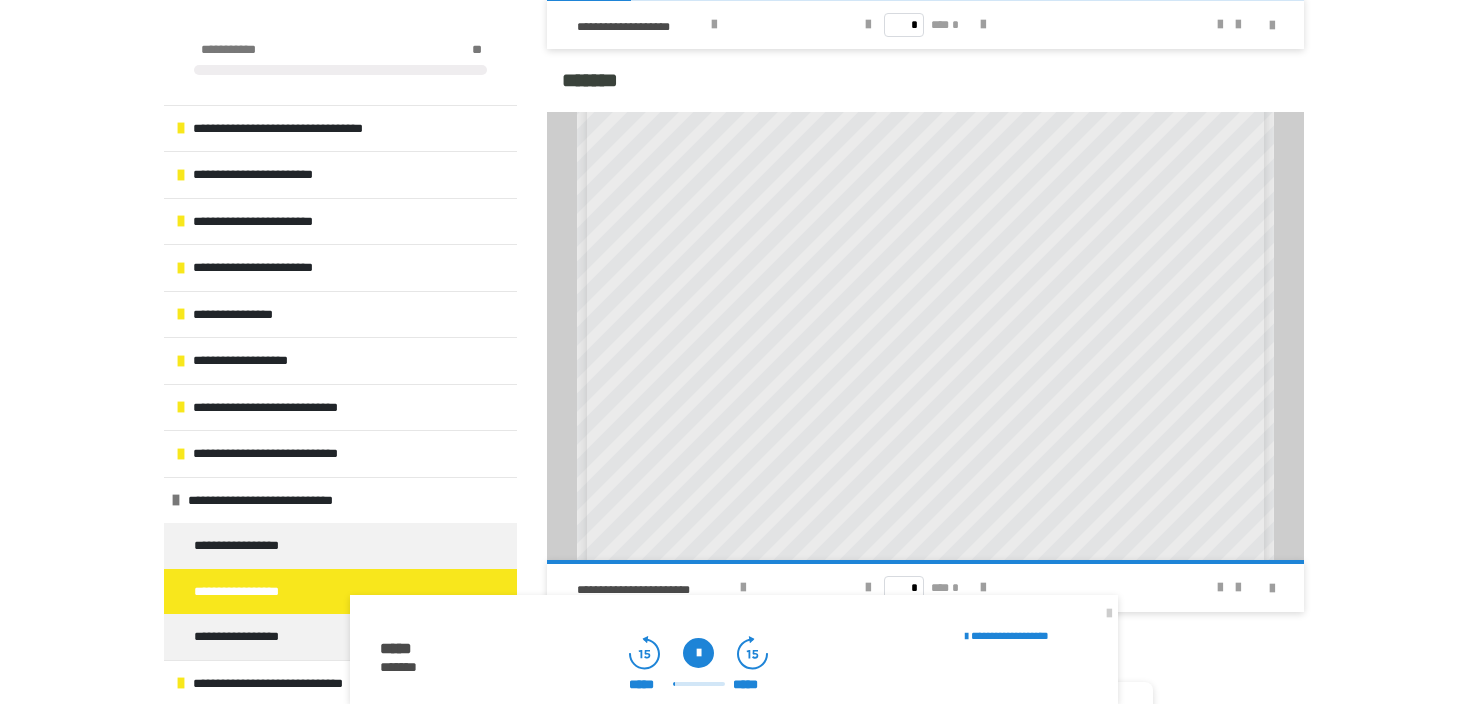 scroll, scrollTop: 1550, scrollLeft: 0, axis: vertical 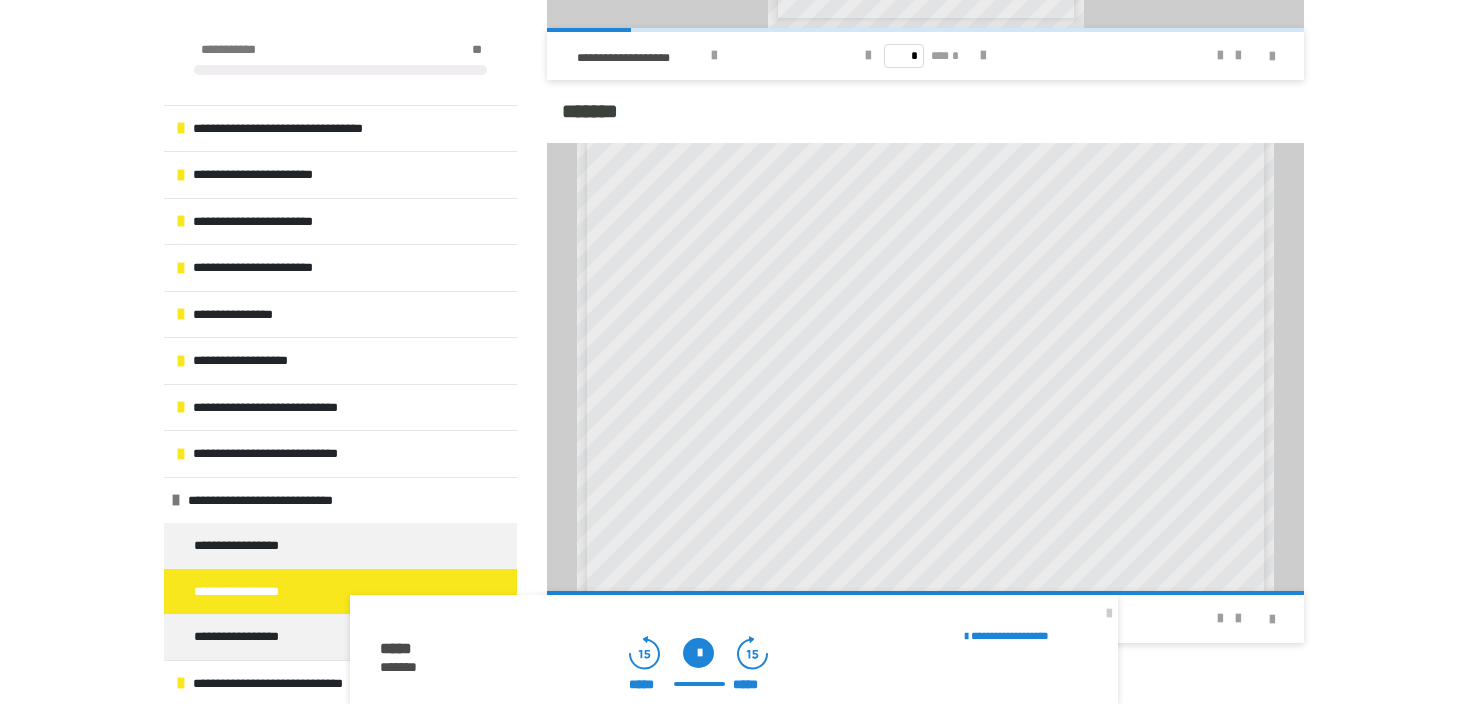 click at bounding box center [698, 653] 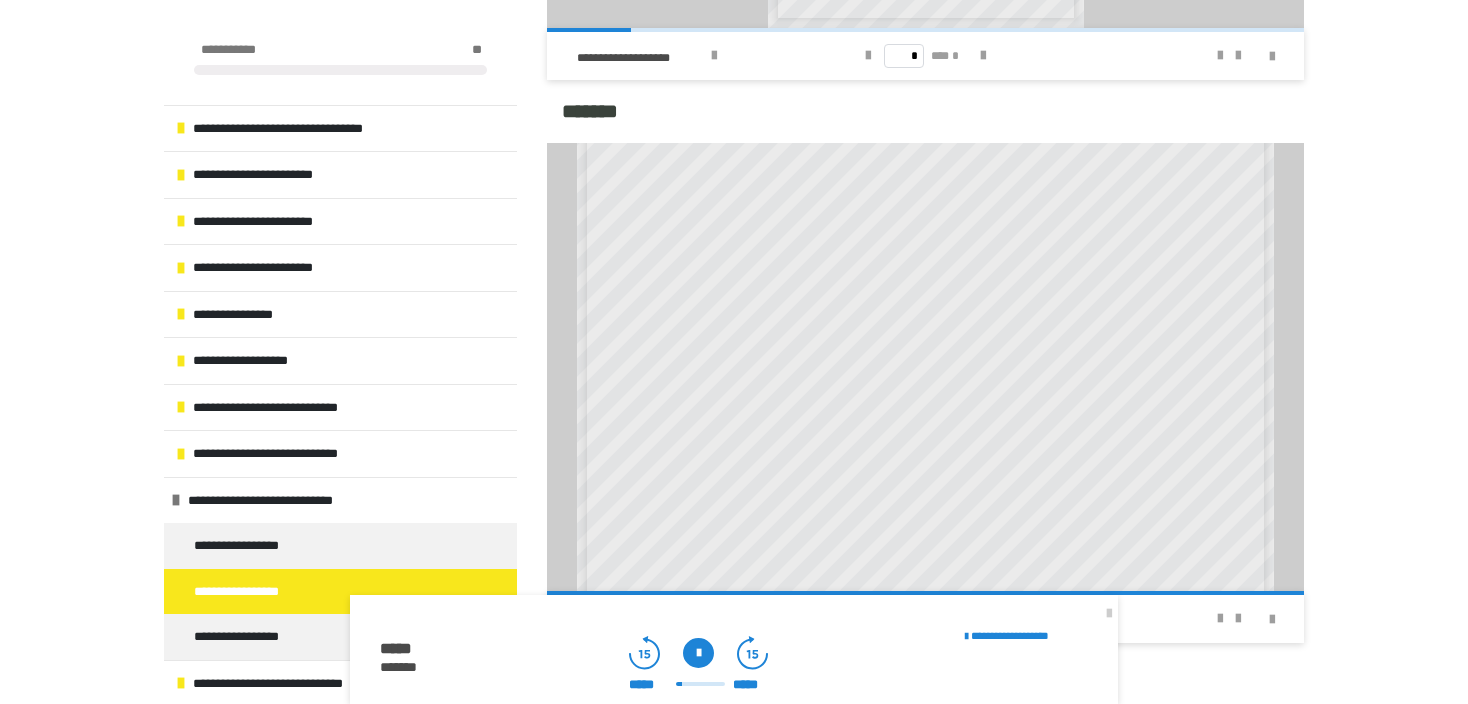 click at bounding box center (698, 653) 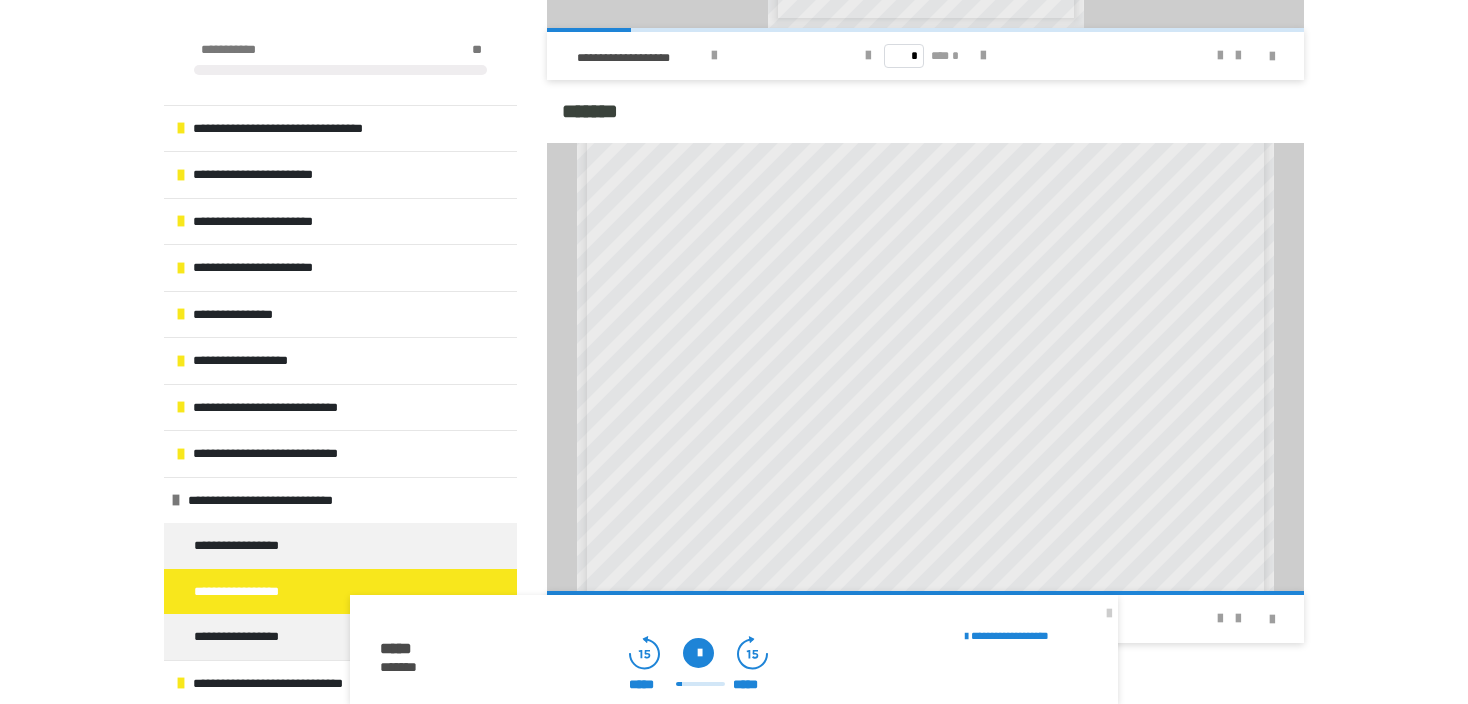 click 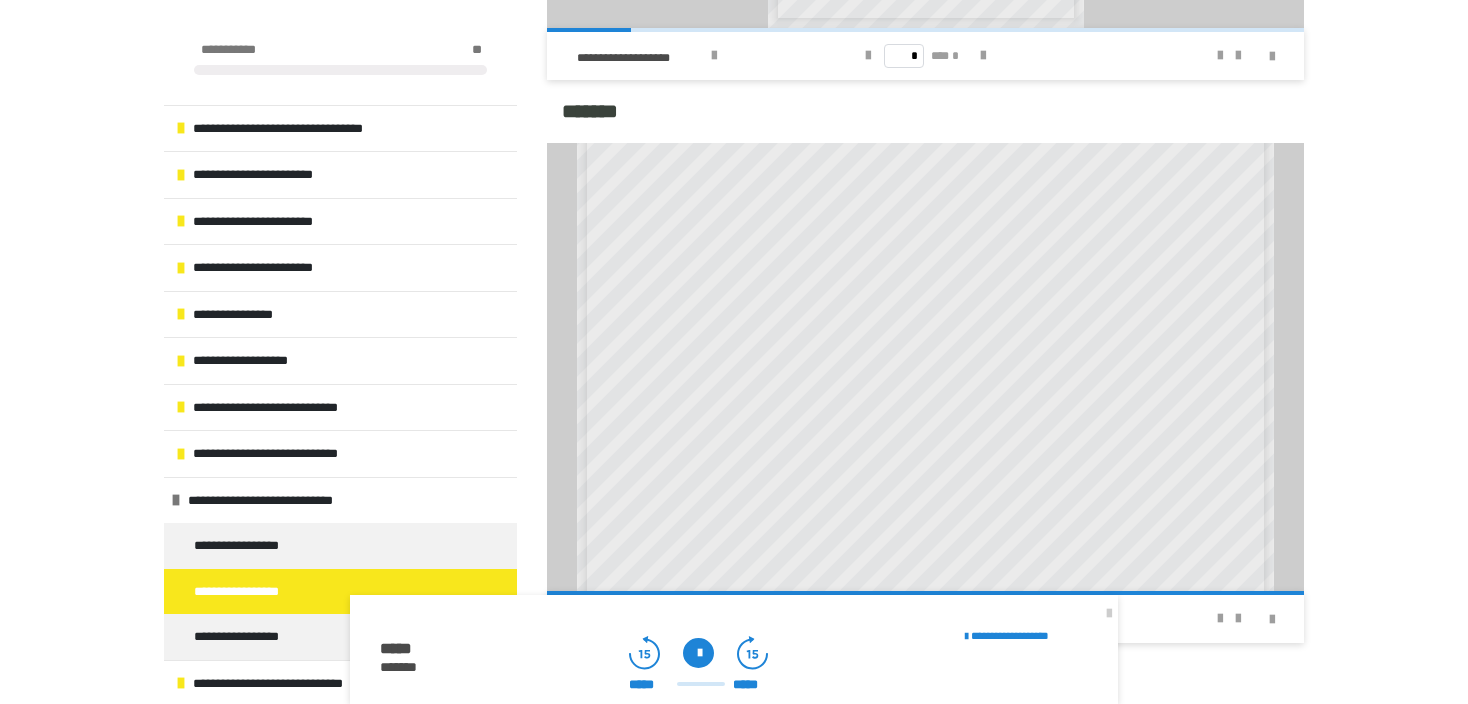 click at bounding box center [698, 653] 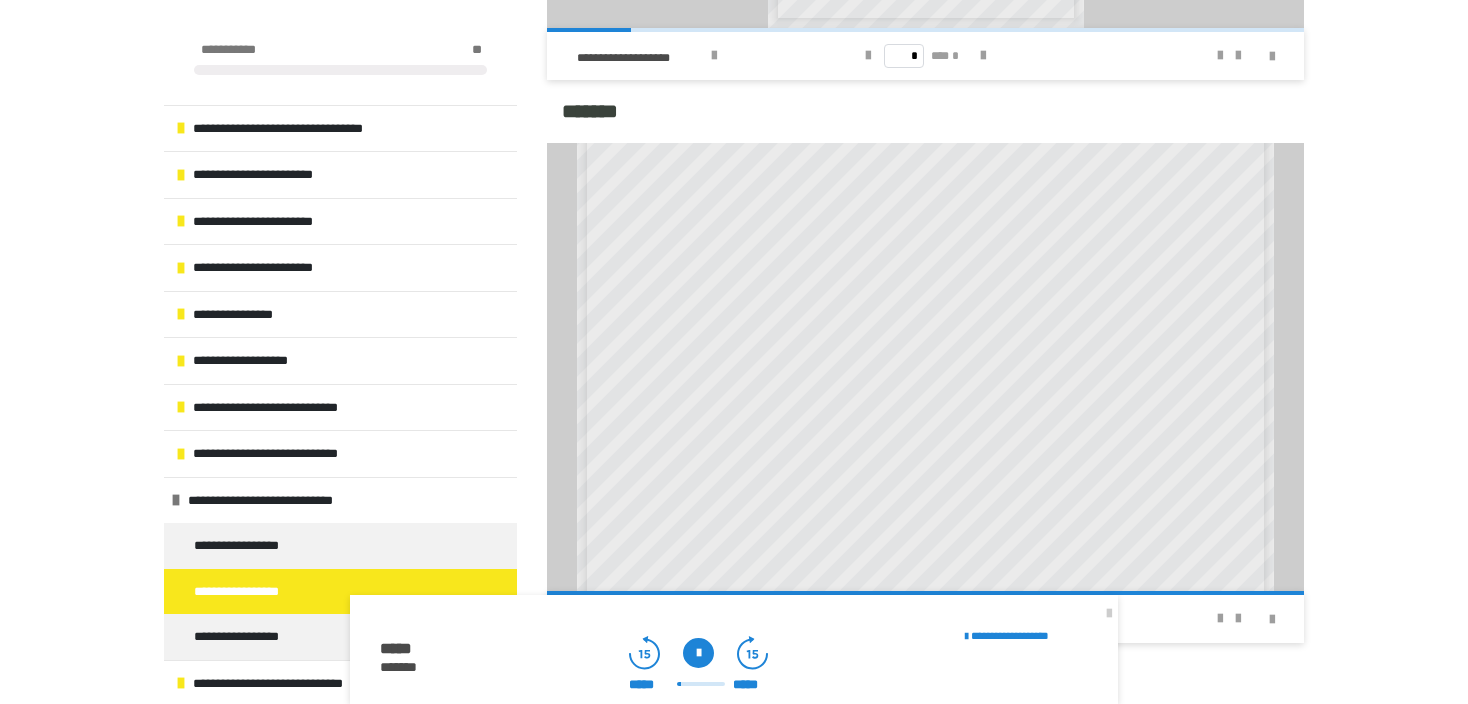 click at bounding box center (698, 653) 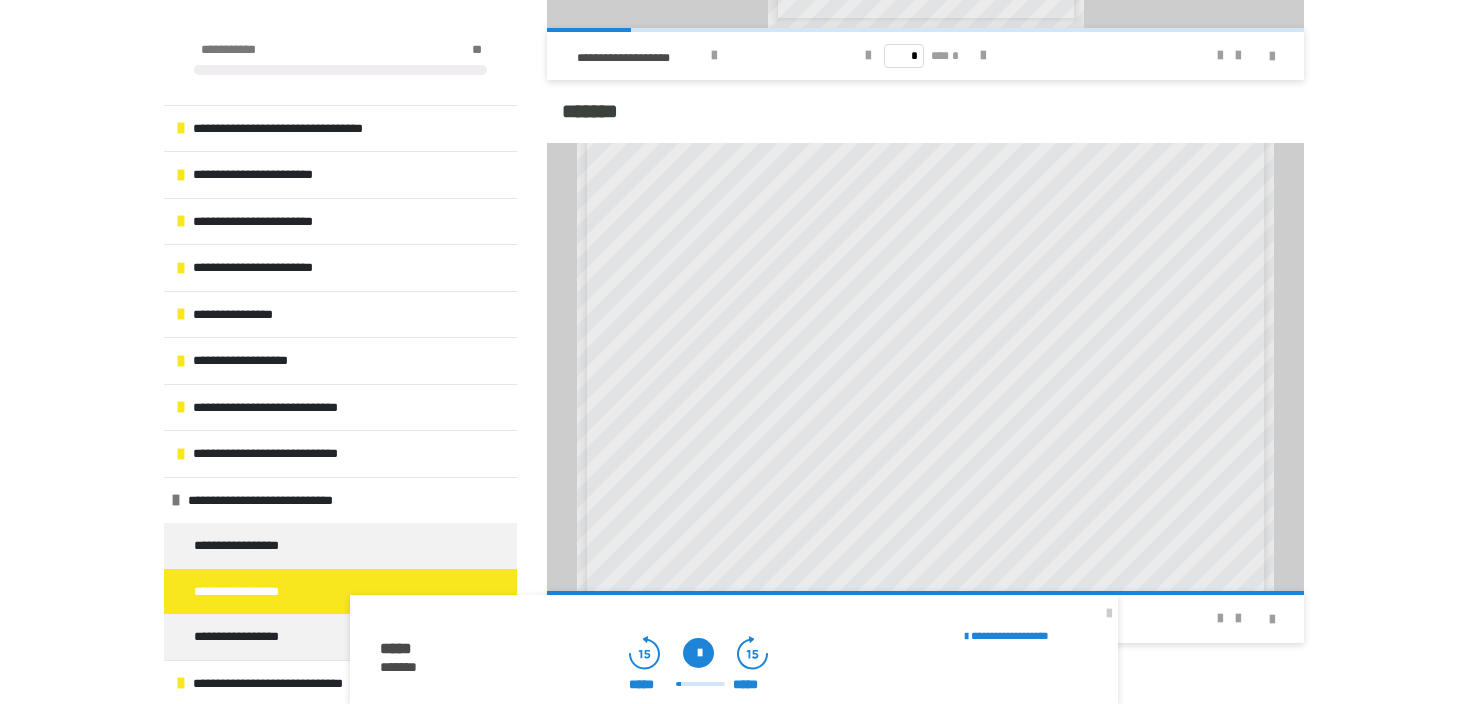 click at bounding box center (698, 653) 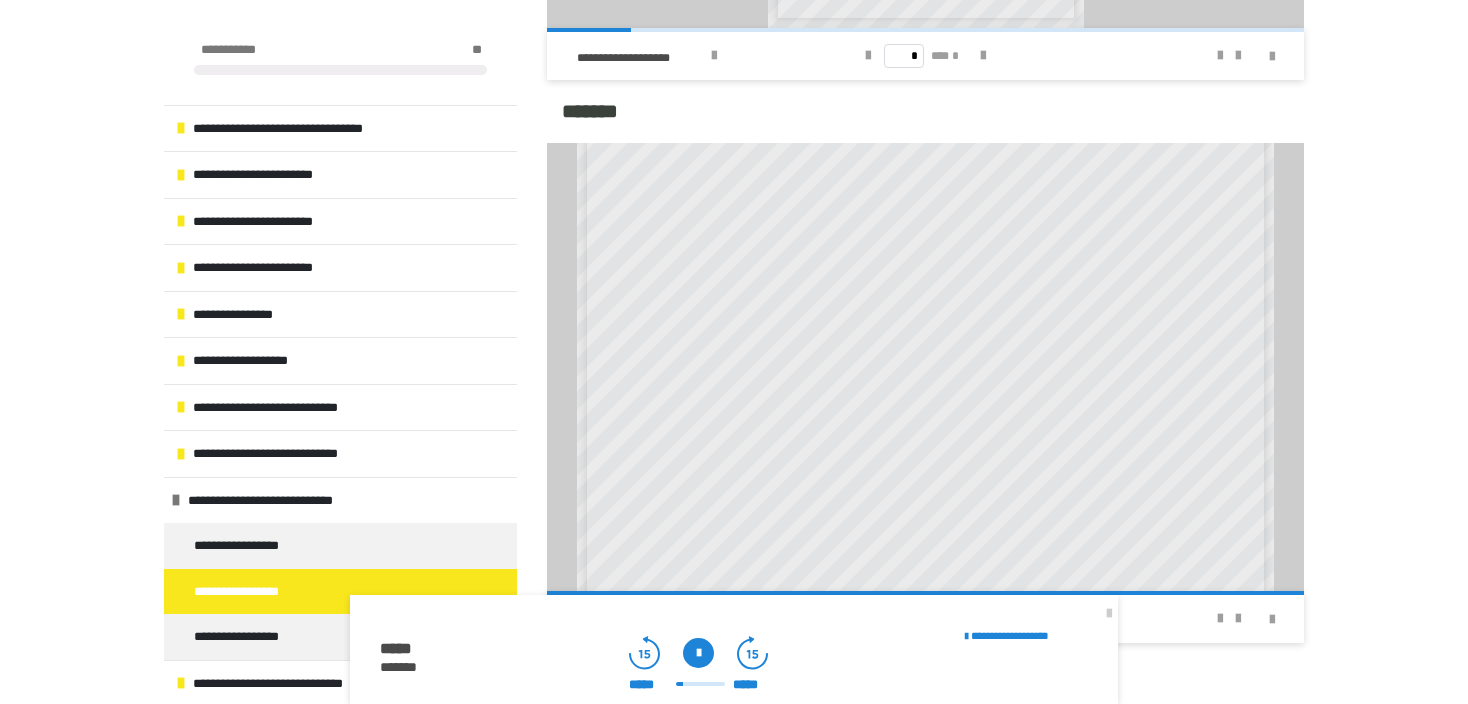 click at bounding box center (698, 653) 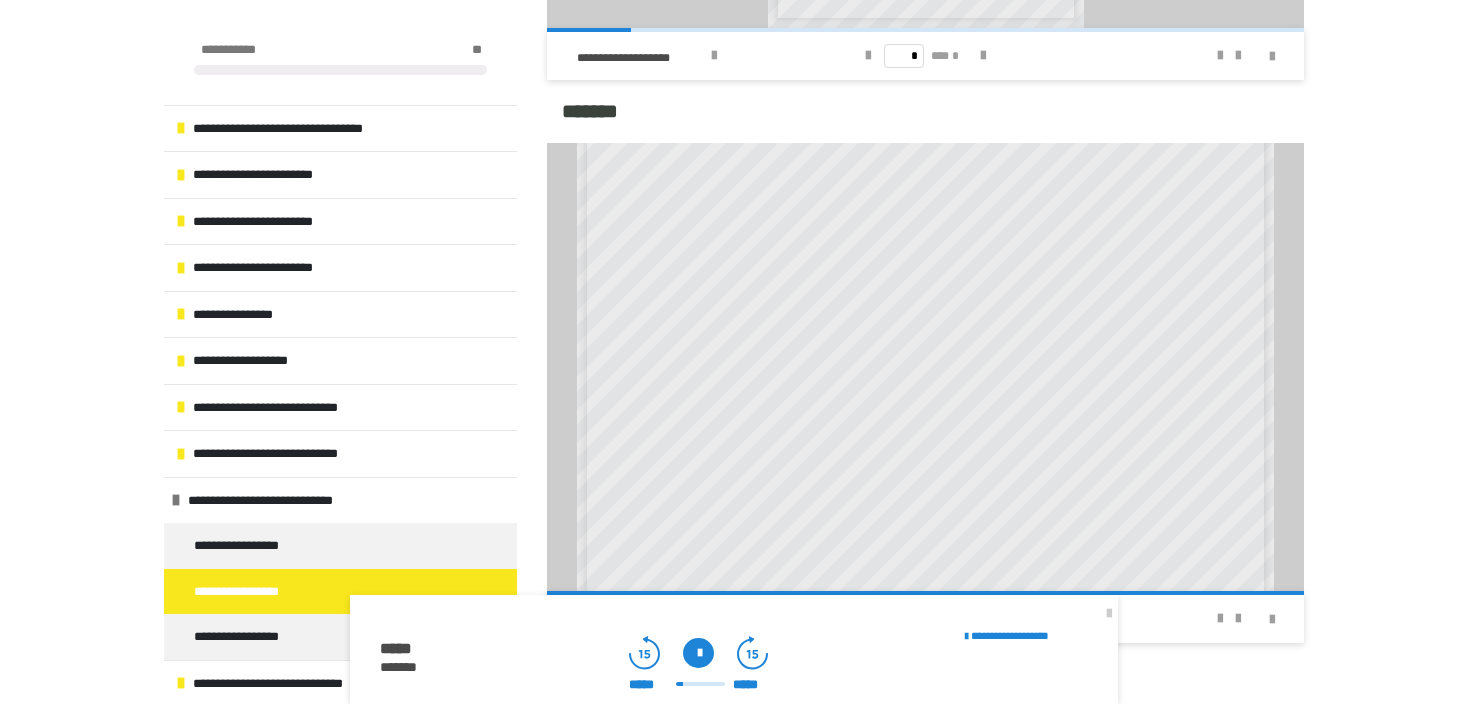 click at bounding box center (698, 653) 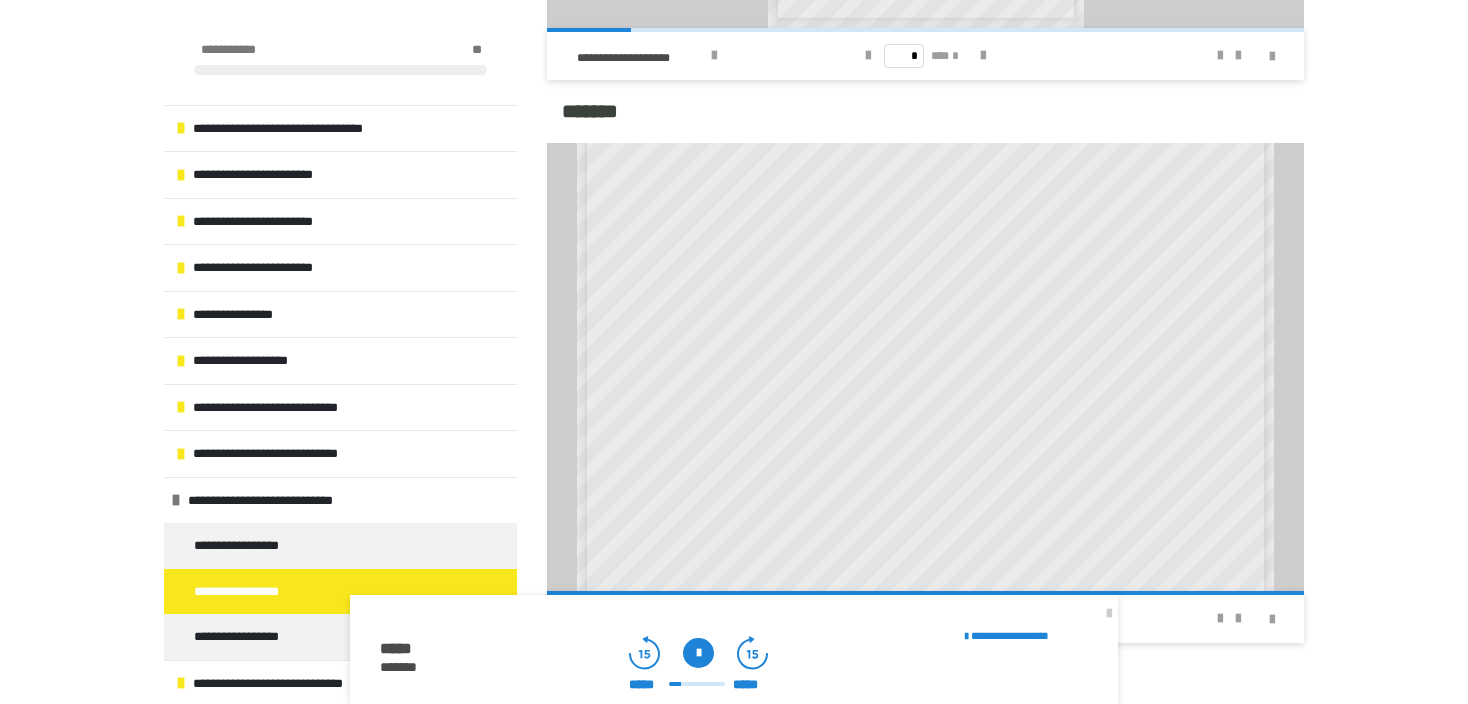 click at bounding box center [698, 653] 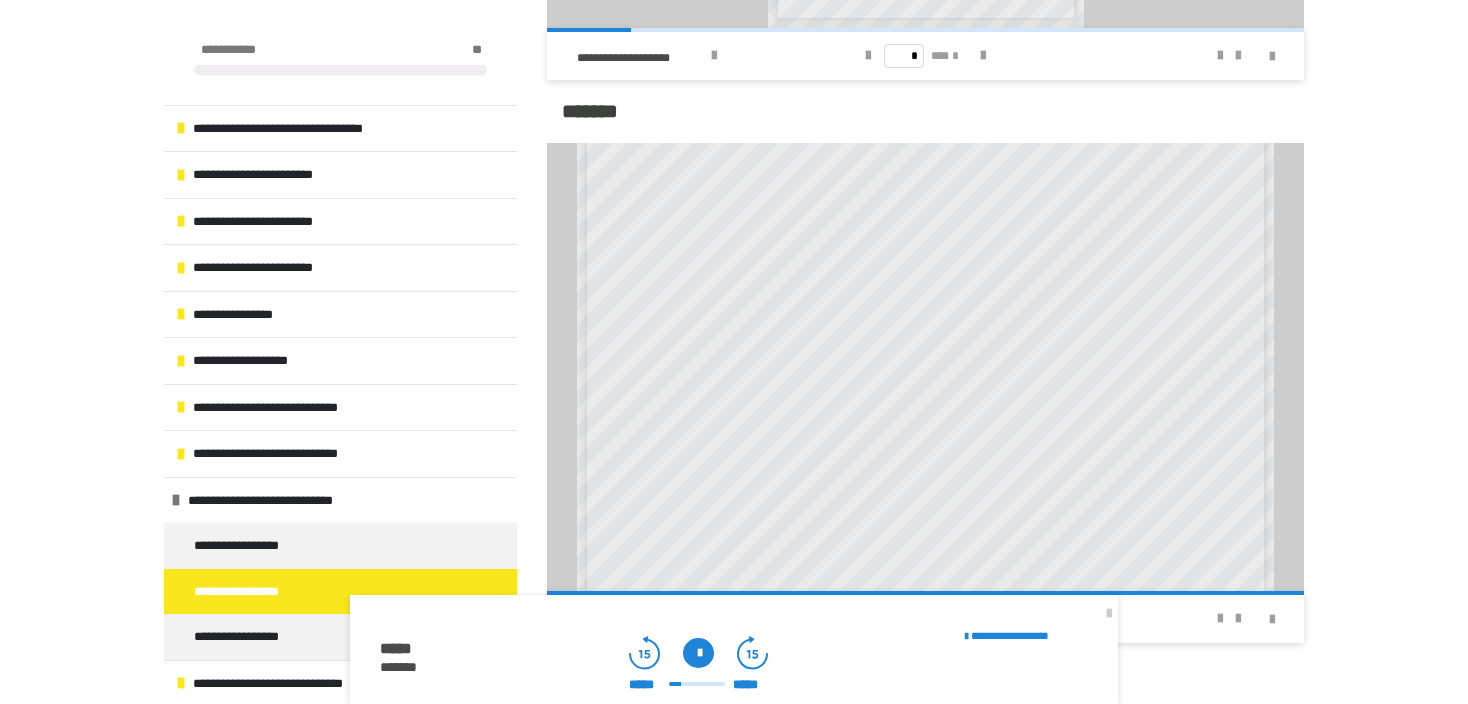 click at bounding box center (698, 653) 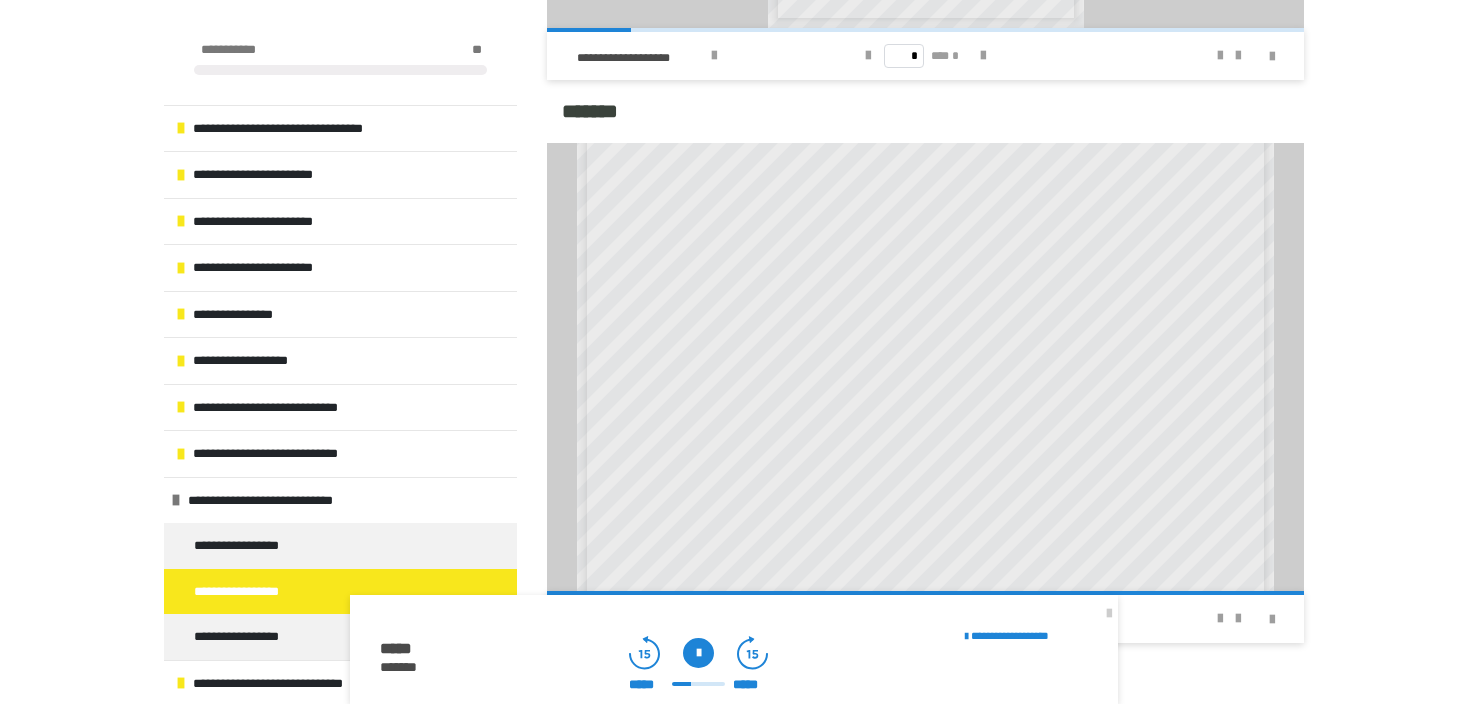 click at bounding box center (698, 653) 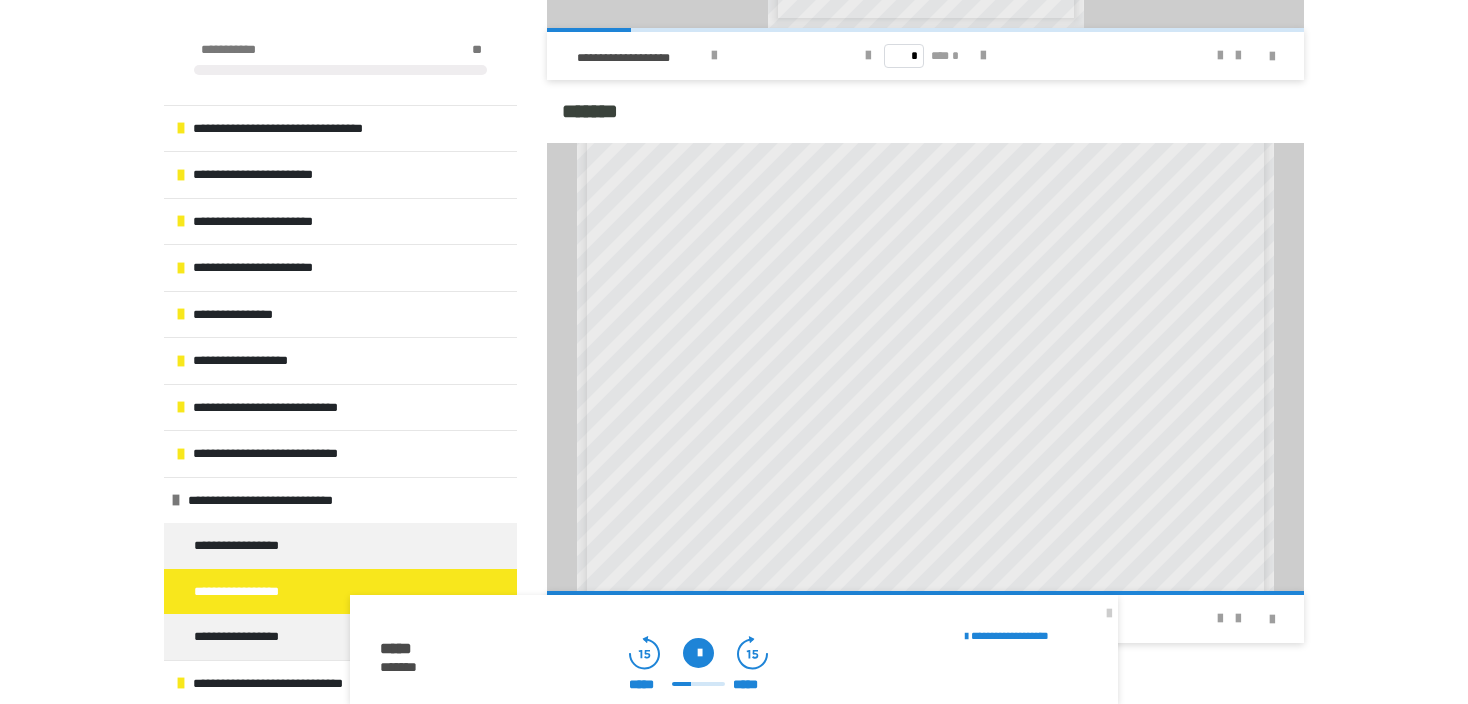 click at bounding box center [698, 653] 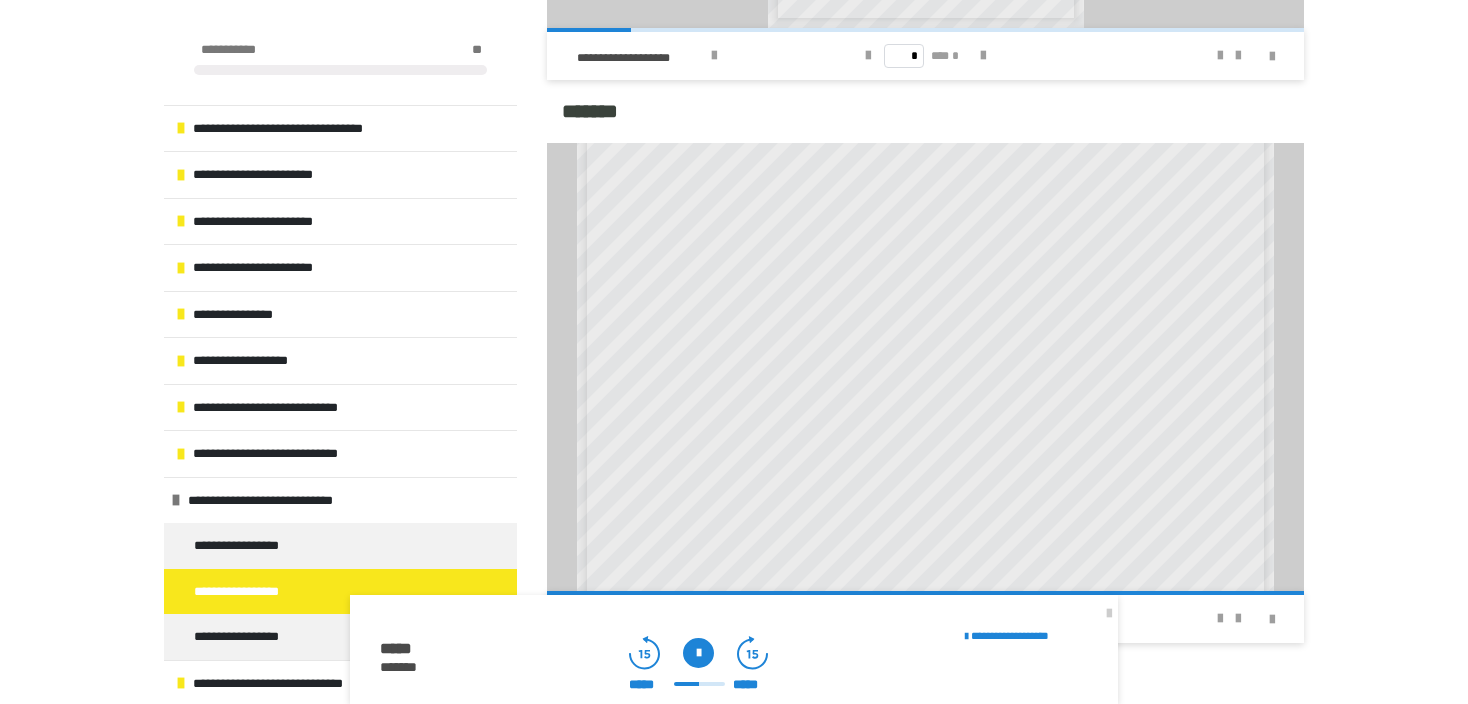 click at bounding box center (698, 653) 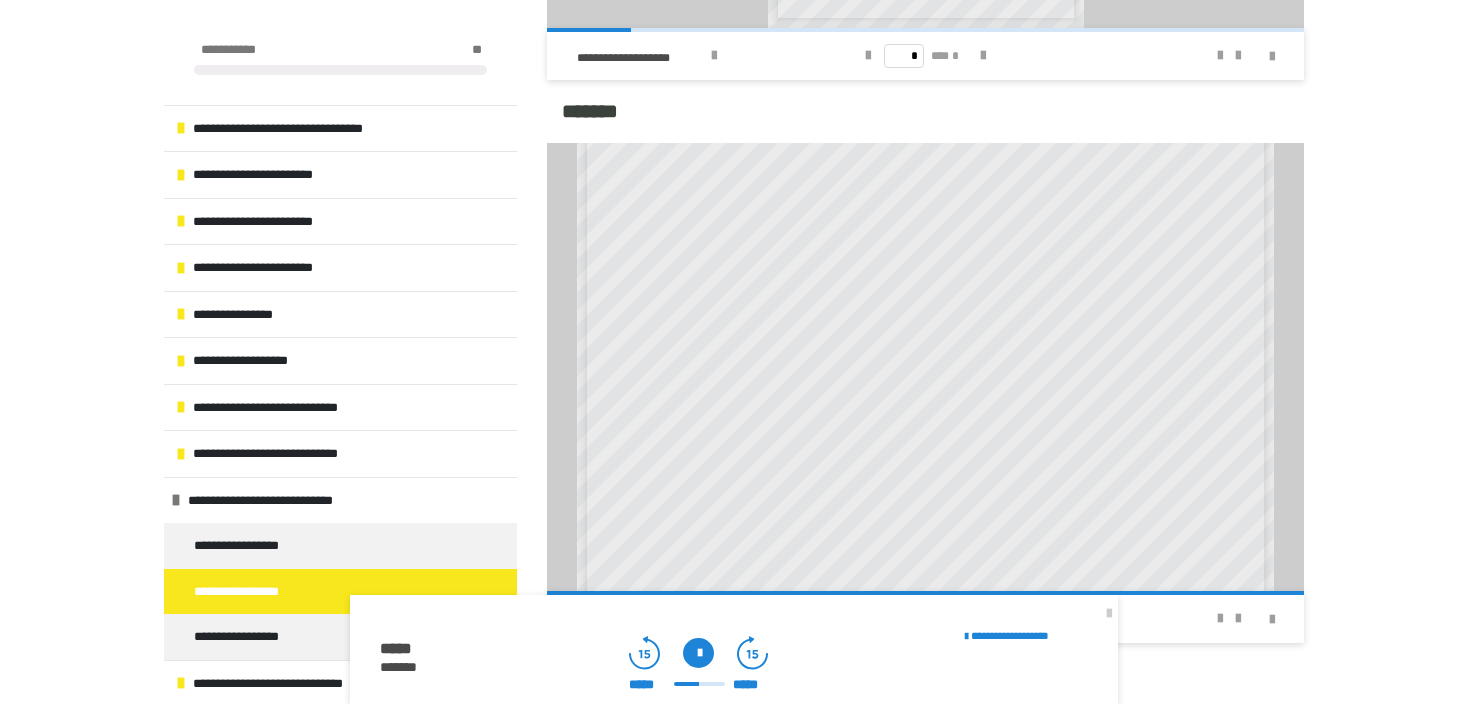 click at bounding box center (699, 684) 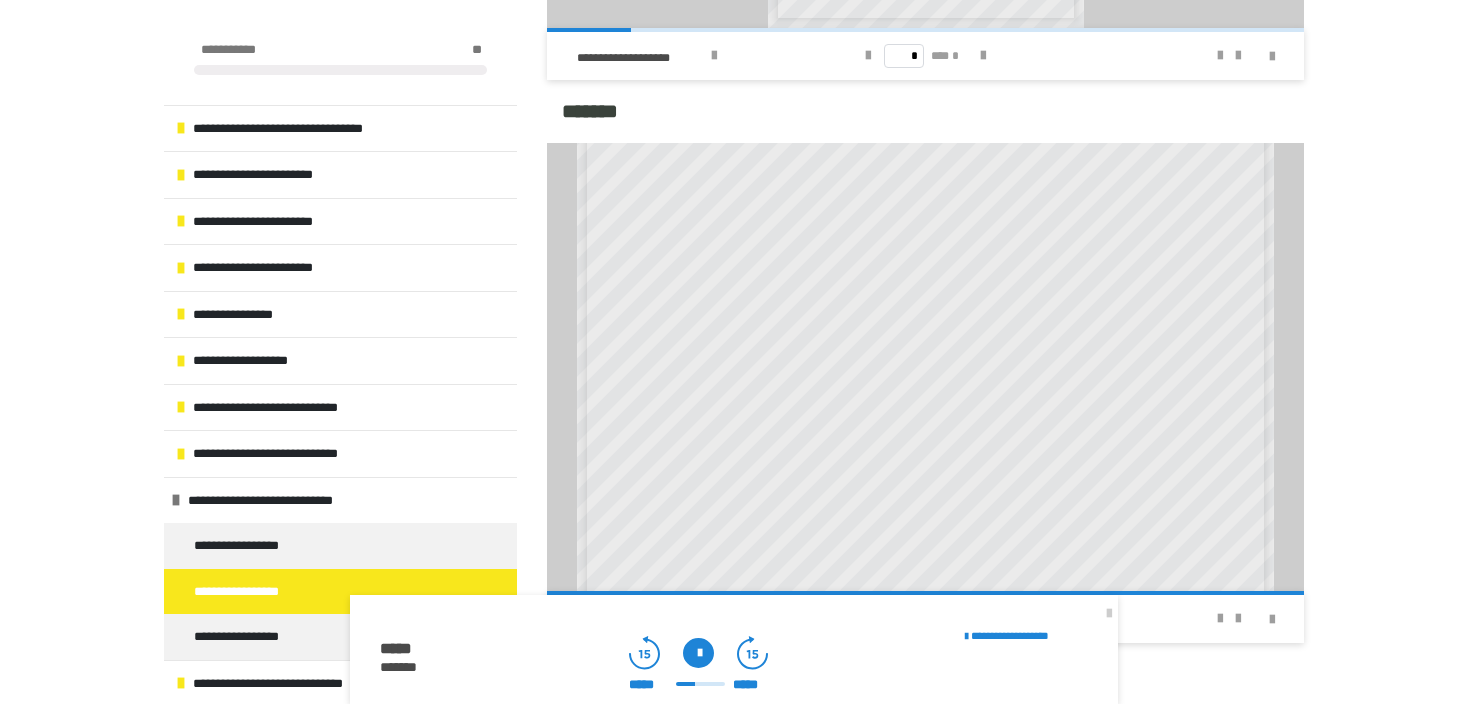 click at bounding box center (698, 653) 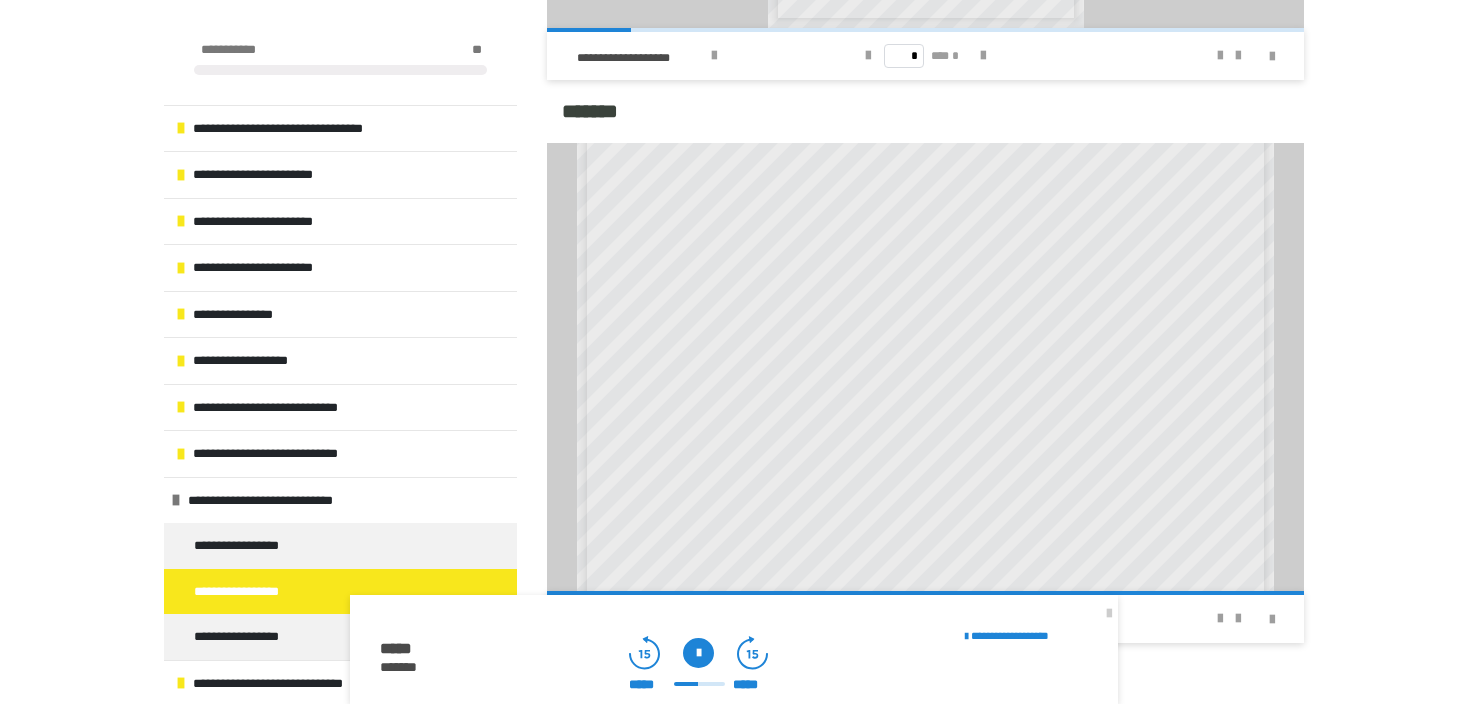 click at bounding box center [699, 684] 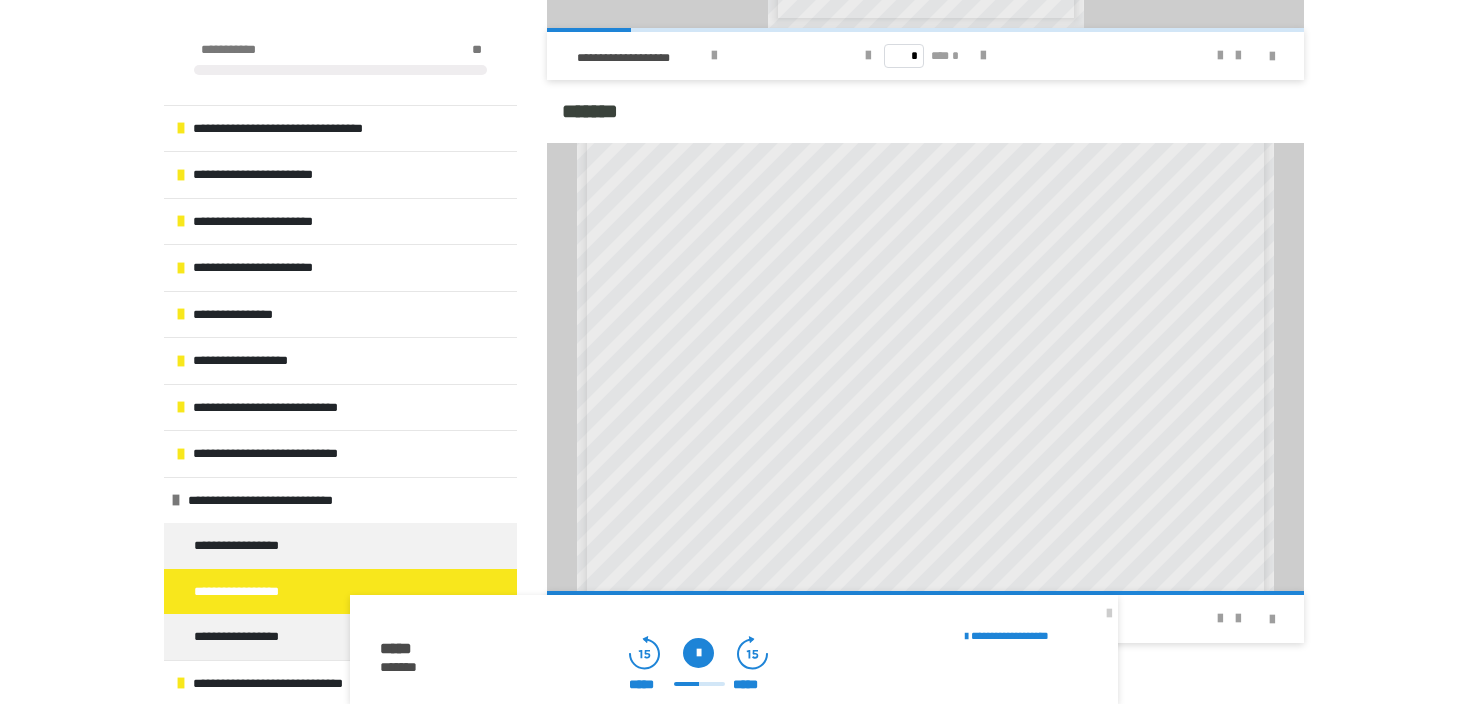 click at bounding box center (698, 653) 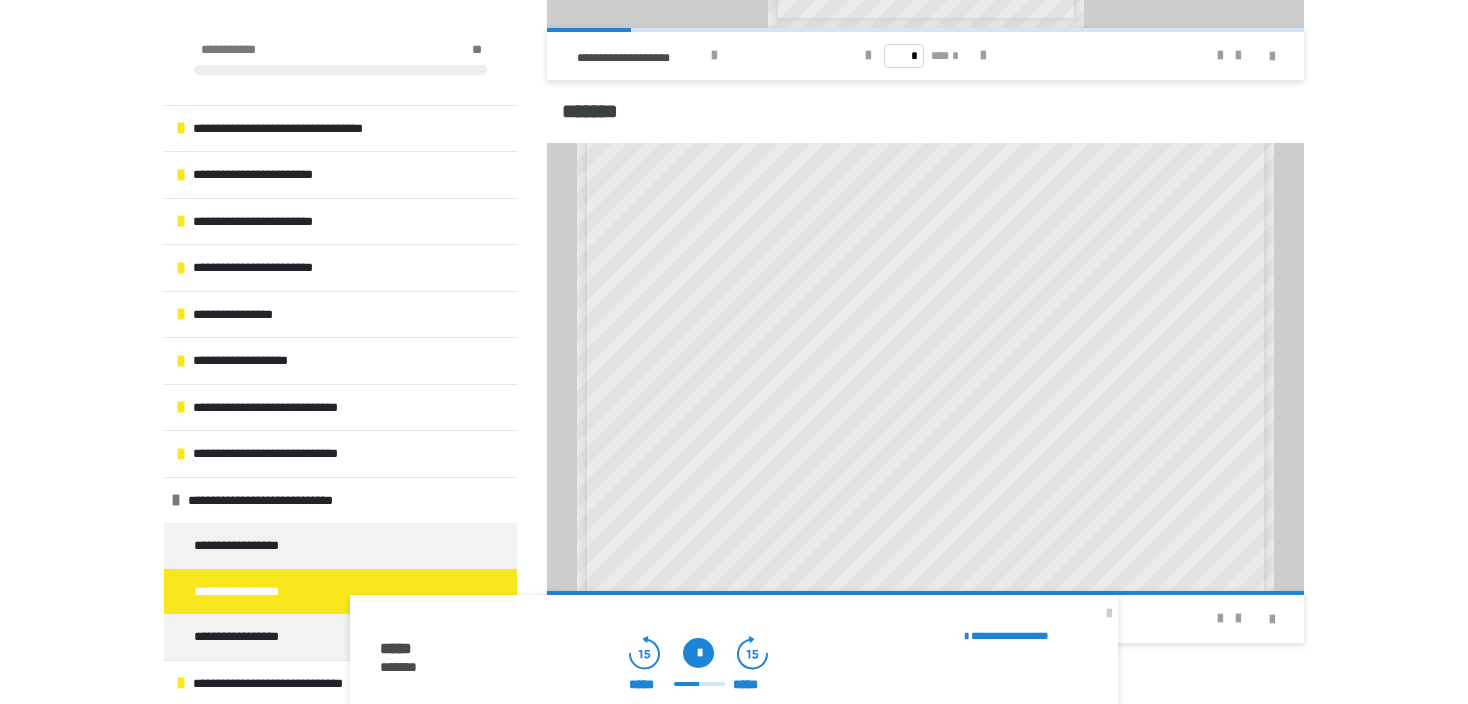 click on "***** *****" at bounding box center [698, 685] 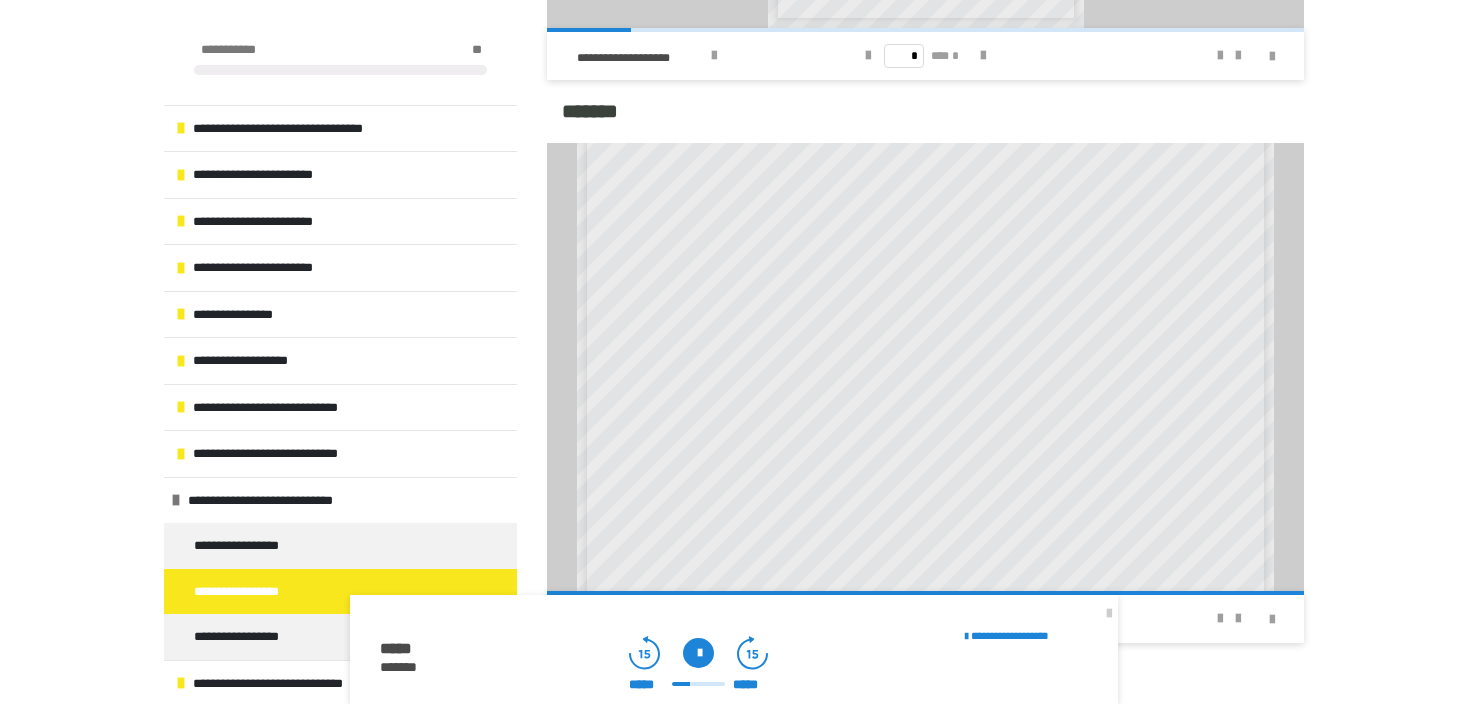 click at bounding box center (698, 653) 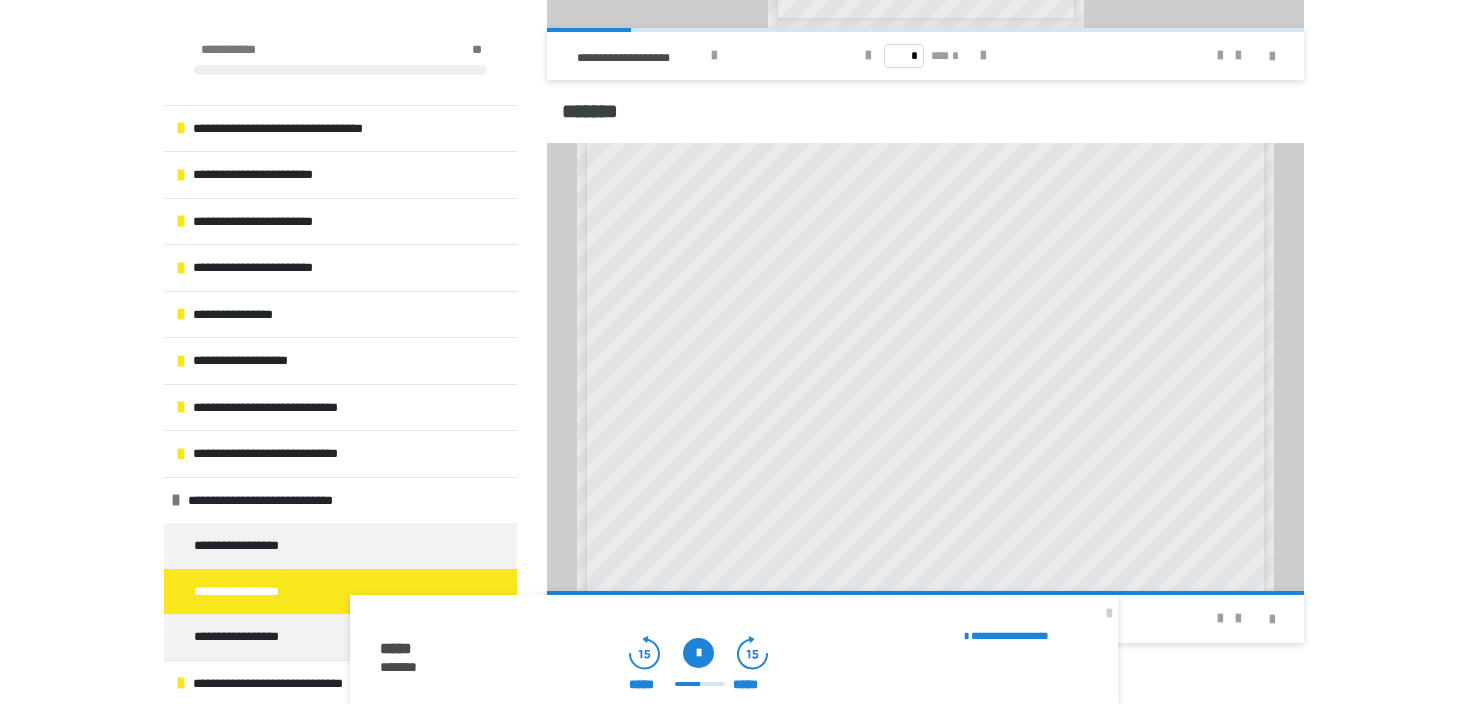 click at bounding box center (698, 653) 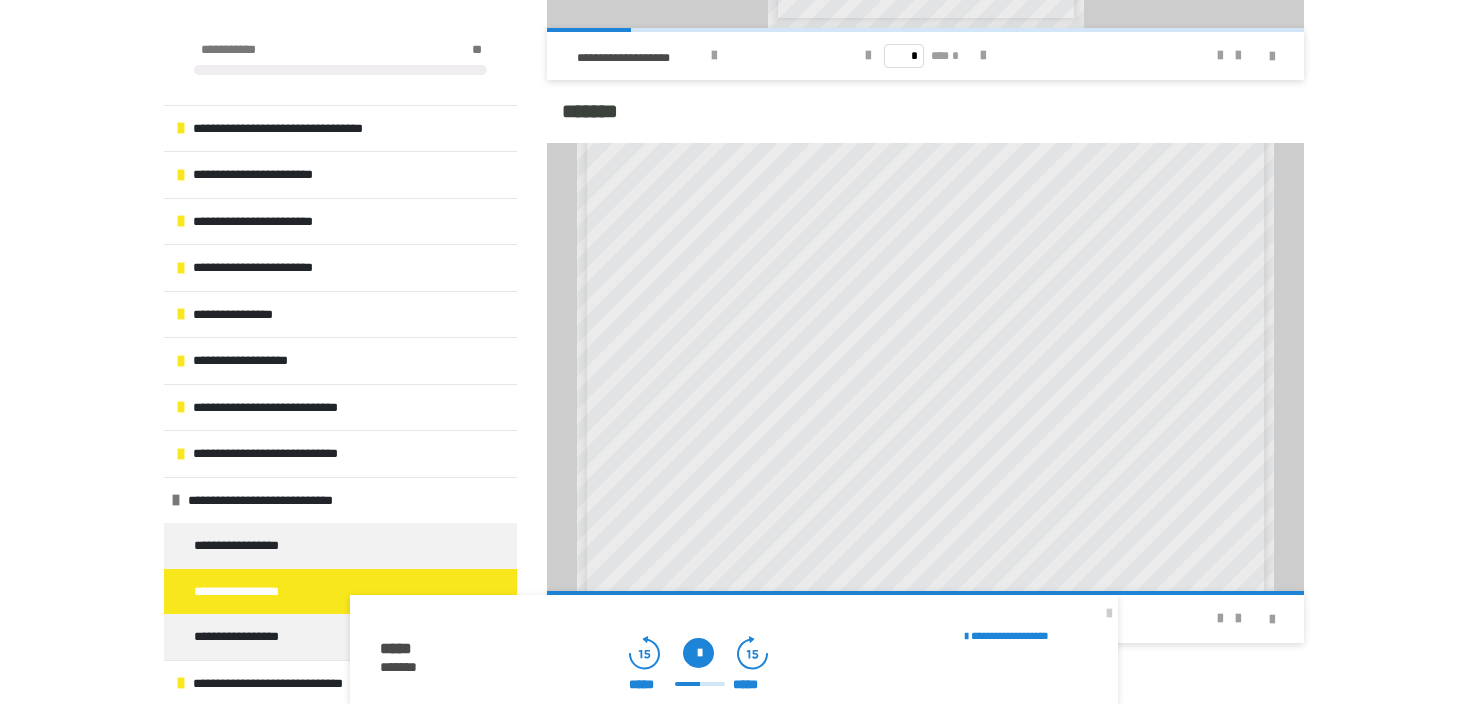 click at bounding box center (698, 653) 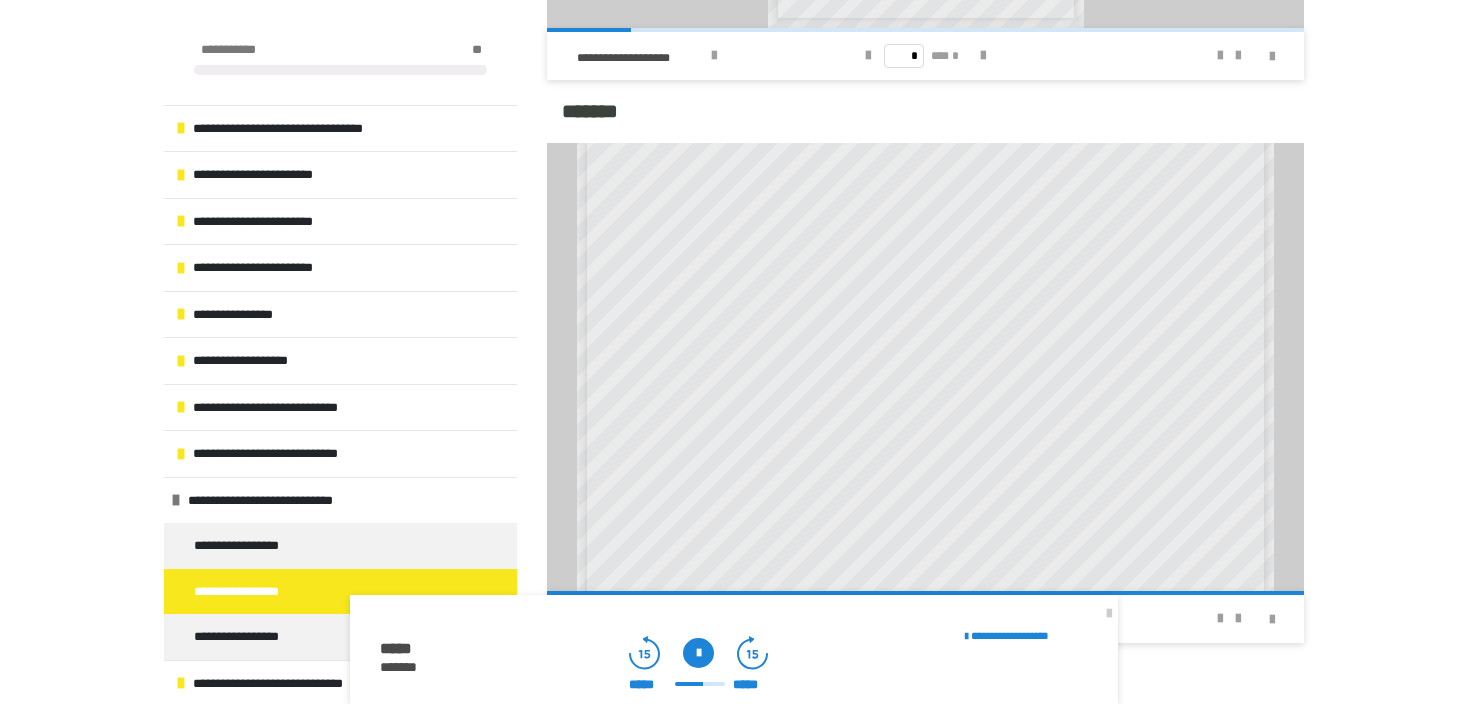 click at bounding box center [698, 653] 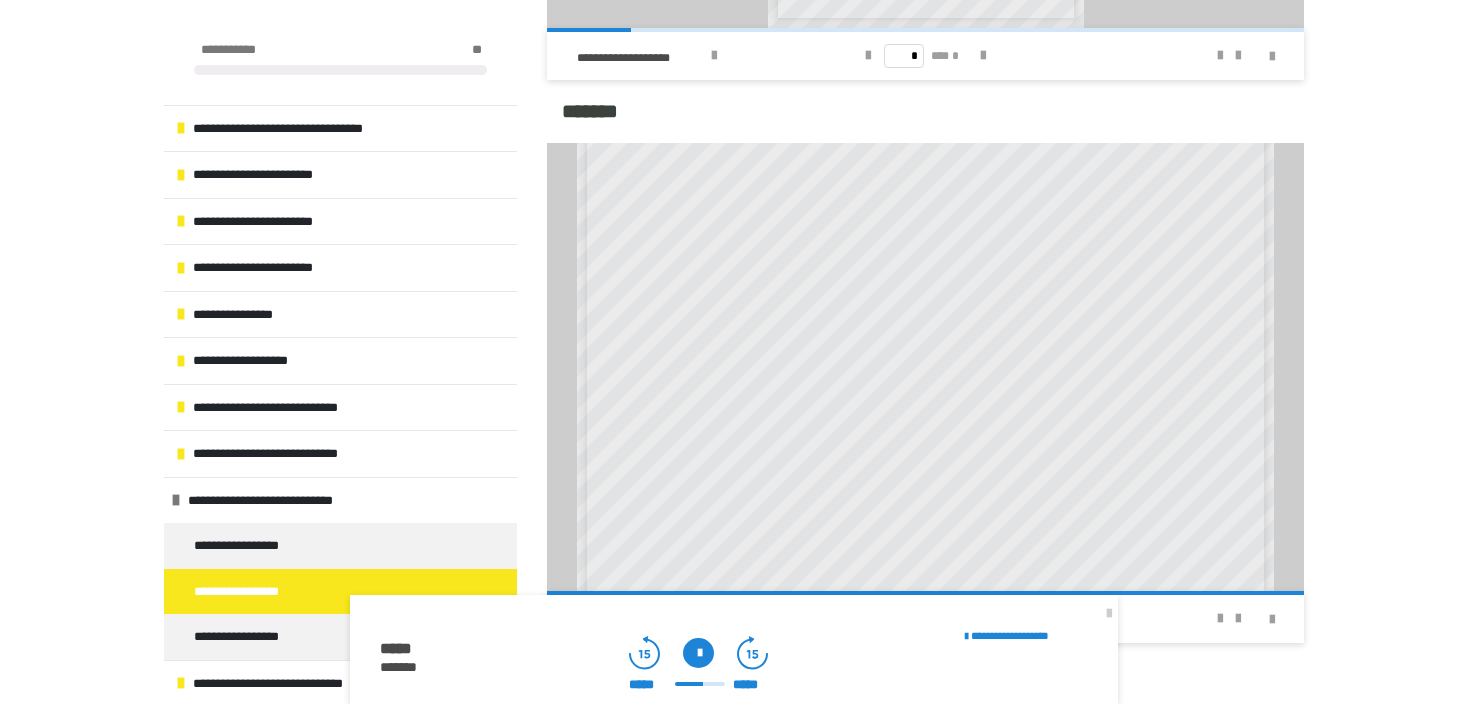 click at bounding box center (698, 653) 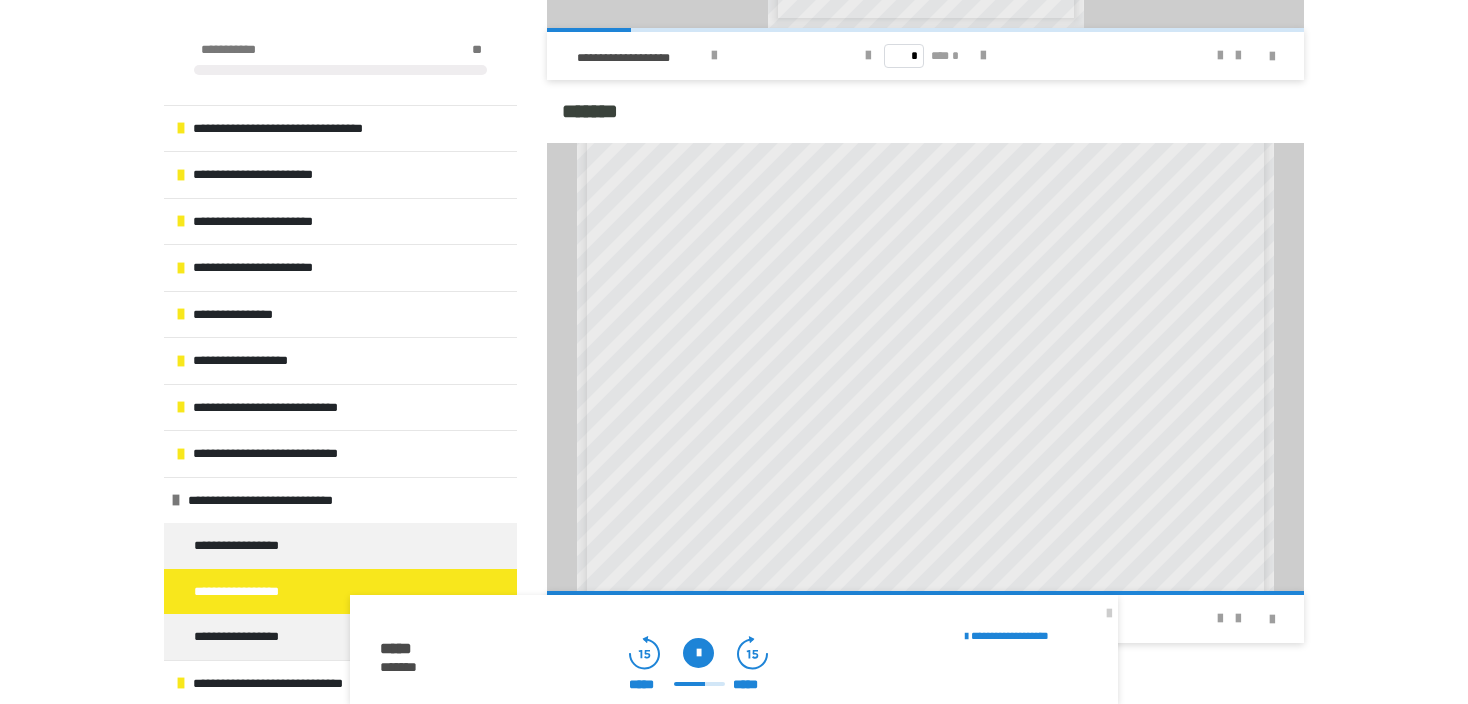 click at bounding box center [698, 653] 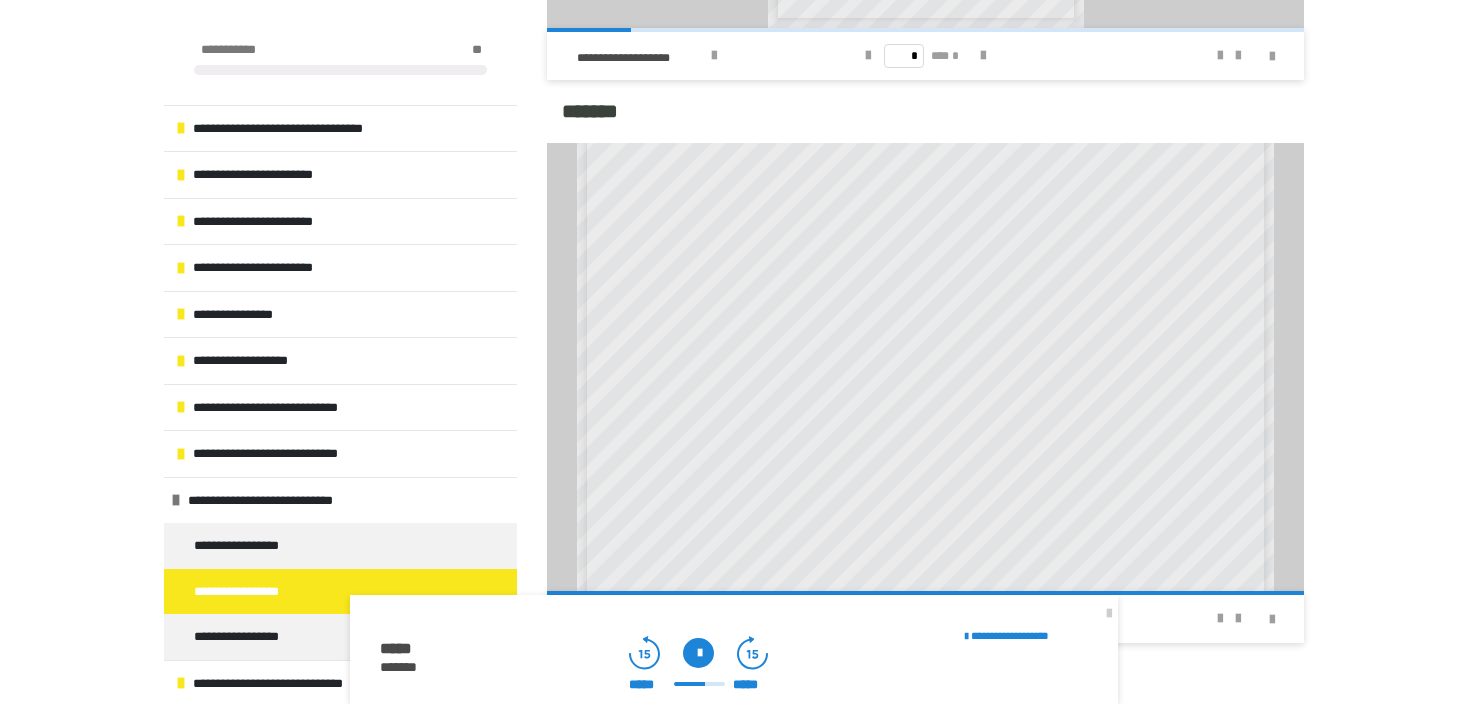 click at bounding box center [698, 653] 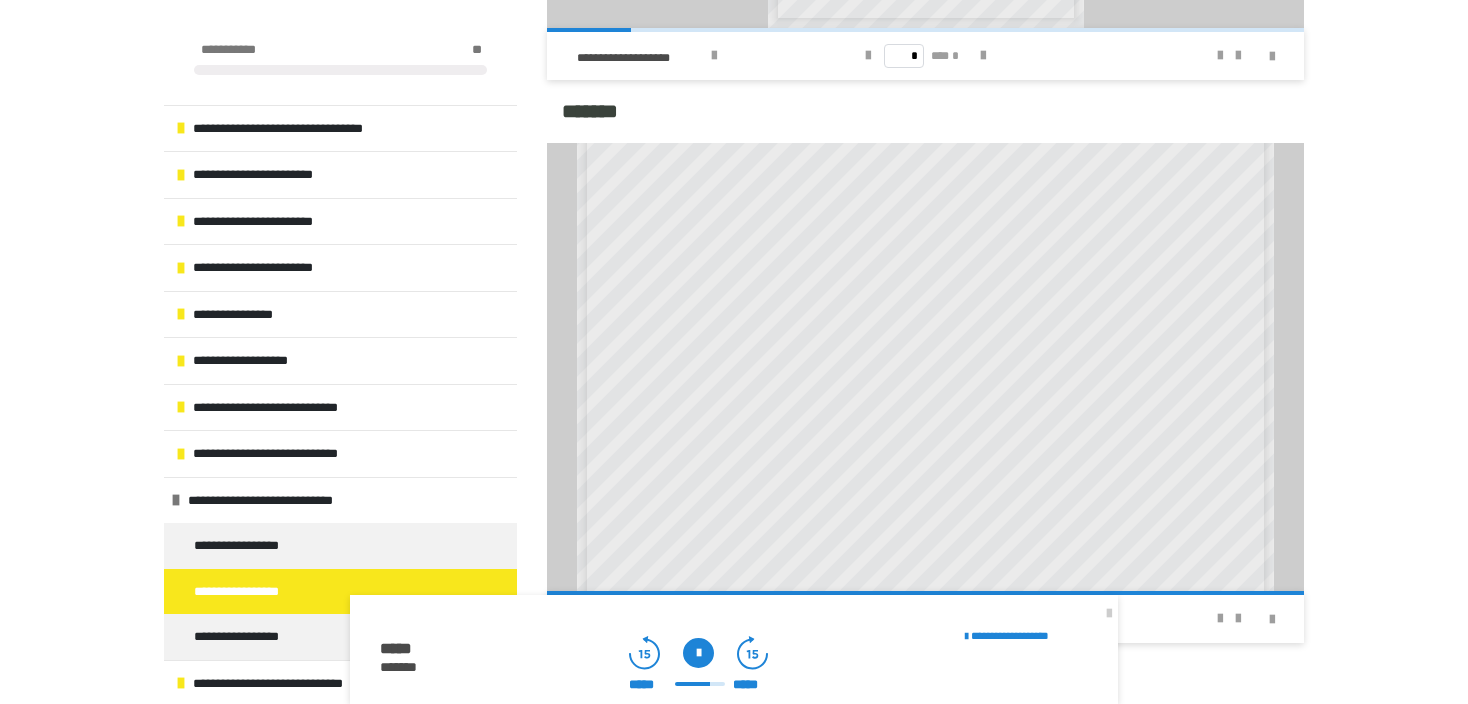 click at bounding box center [698, 653] 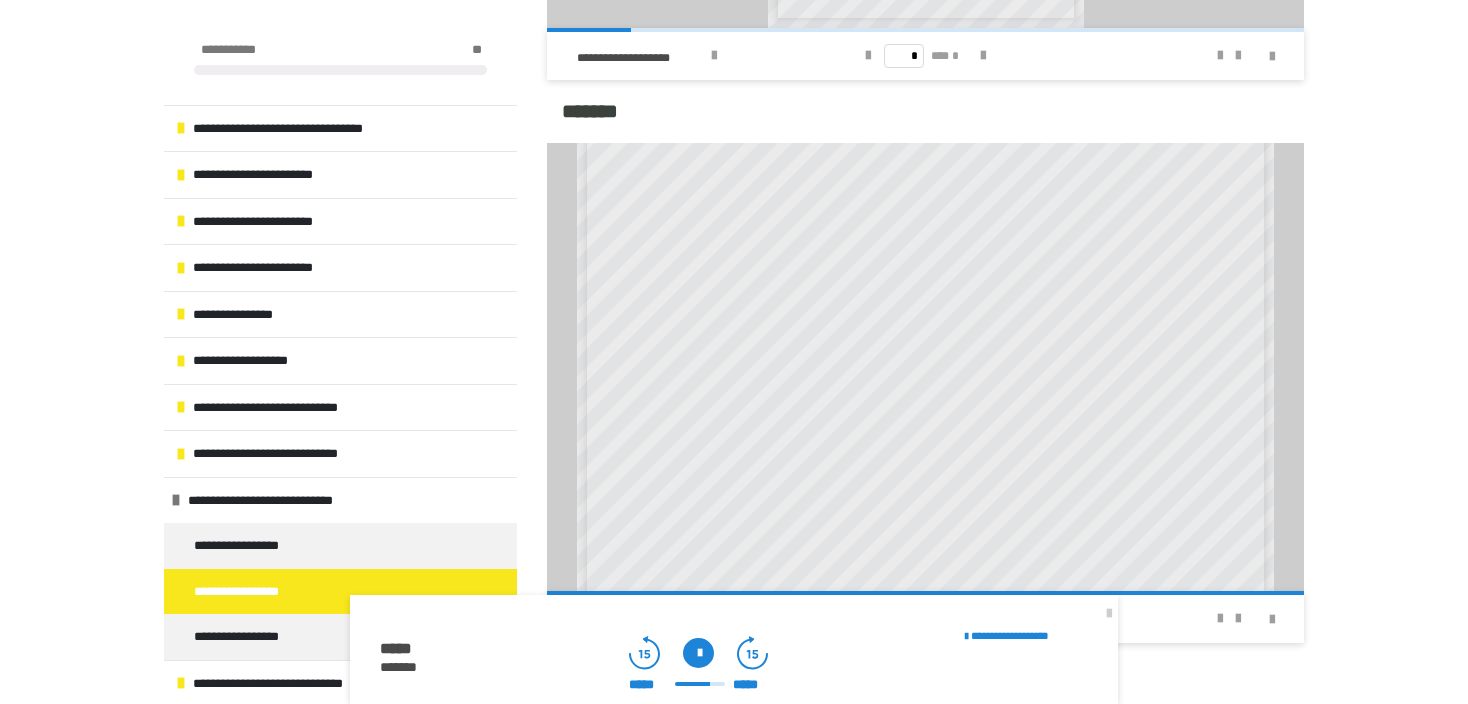 click at bounding box center (698, 653) 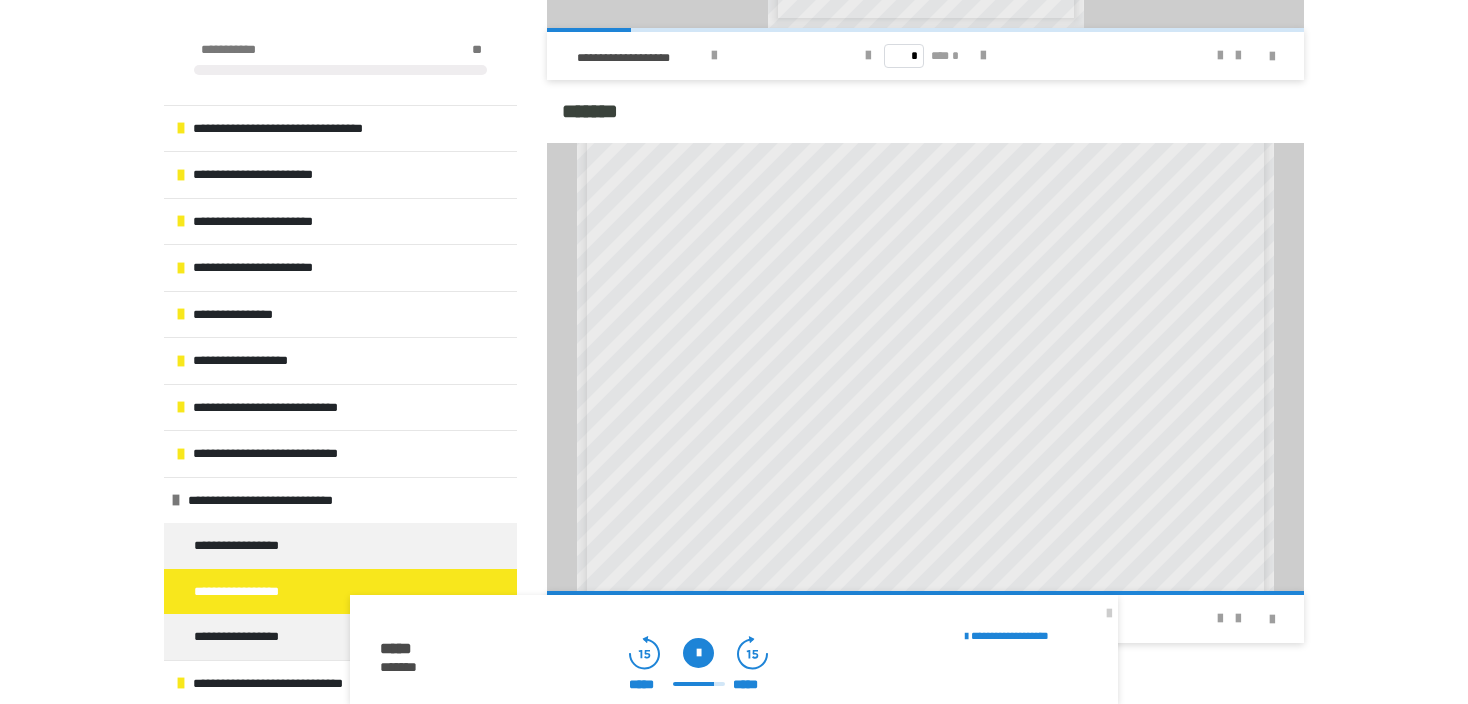 click at bounding box center (698, 653) 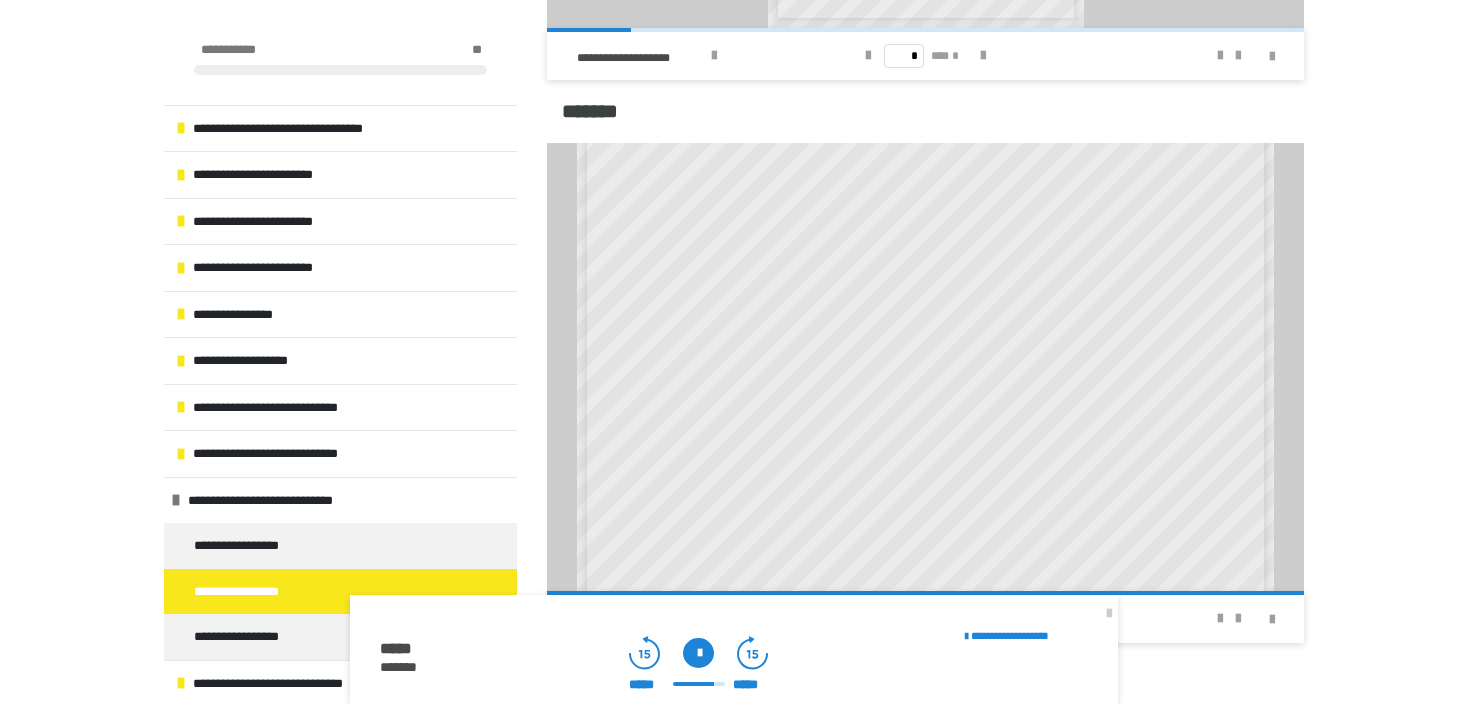 click at bounding box center (699, 684) 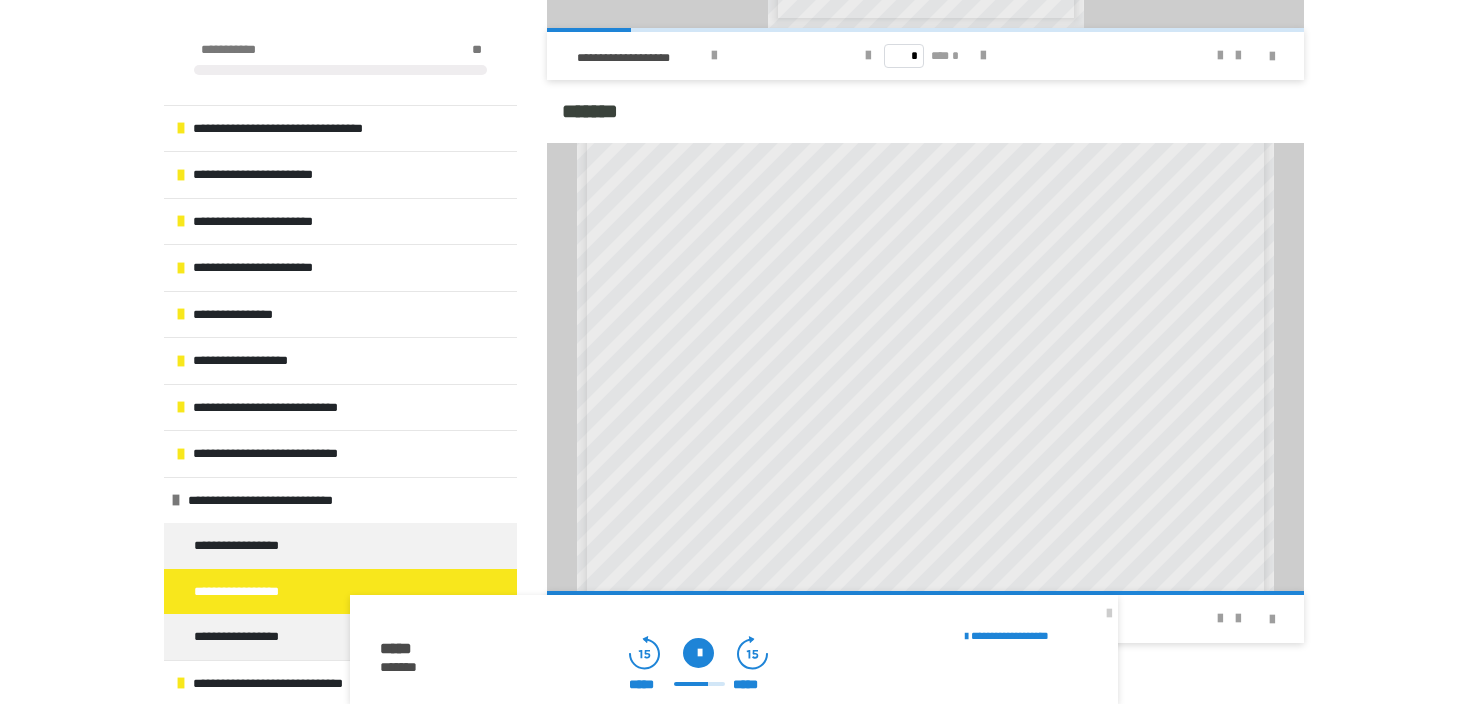 click at bounding box center [698, 653] 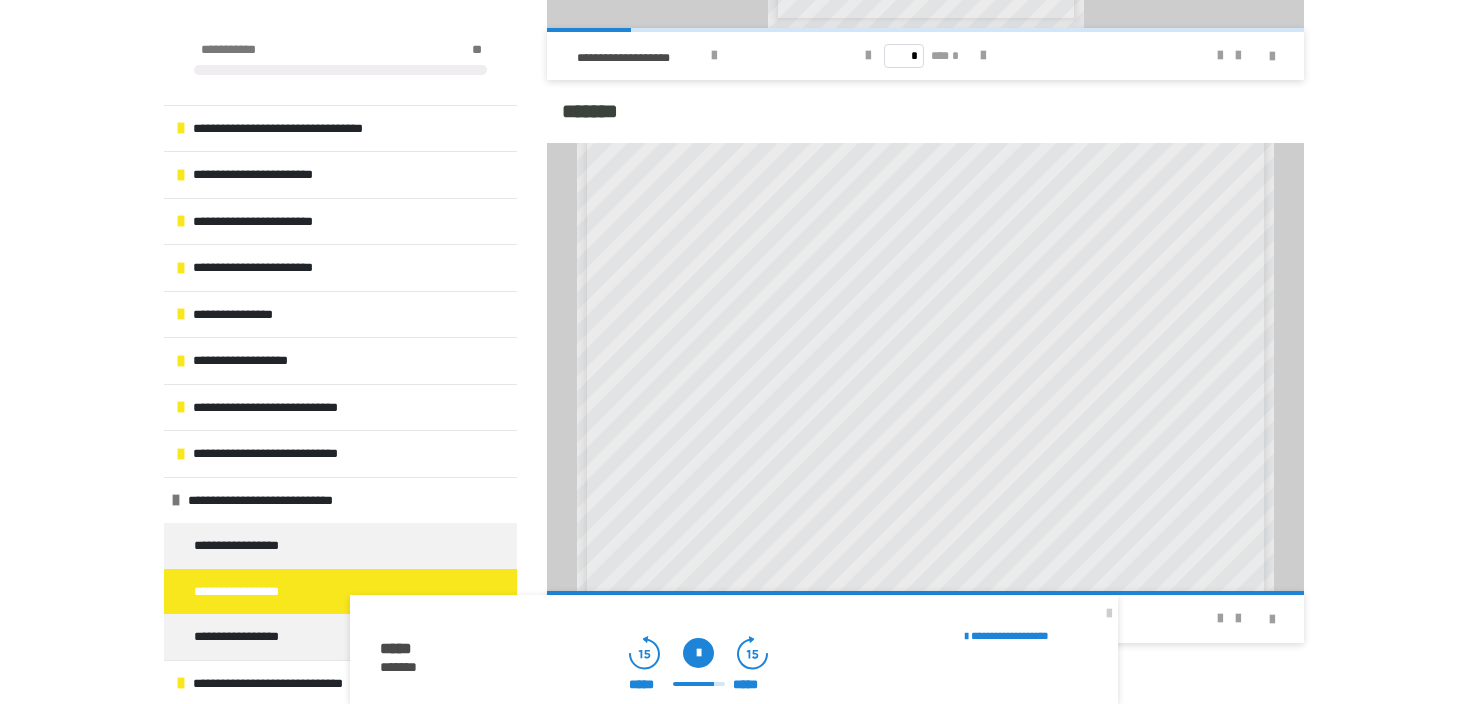 click at bounding box center [698, 653] 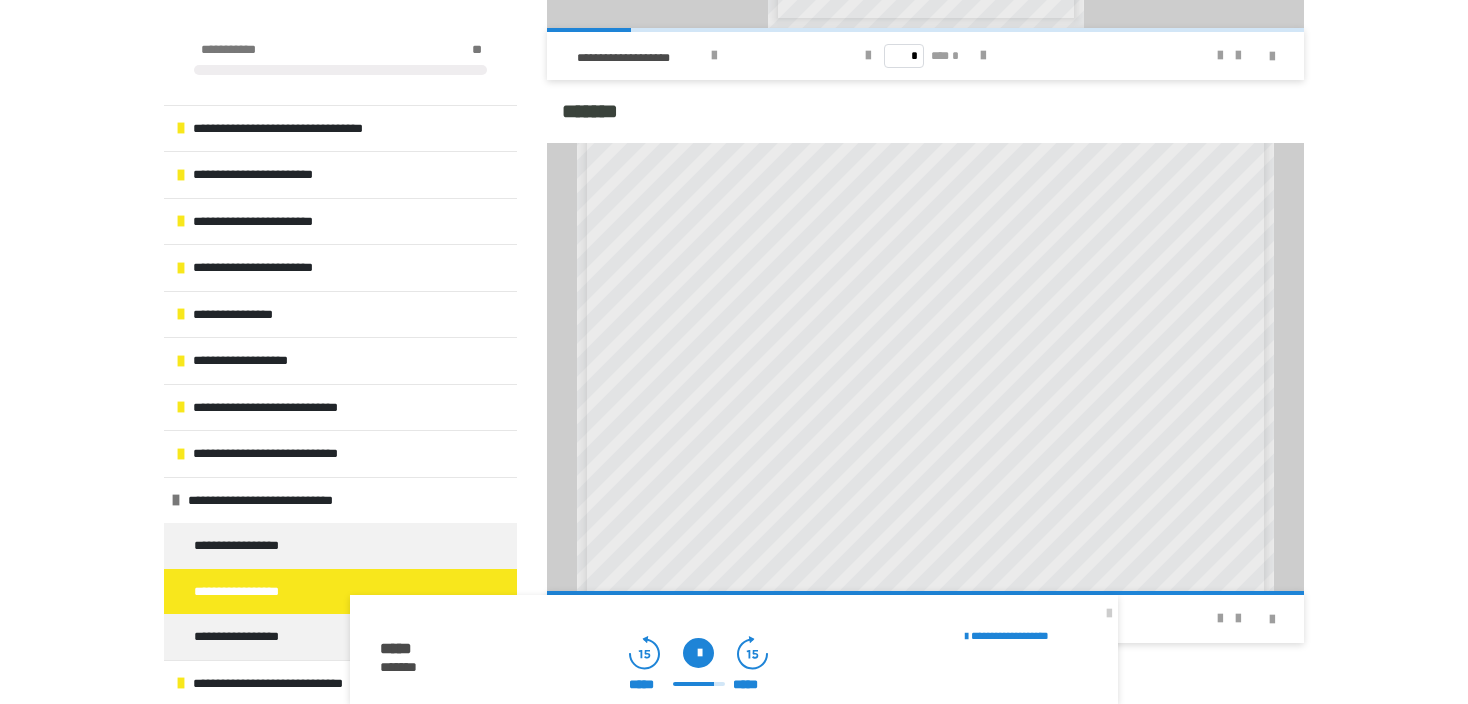 click at bounding box center (698, 653) 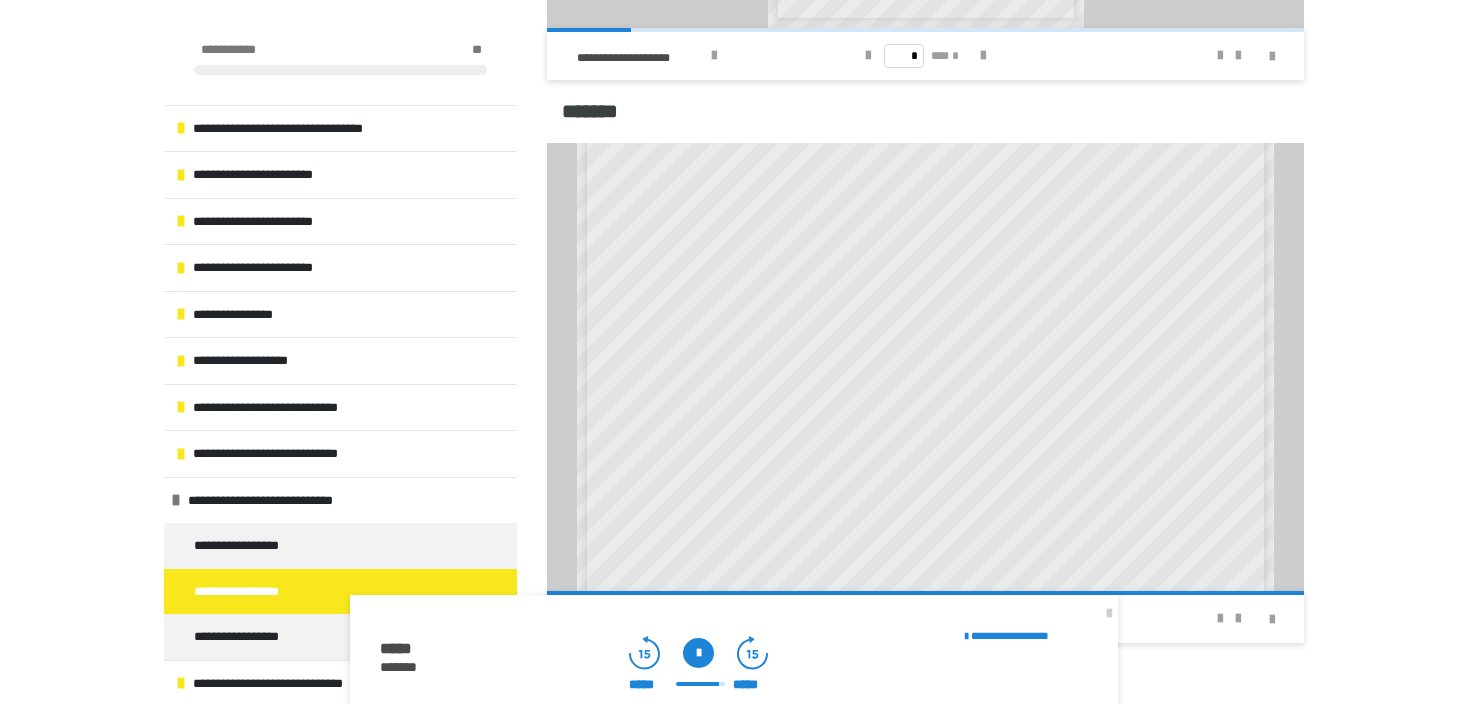 click at bounding box center (698, 653) 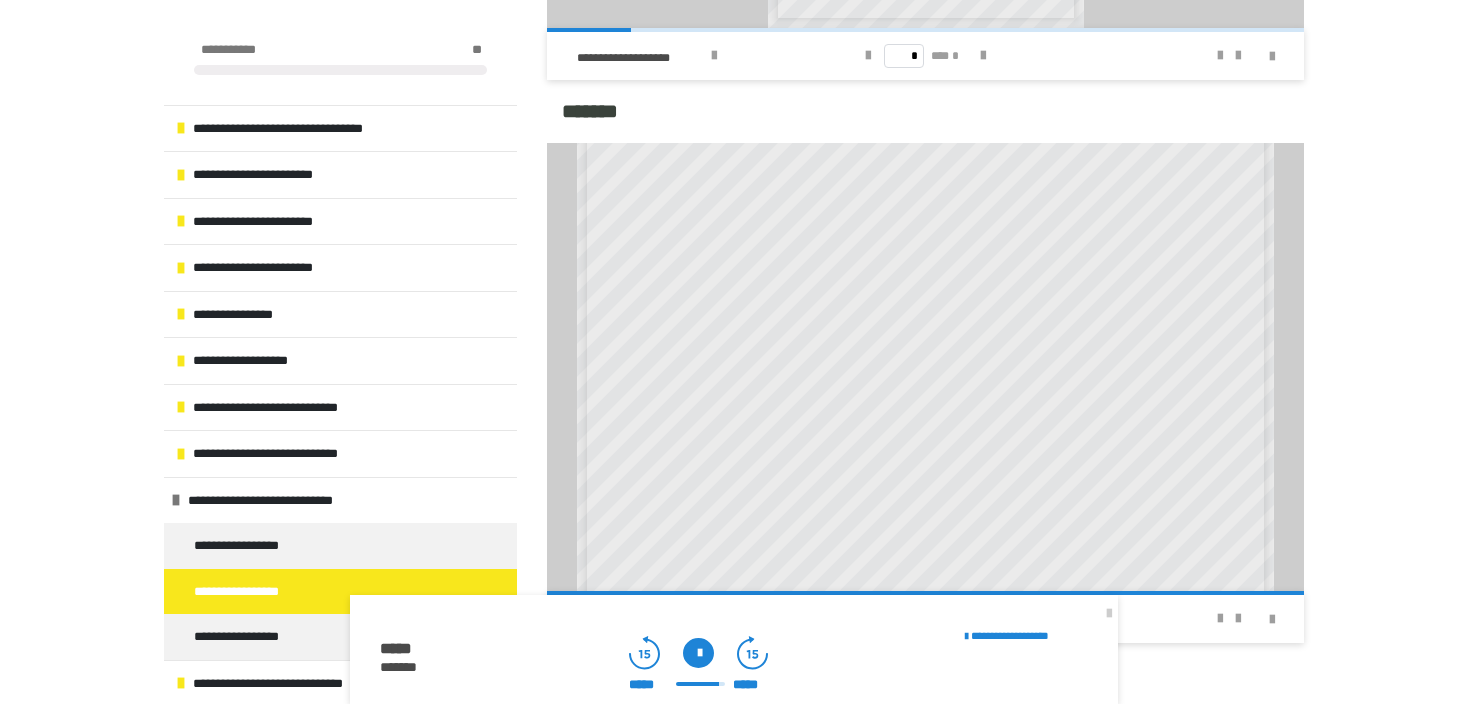 click at bounding box center [698, 653] 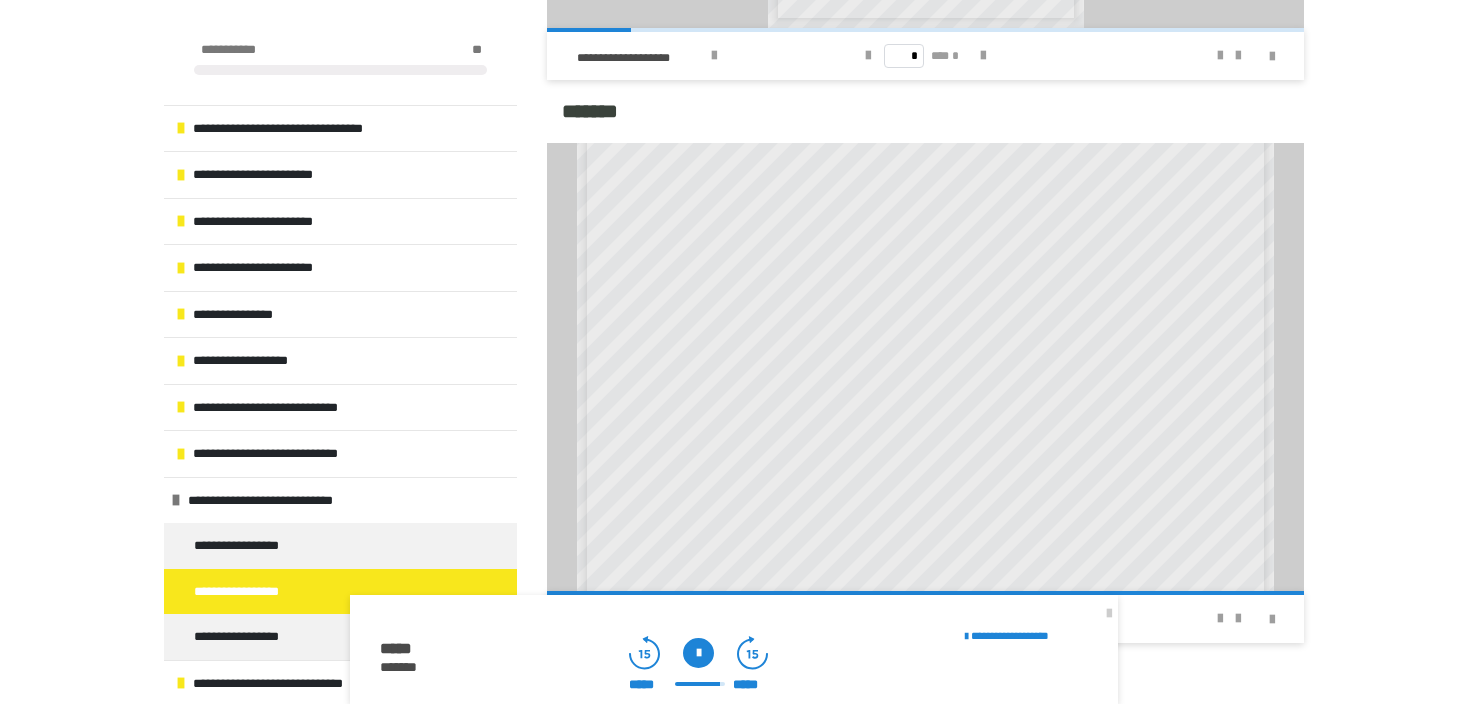 click at bounding box center (698, 653) 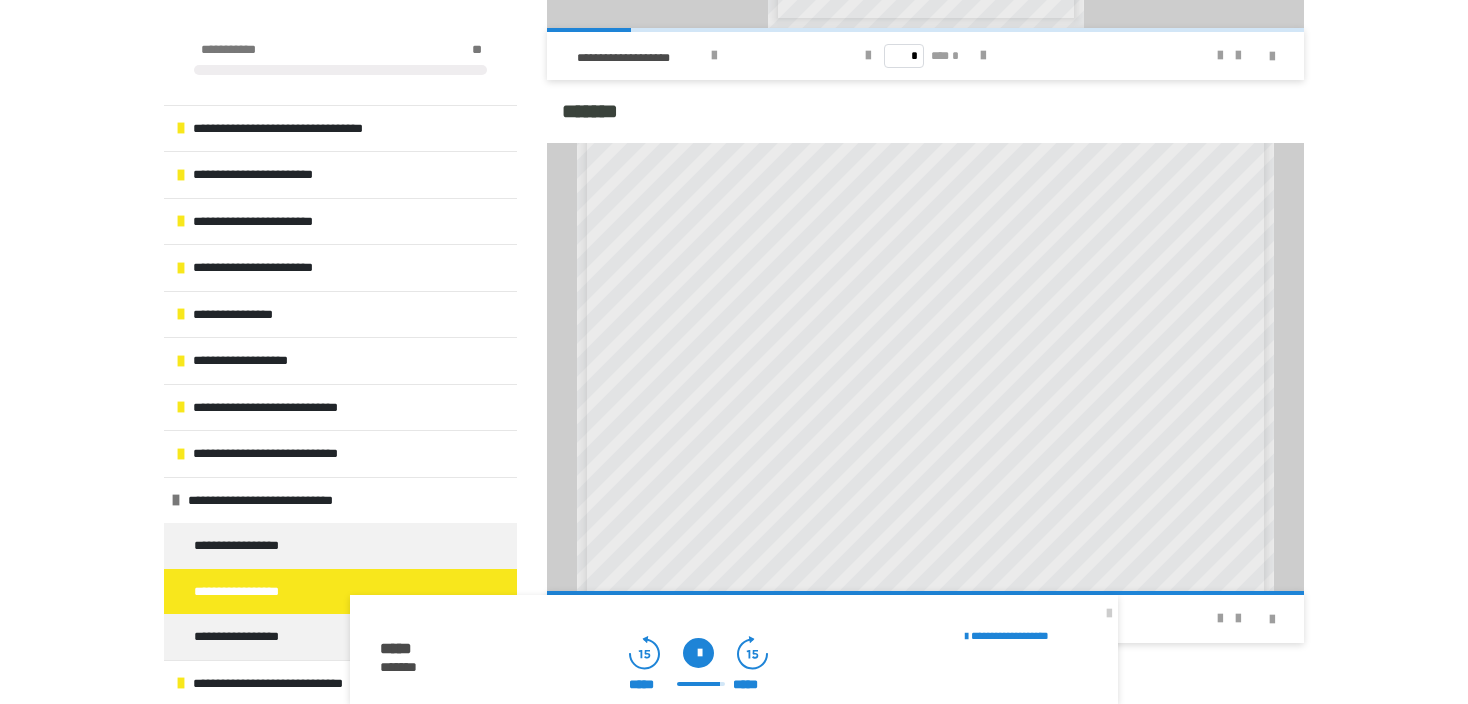click at bounding box center [698, 653] 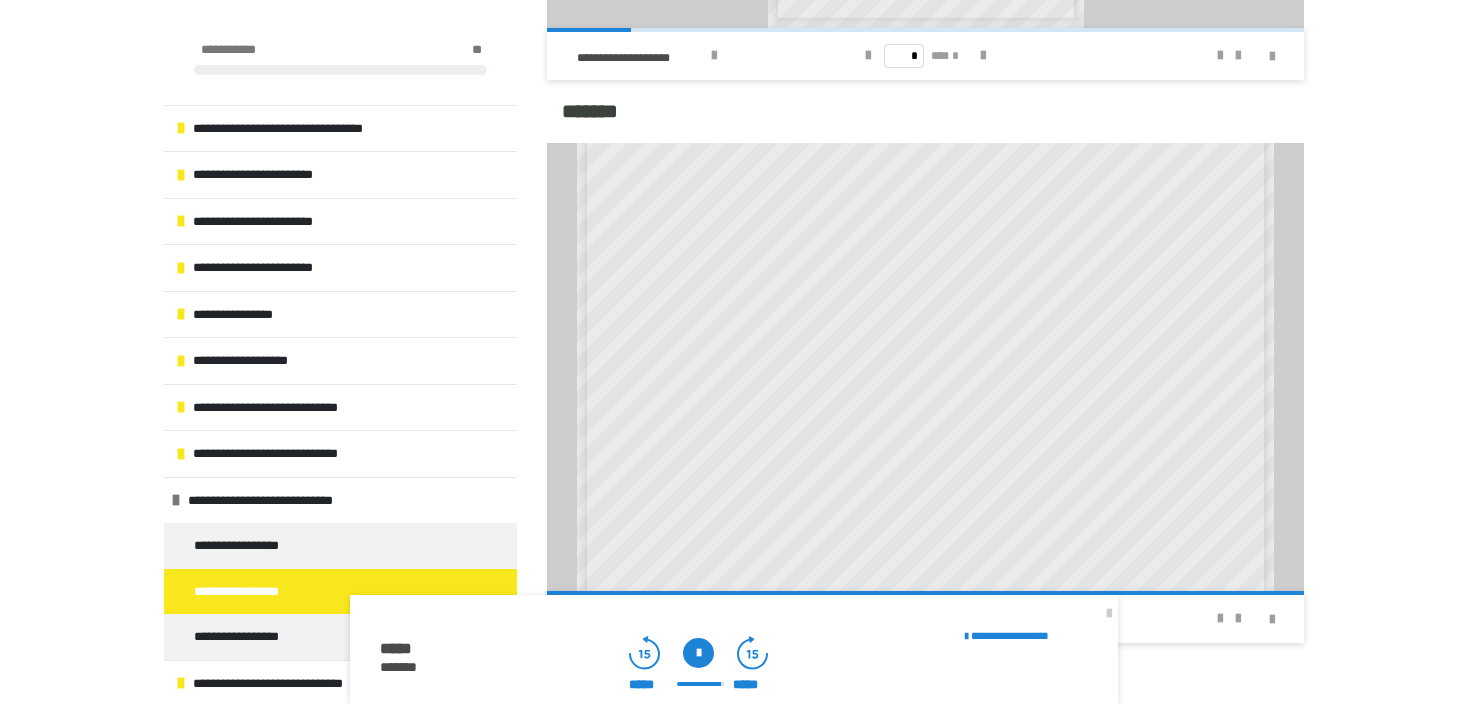 click at bounding box center [698, 653] 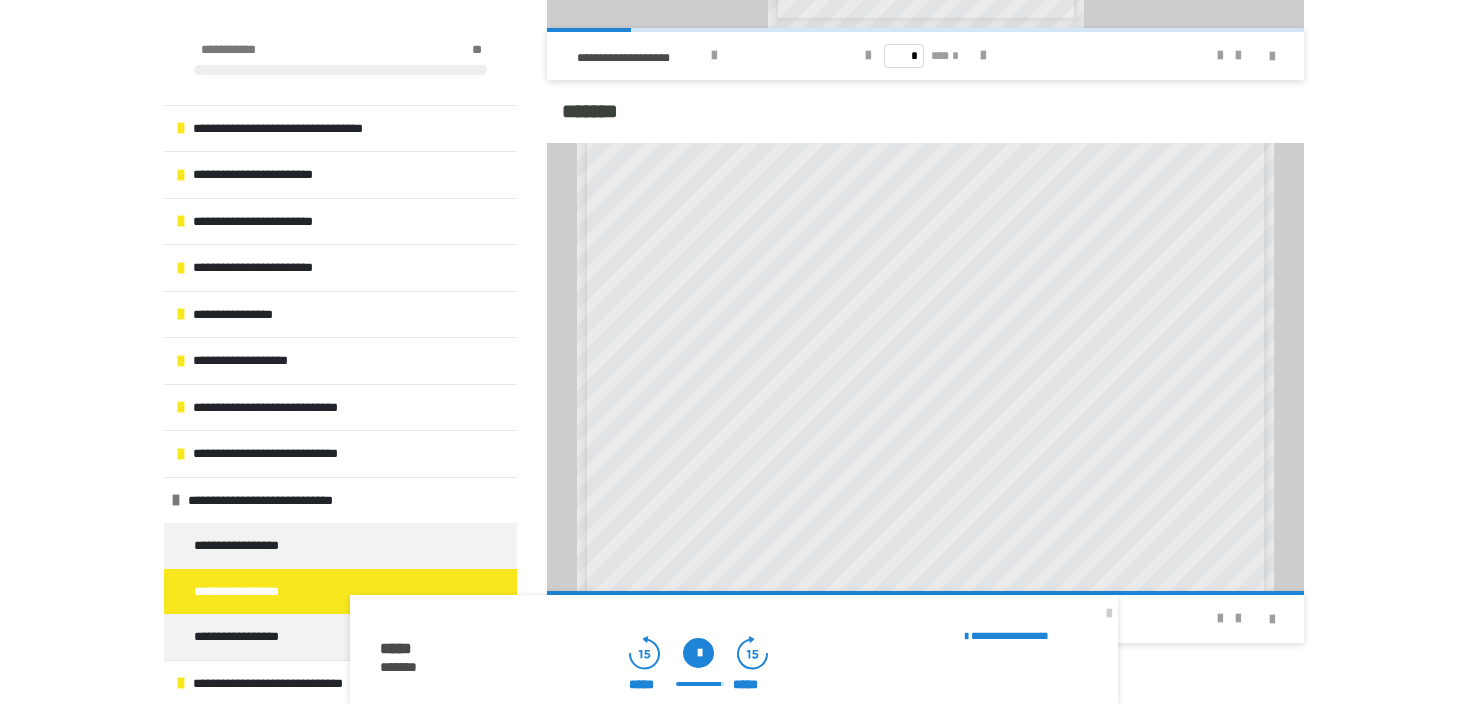 click on "***** *****" at bounding box center (698, 685) 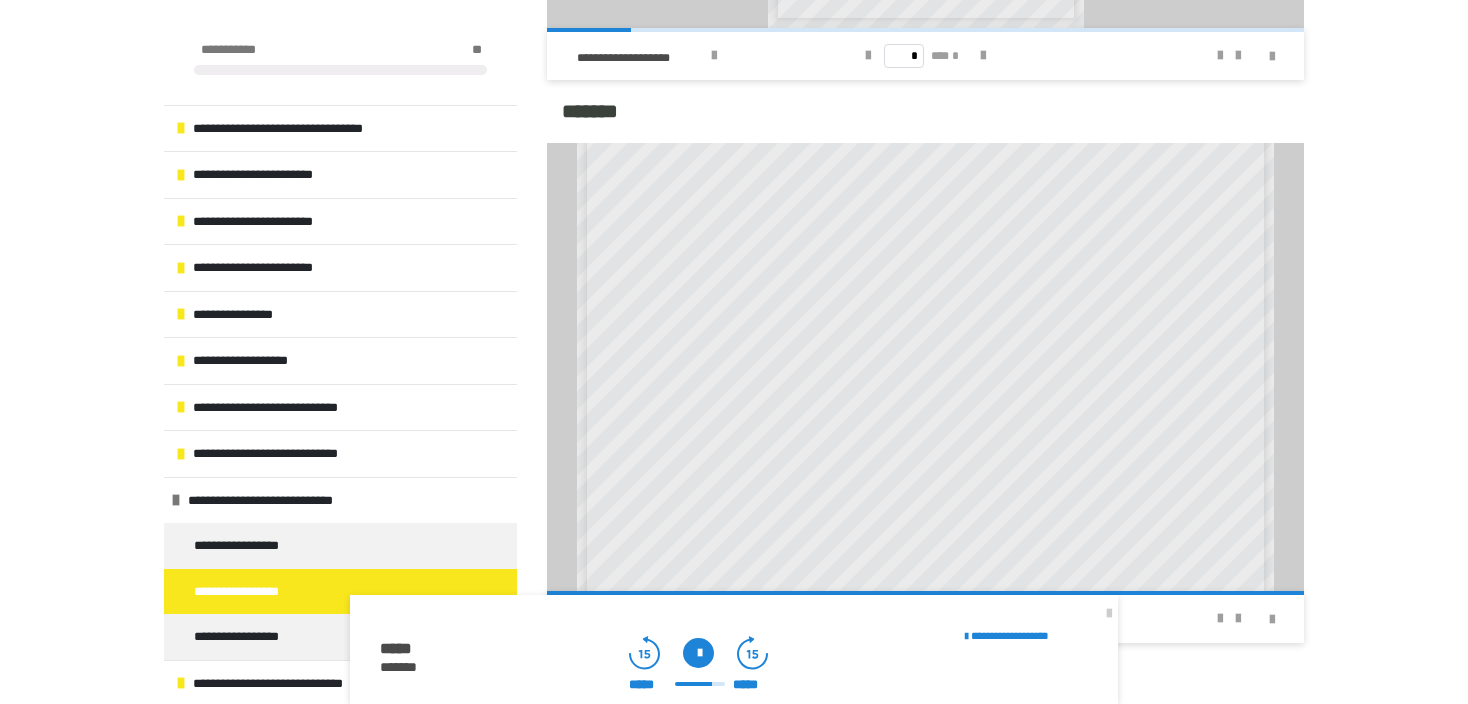 click at bounding box center (698, 653) 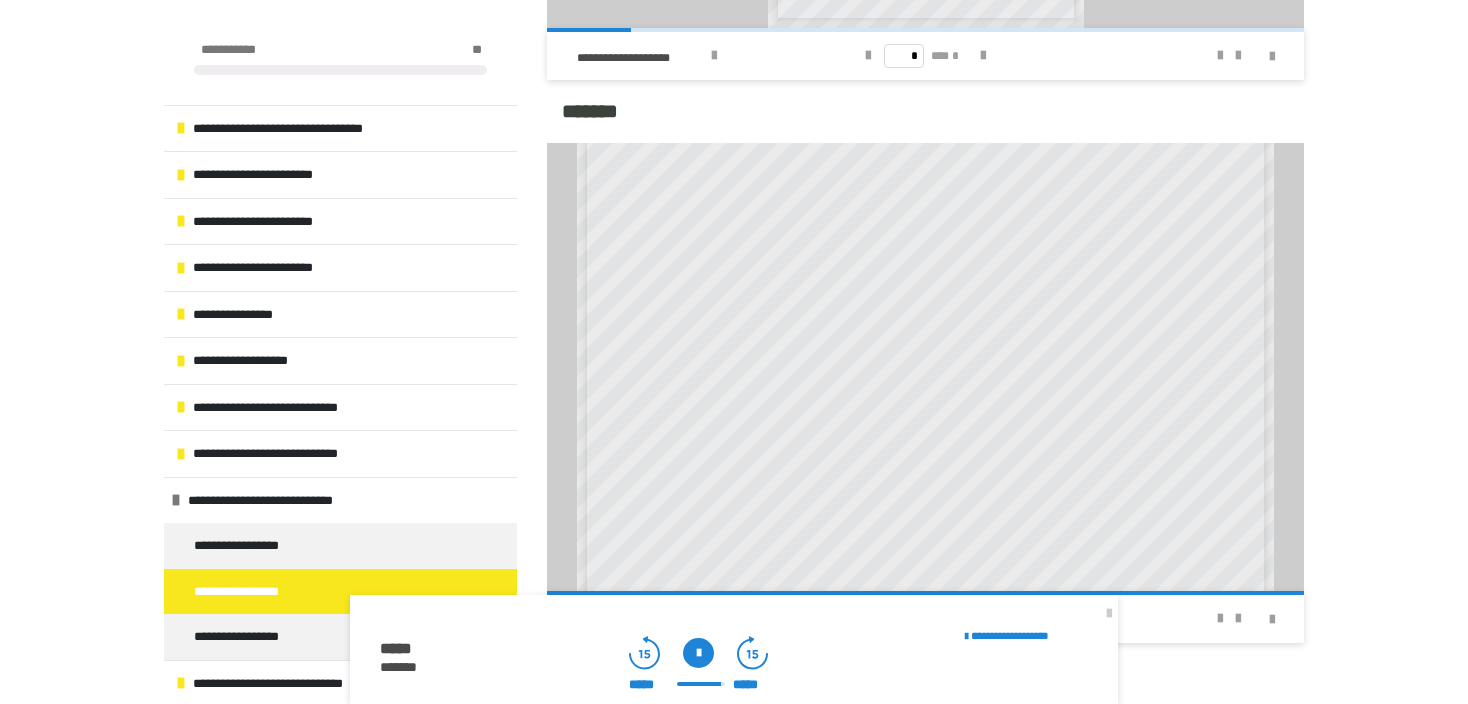 click at bounding box center (698, 653) 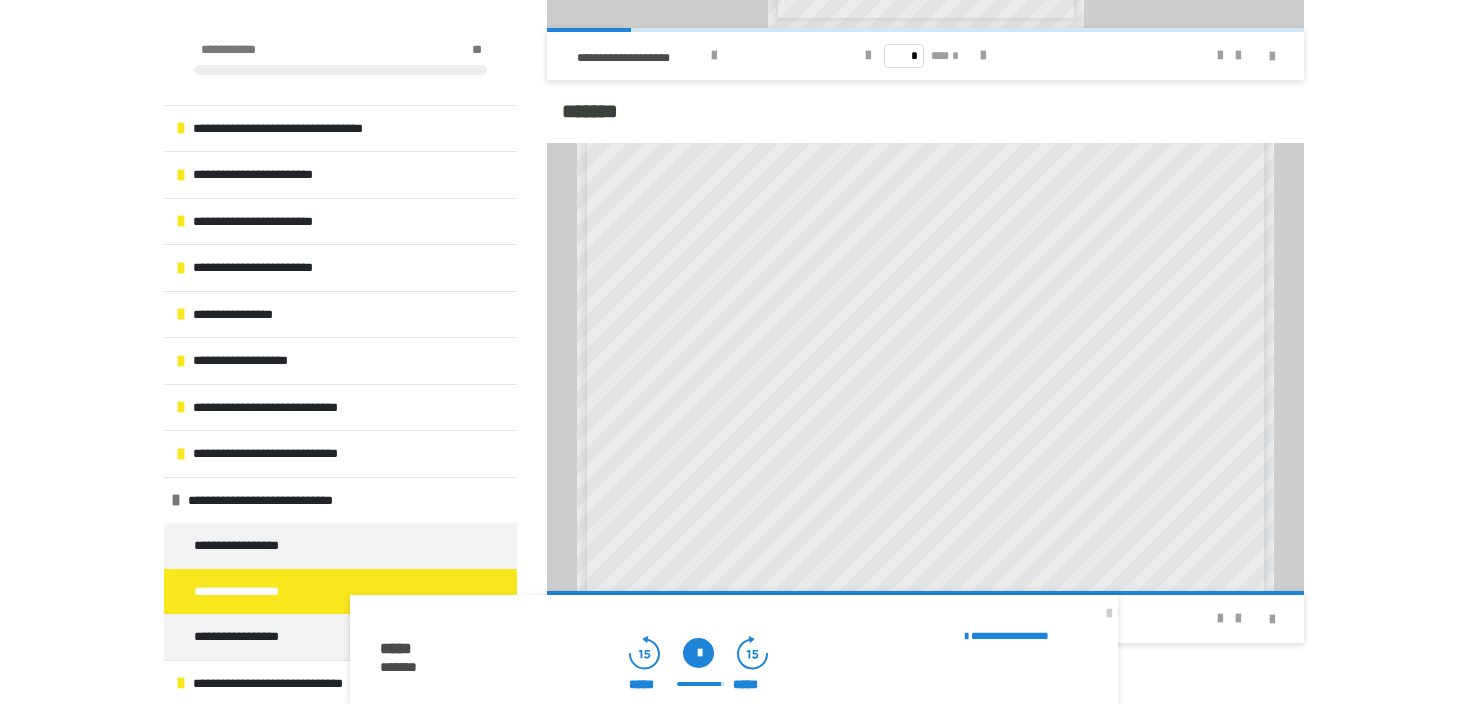 click at bounding box center (698, 653) 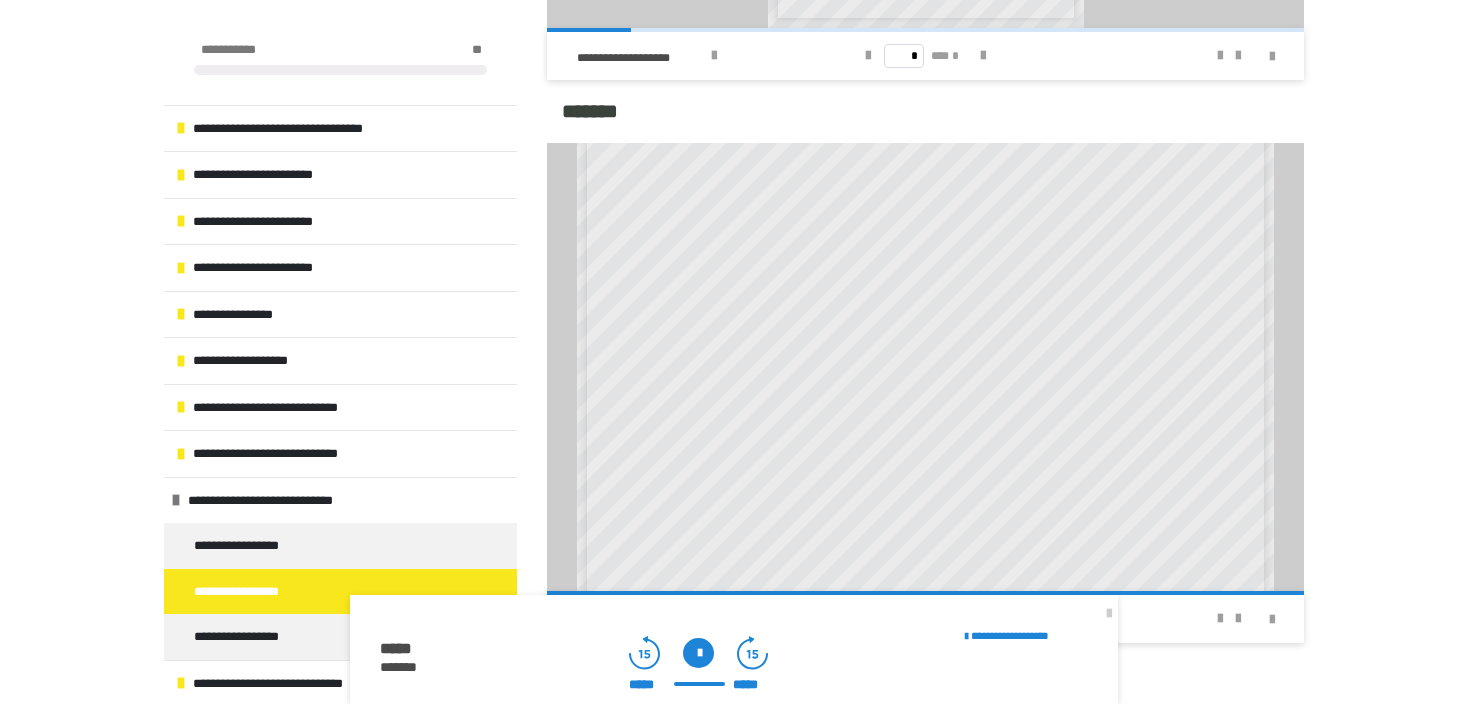click at bounding box center (698, 653) 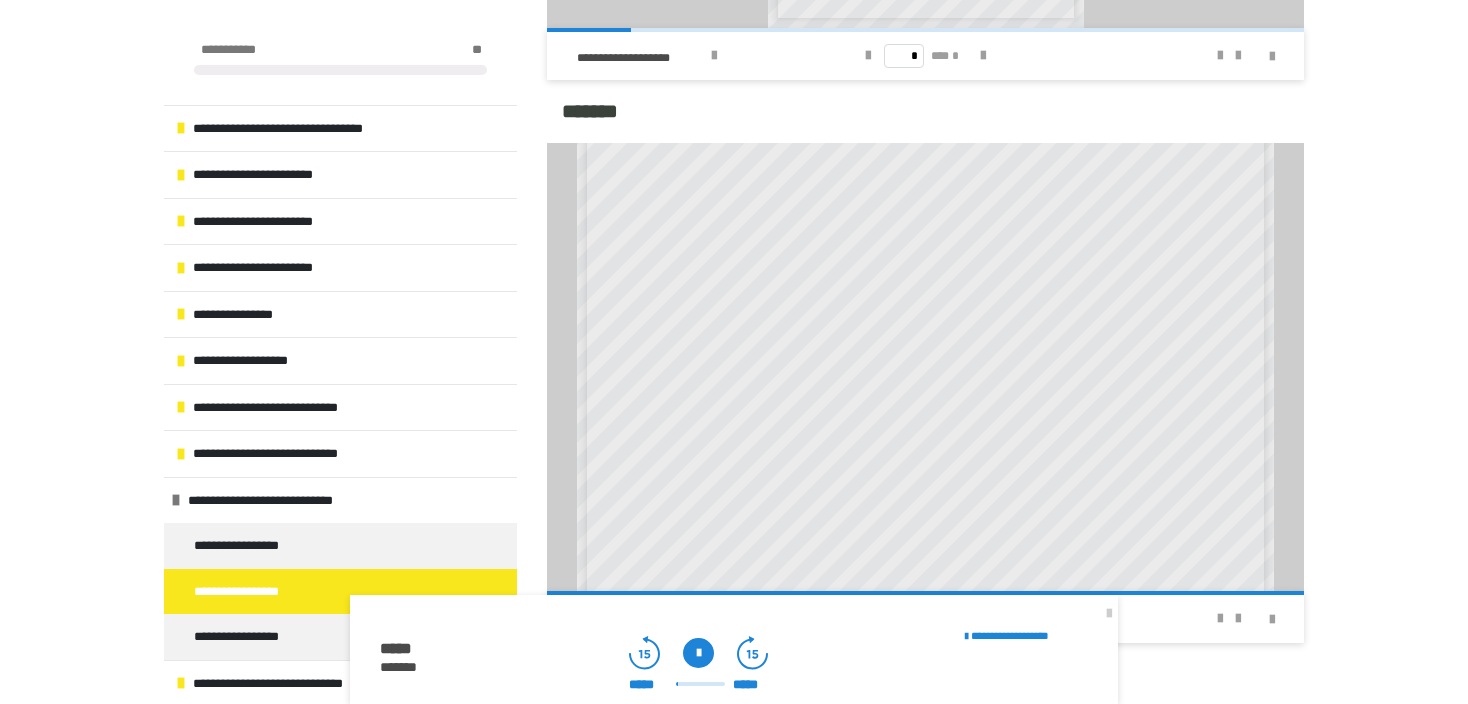 click at bounding box center [698, 653] 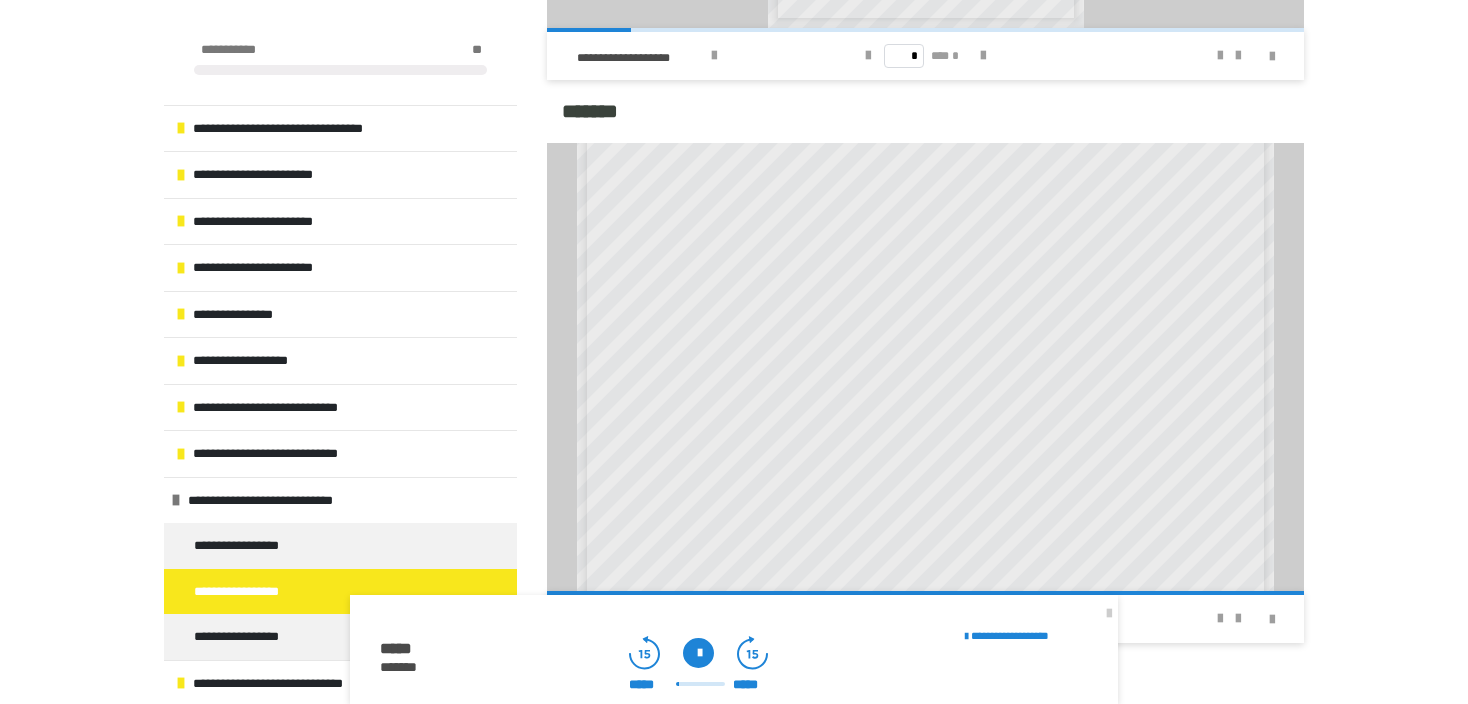 click at bounding box center (700, 684) 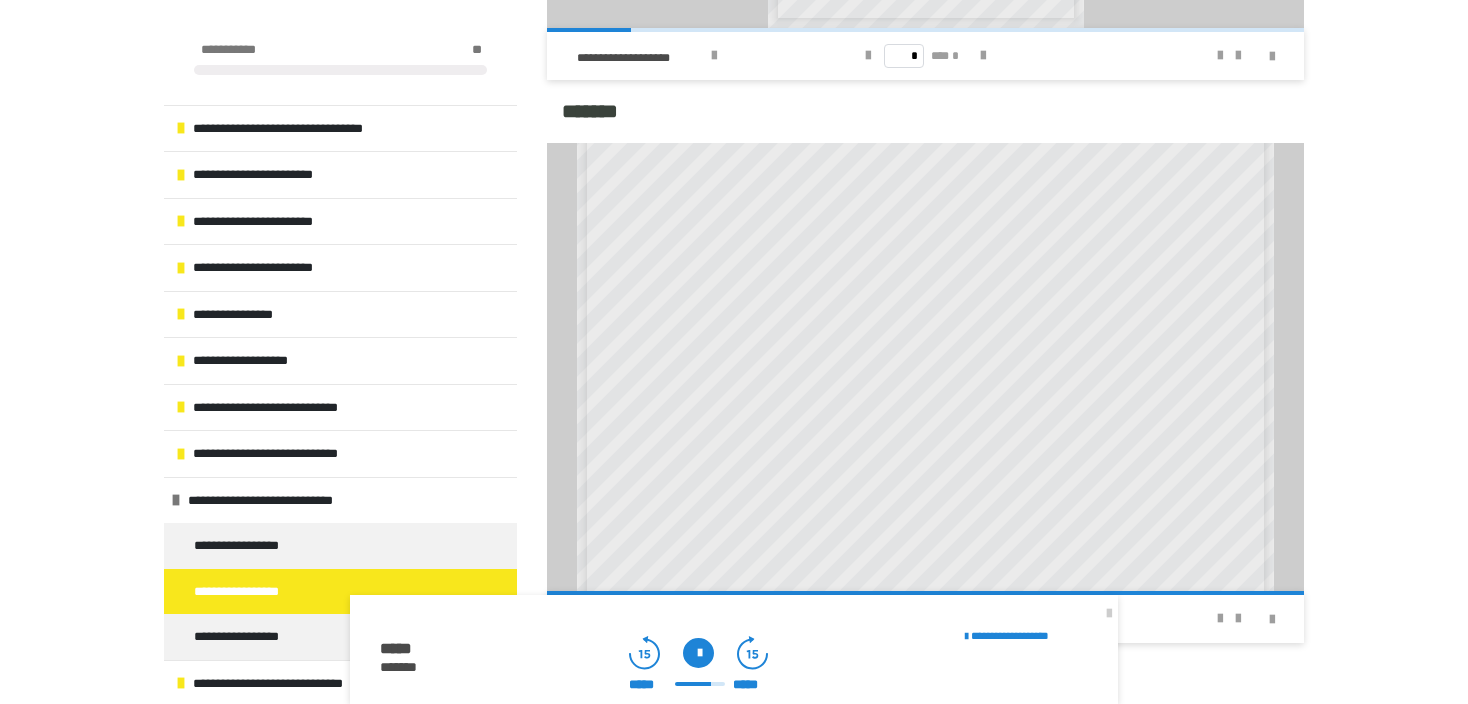 click at bounding box center (700, 684) 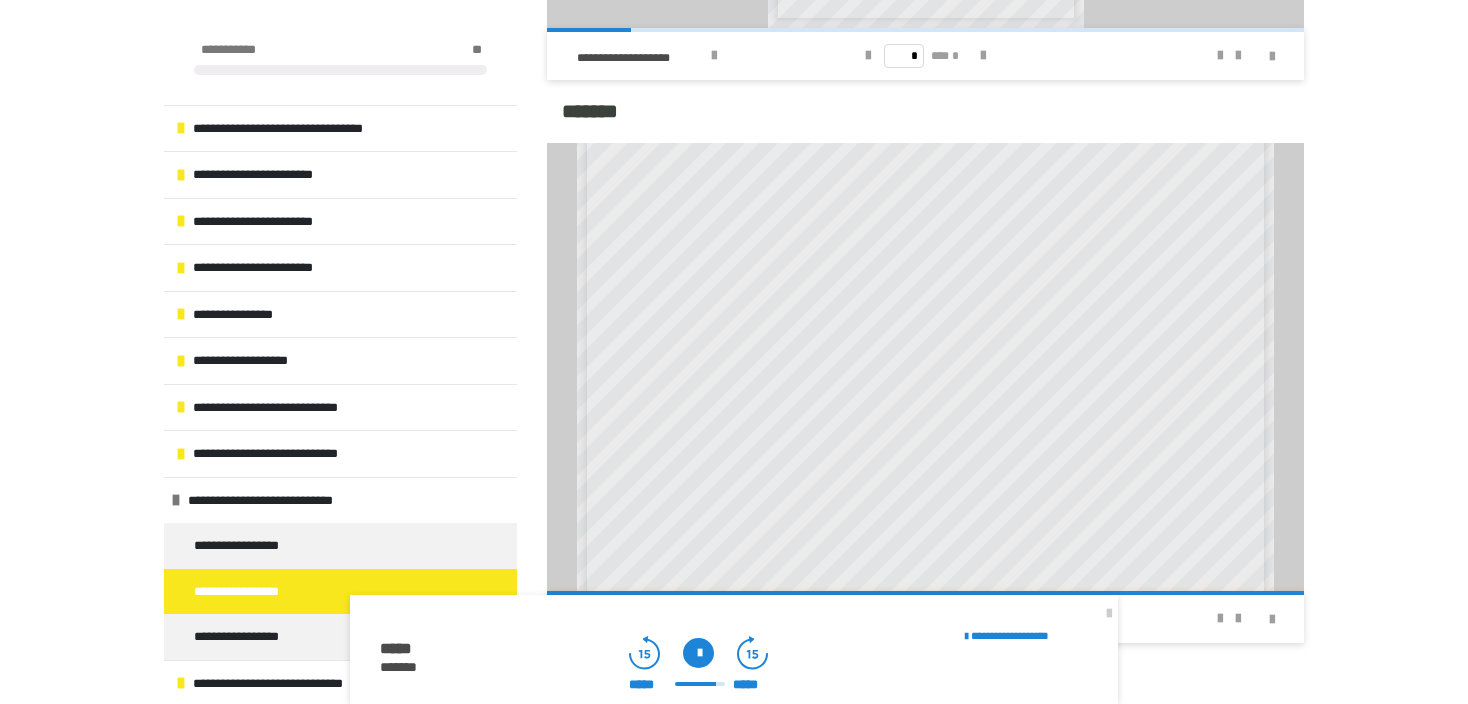 click at bounding box center (698, 653) 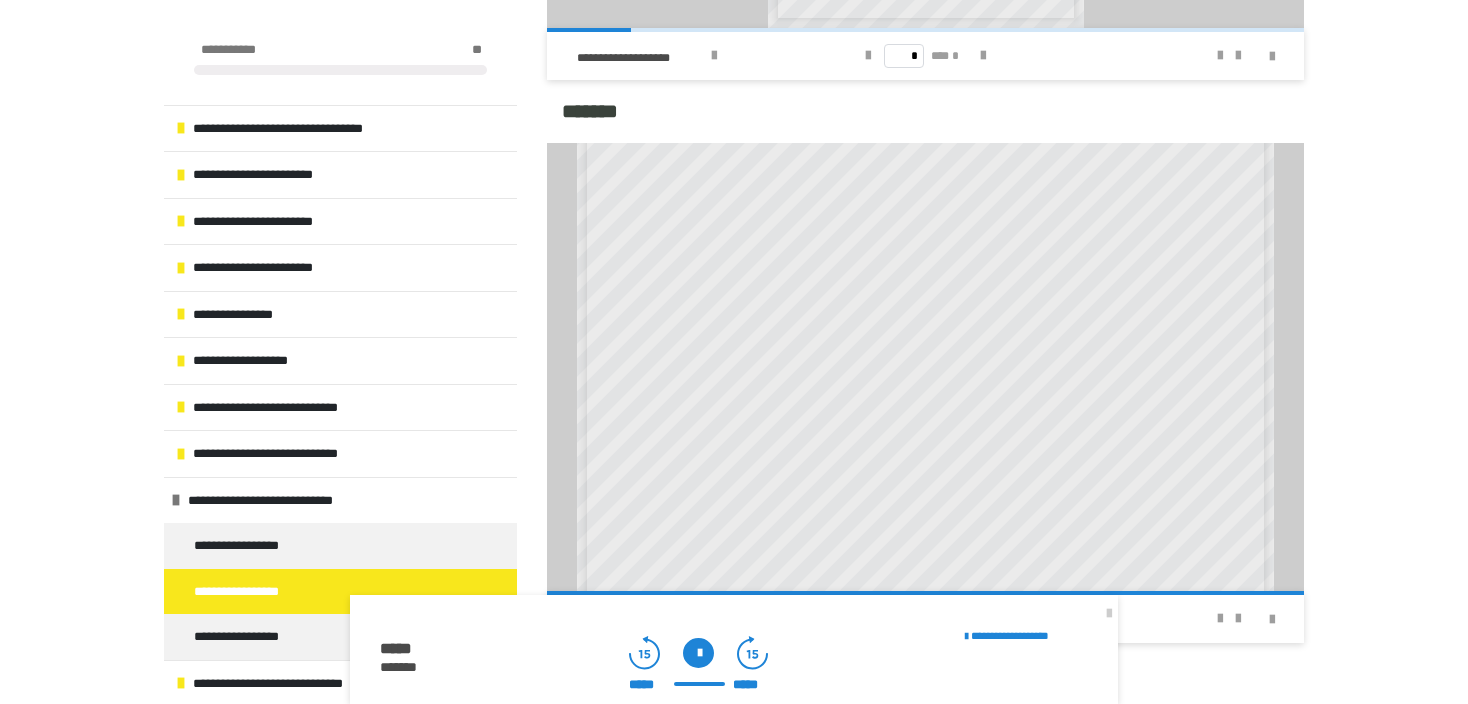click at bounding box center (698, 653) 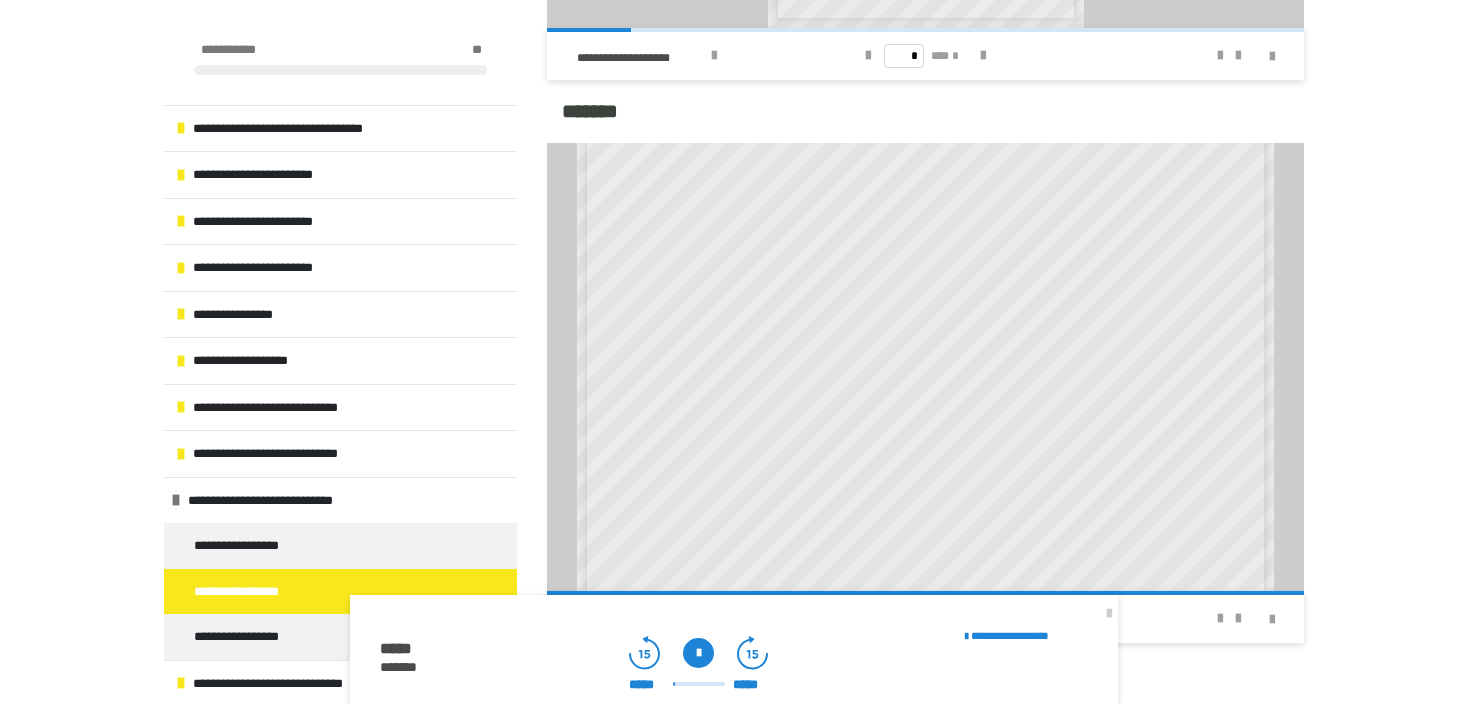 click at bounding box center (698, 653) 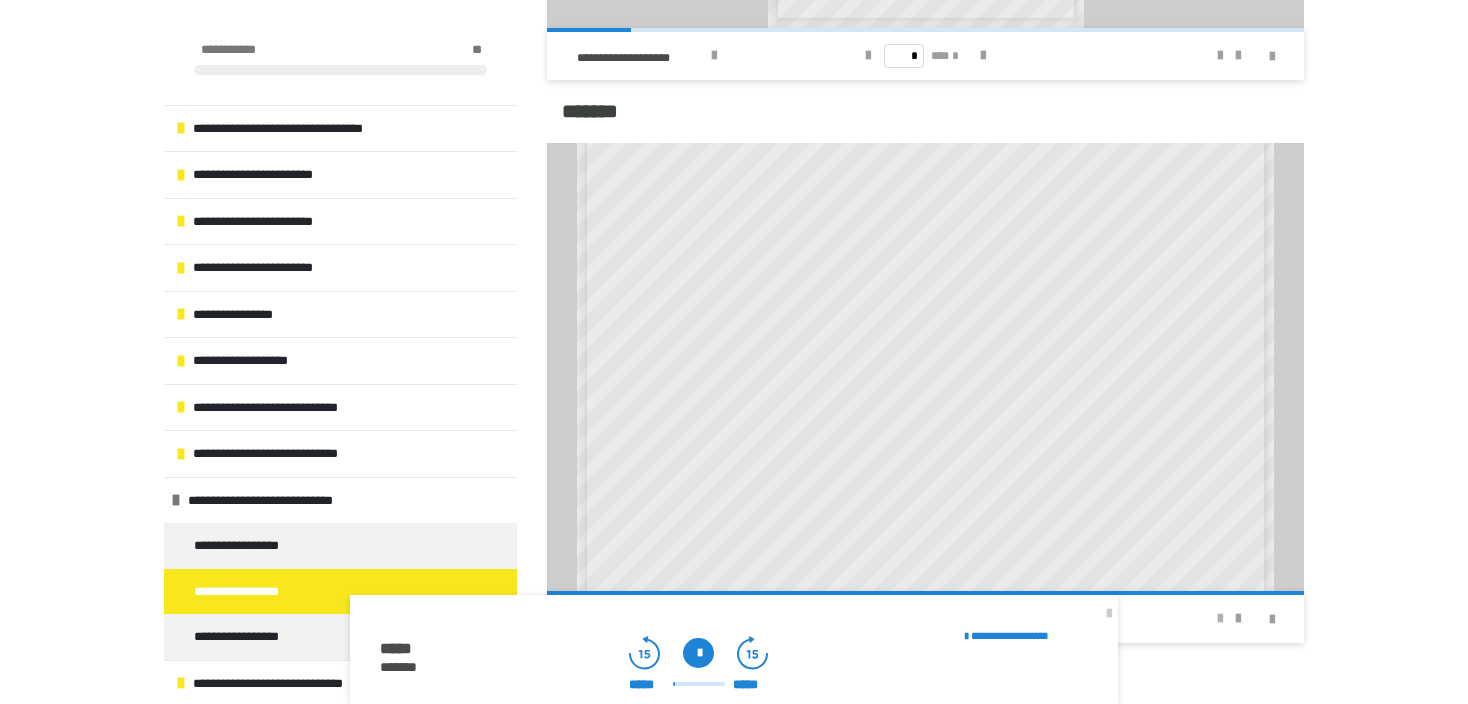 click at bounding box center [1220, 619] 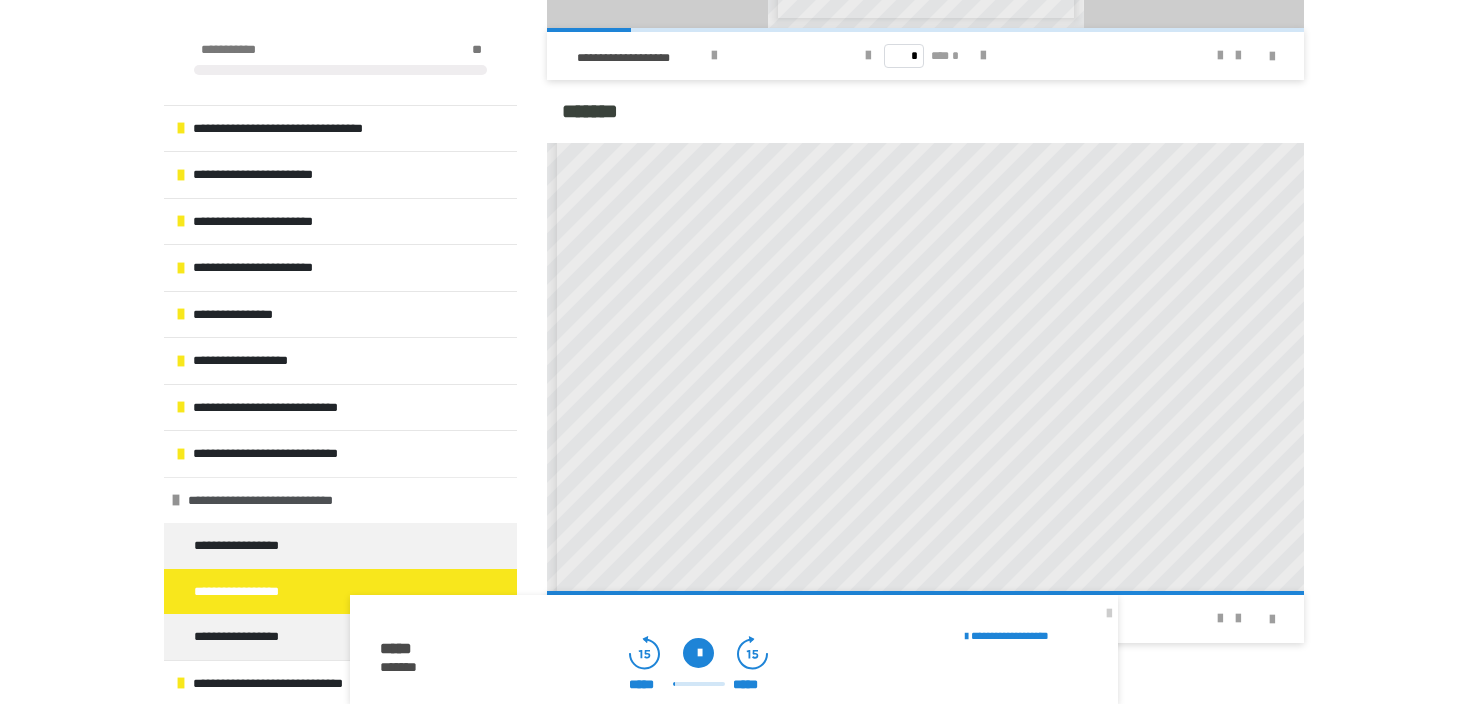 click at bounding box center (176, 500) 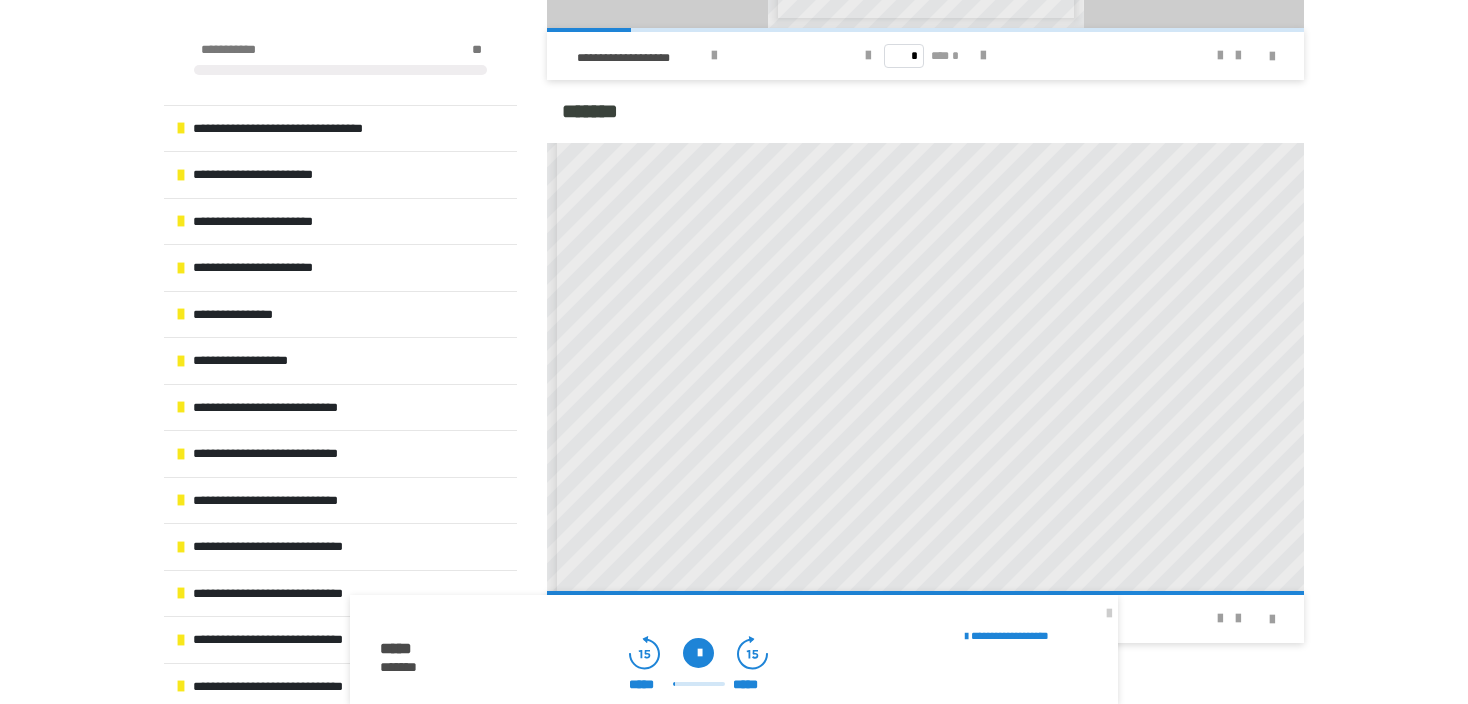 scroll, scrollTop: 90, scrollLeft: 0, axis: vertical 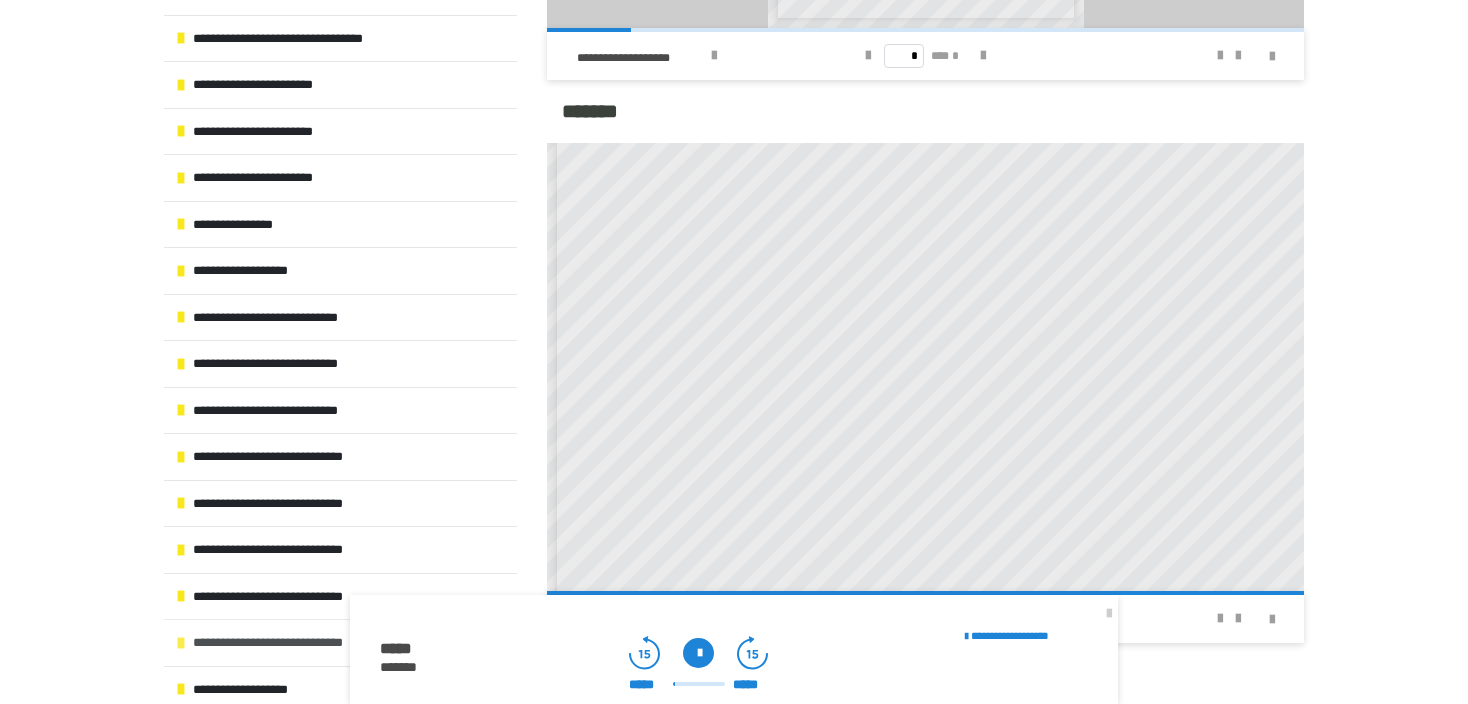 click on "**********" at bounding box center [291, 643] 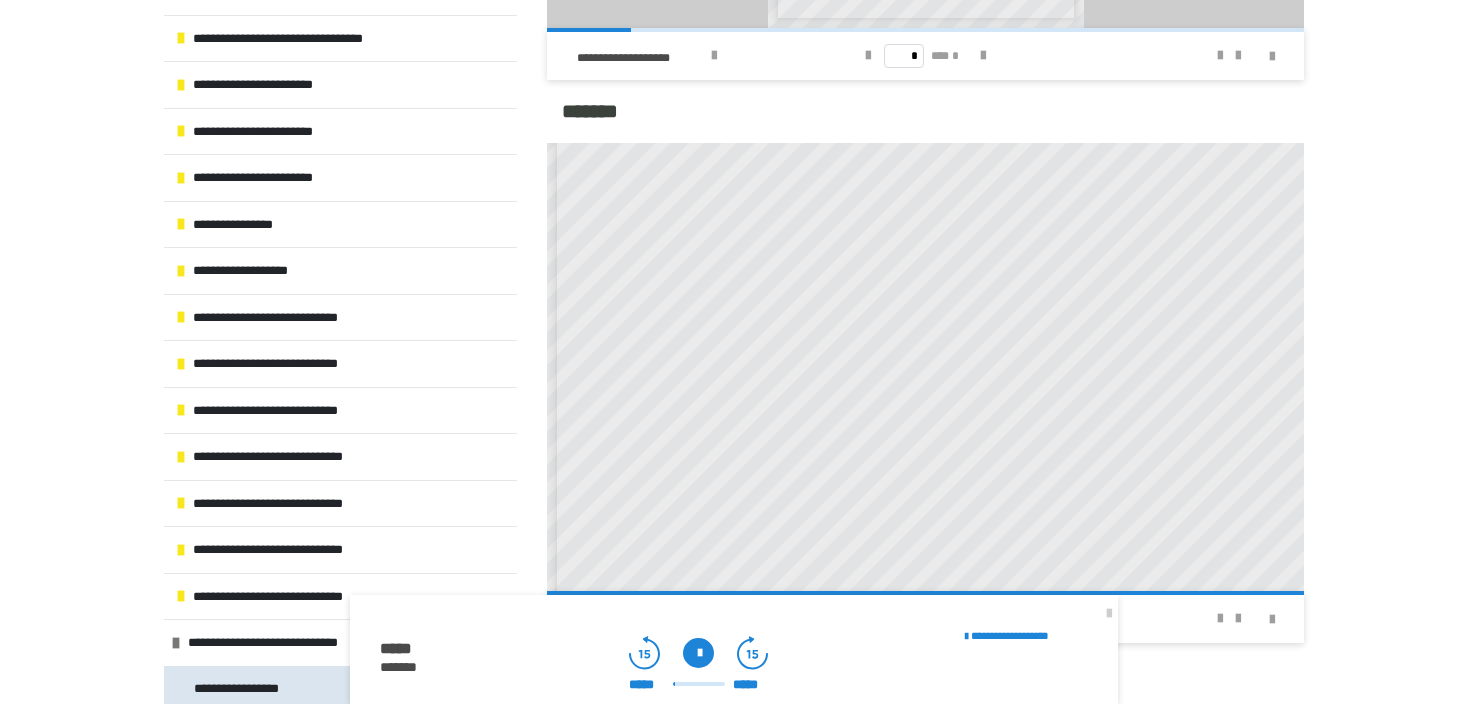click on "**********" at bounding box center [246, 689] 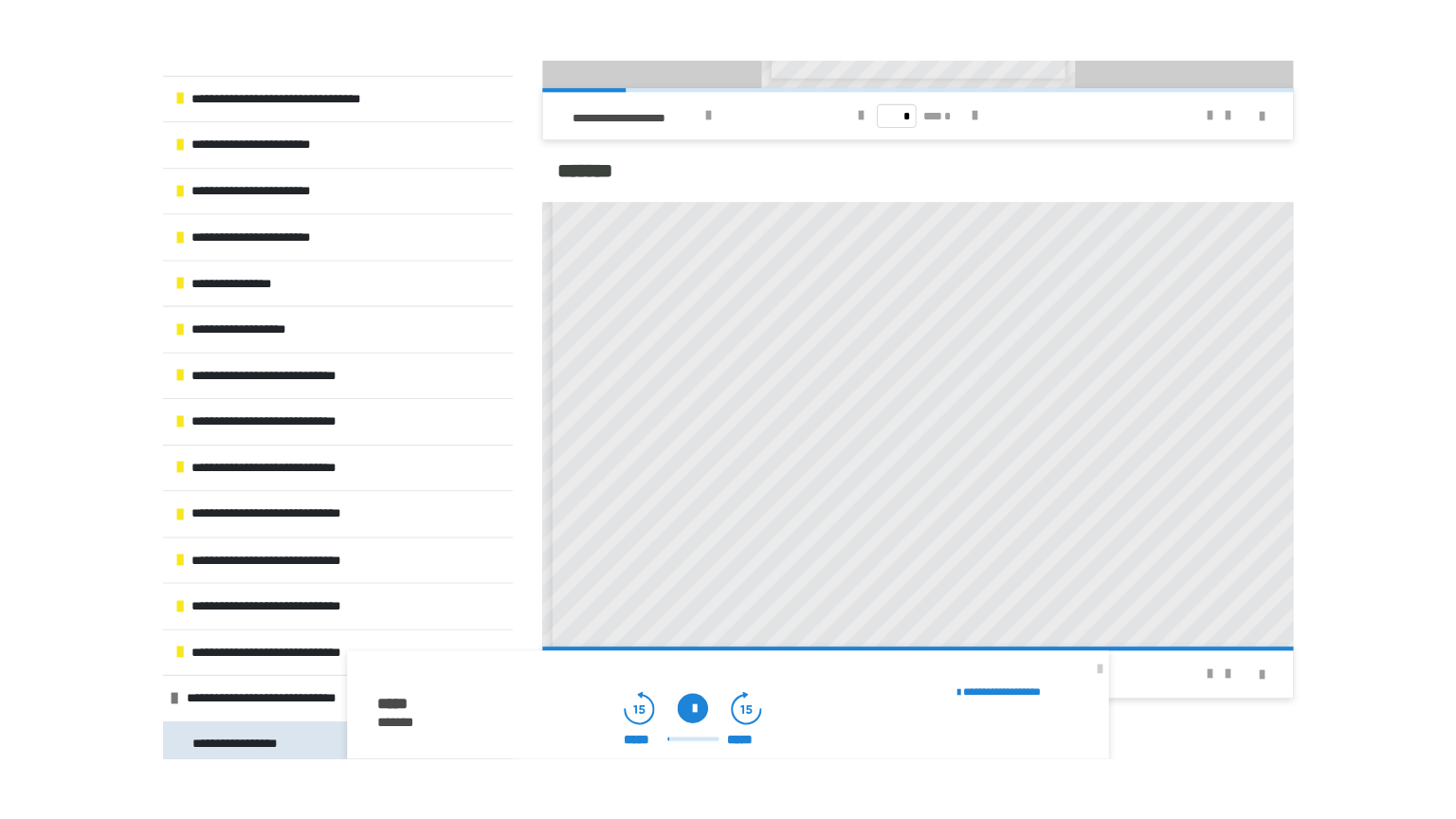 scroll, scrollTop: 267, scrollLeft: 0, axis: vertical 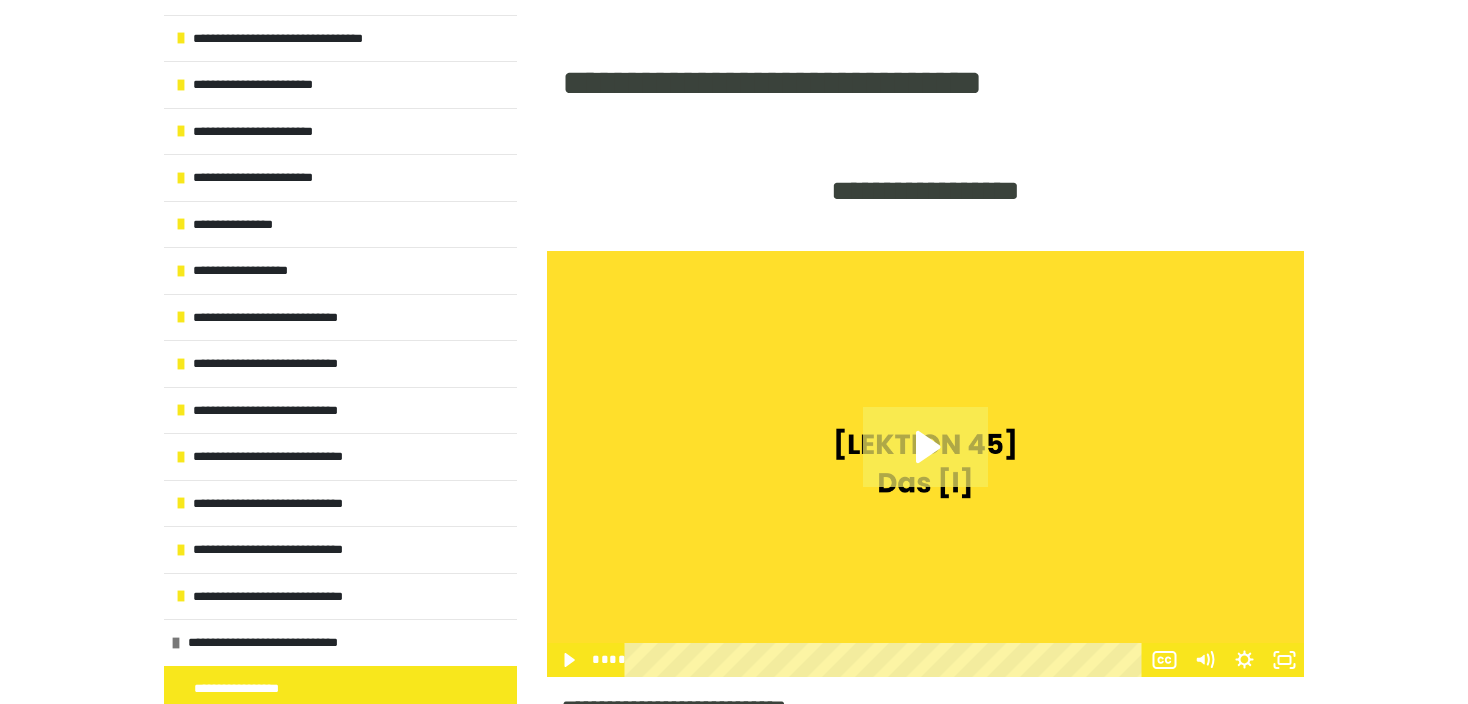 click 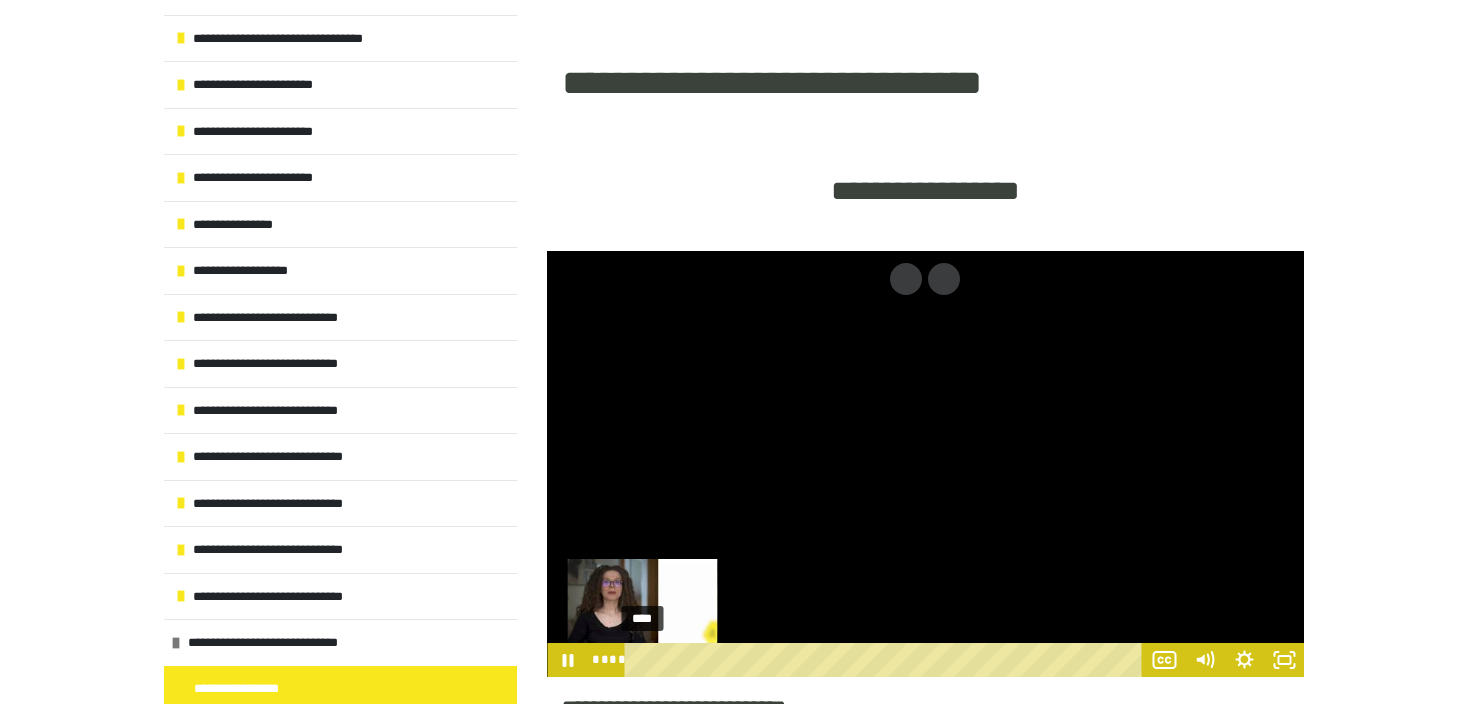 click on "****" at bounding box center (887, 660) 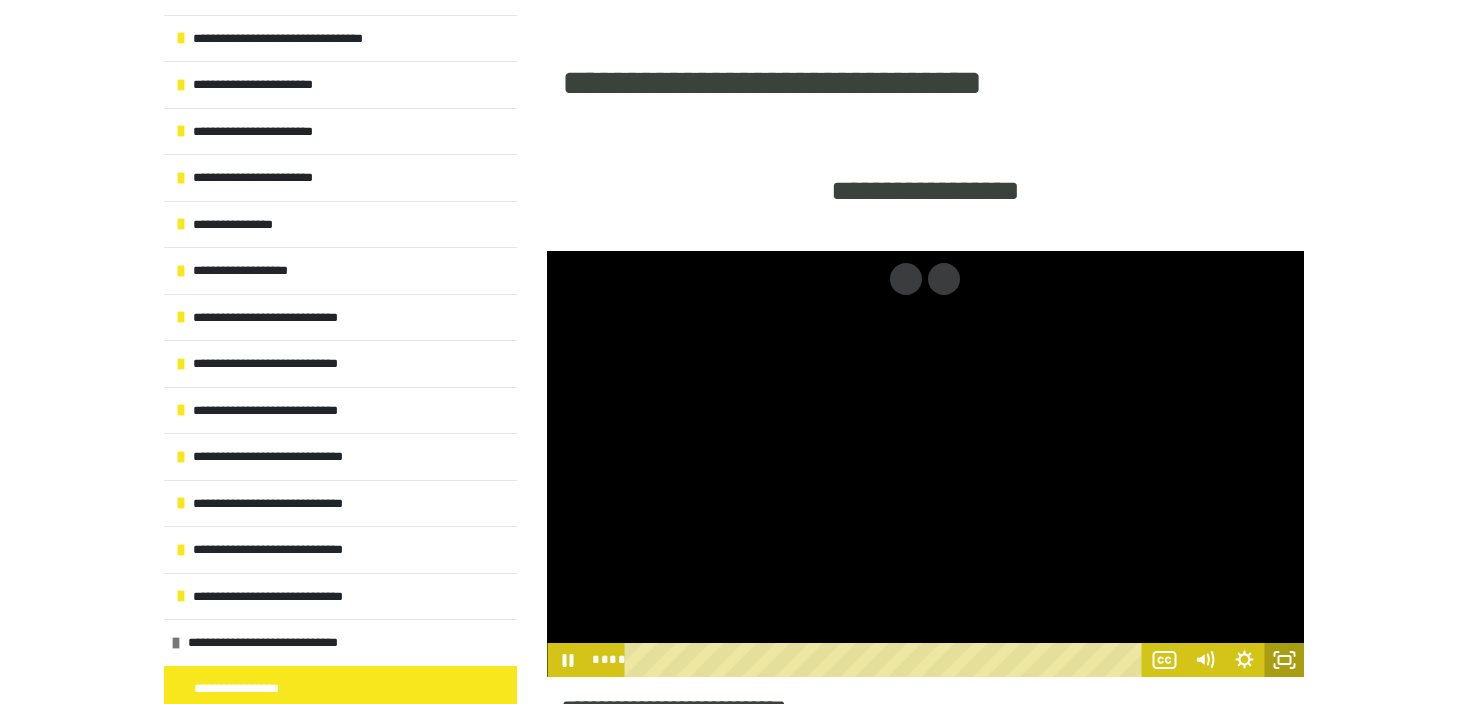 click 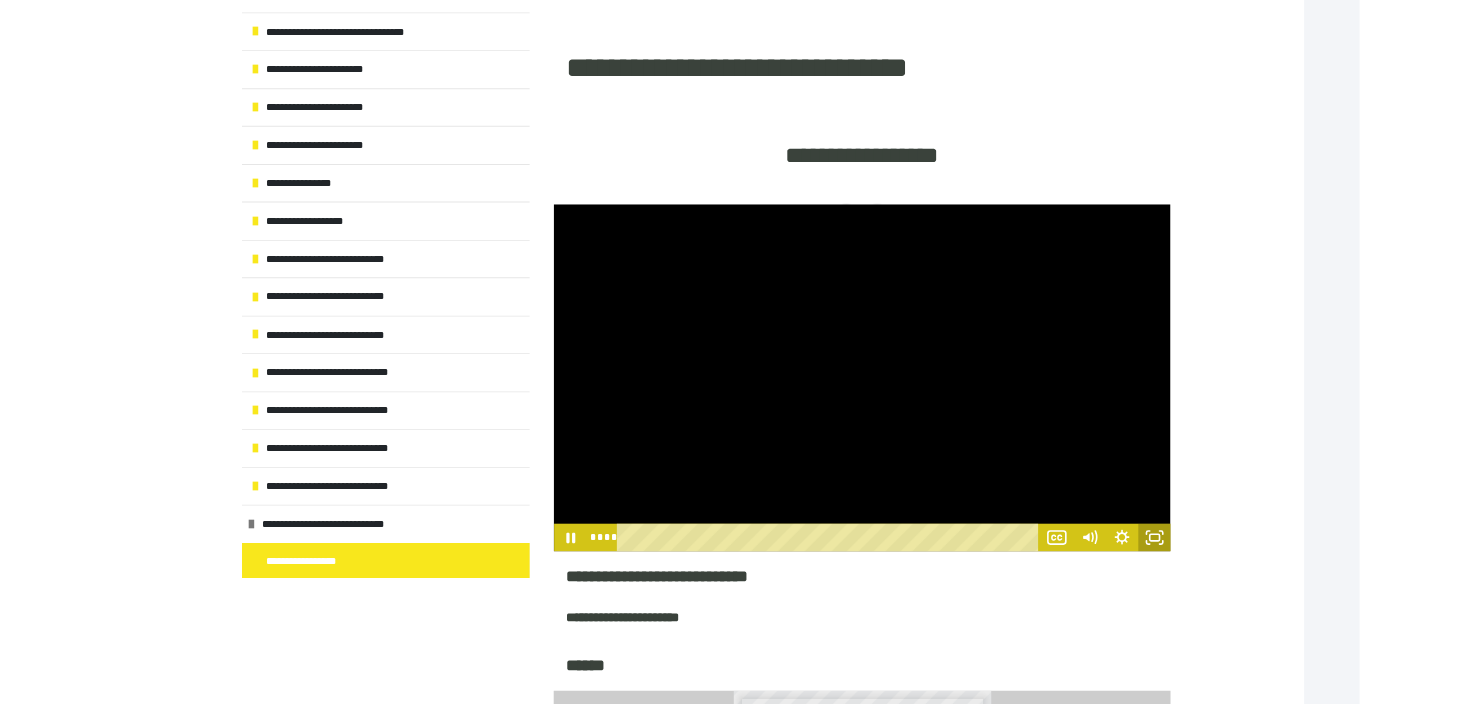 scroll, scrollTop: 0, scrollLeft: 0, axis: both 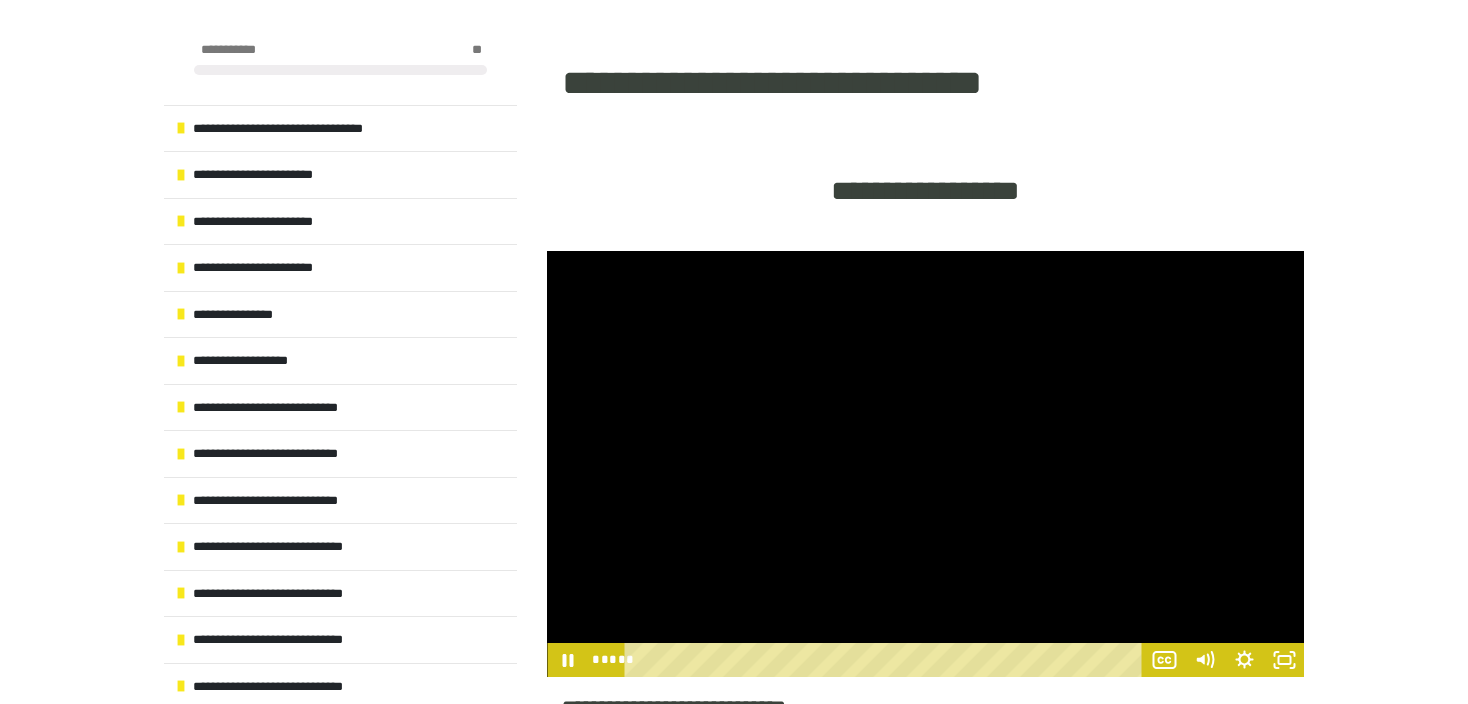 click at bounding box center [925, 464] 